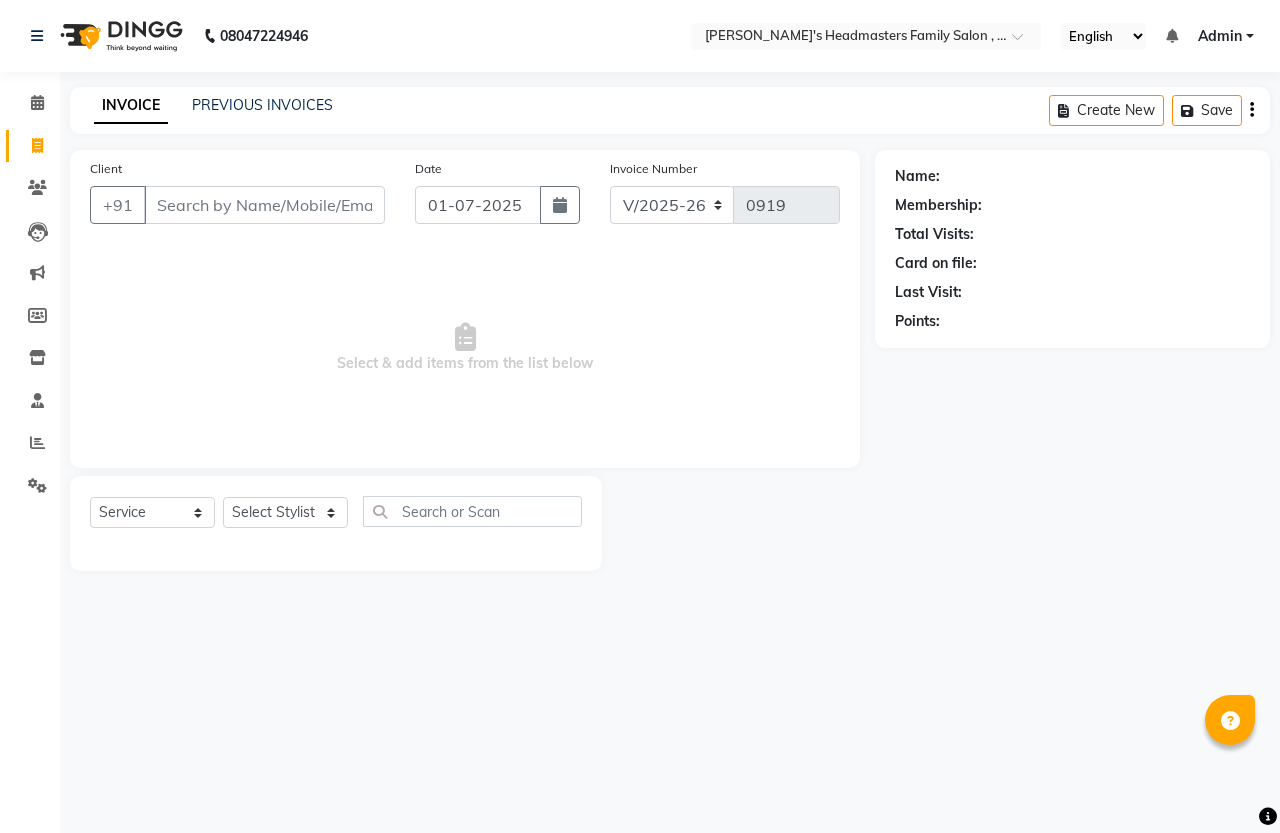 select on "7213" 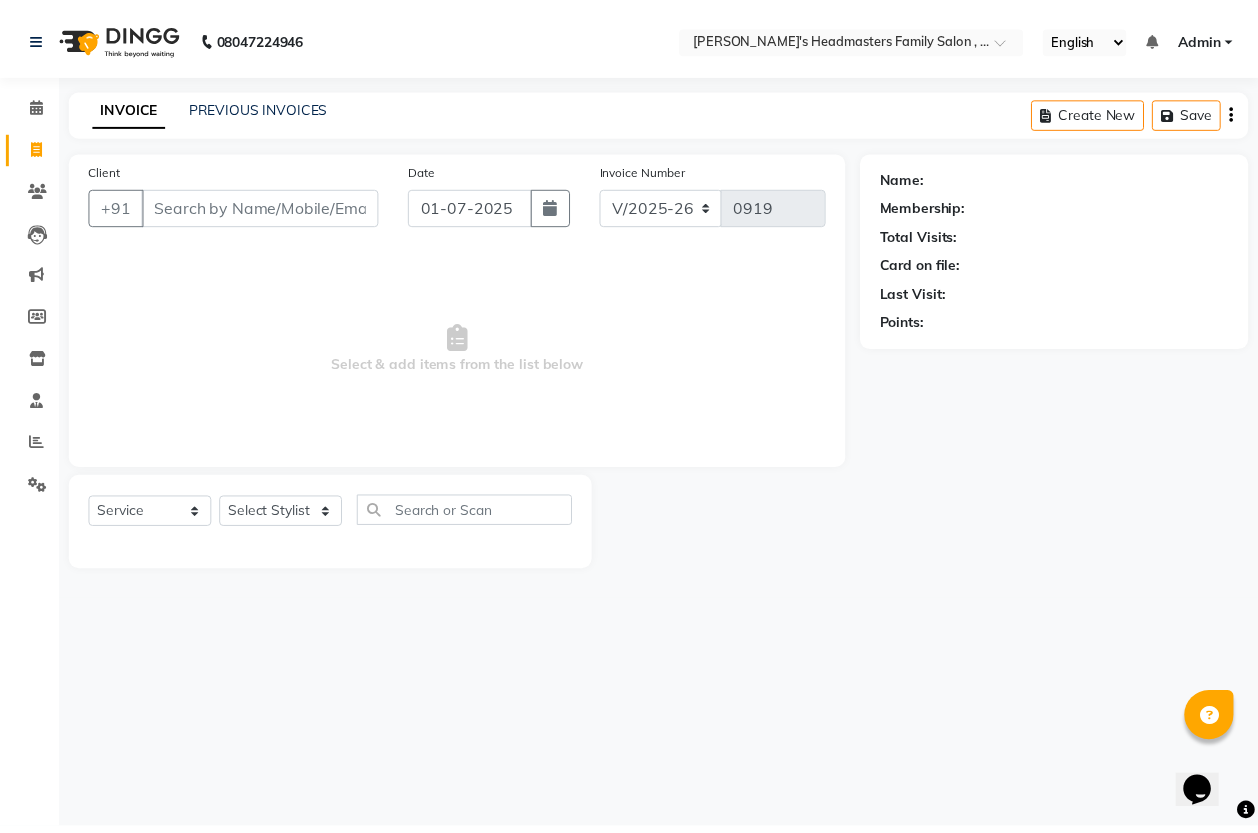 scroll, scrollTop: 0, scrollLeft: 0, axis: both 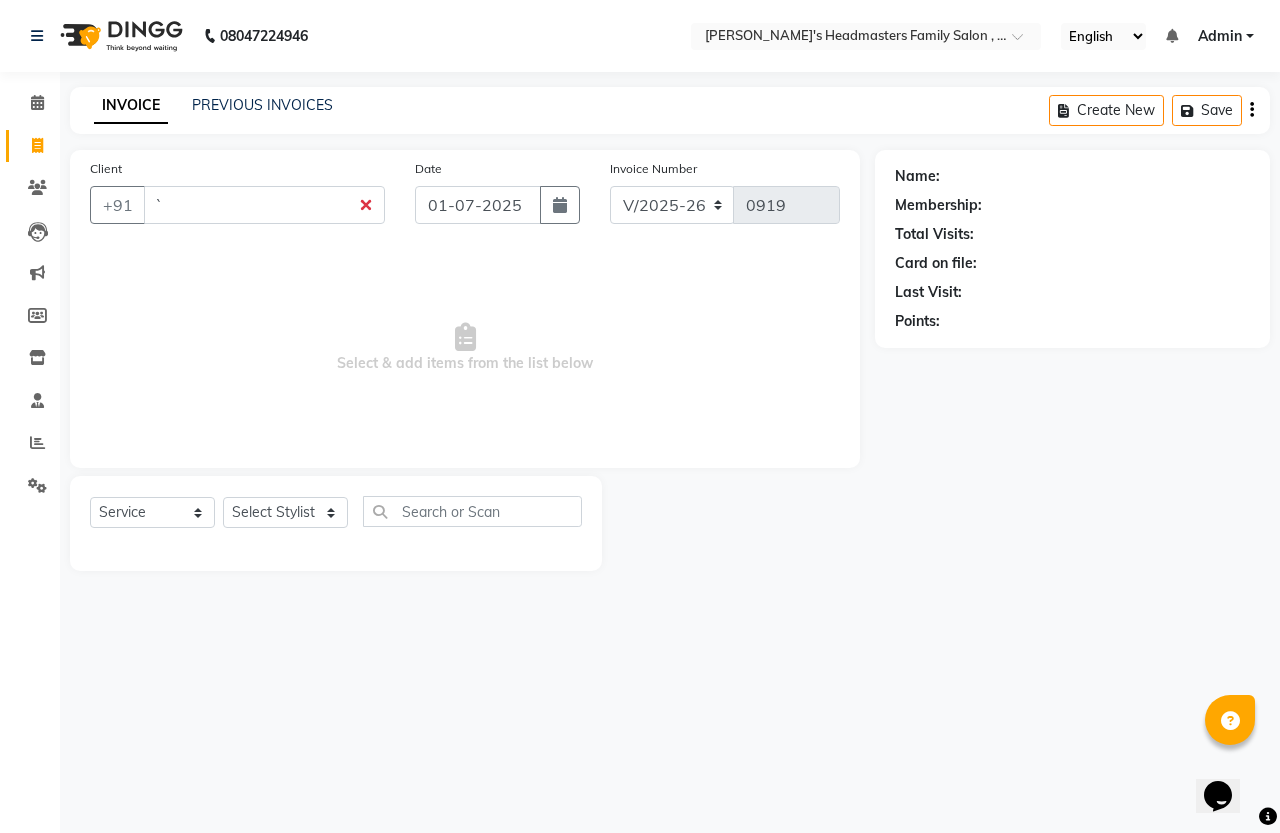type on "`" 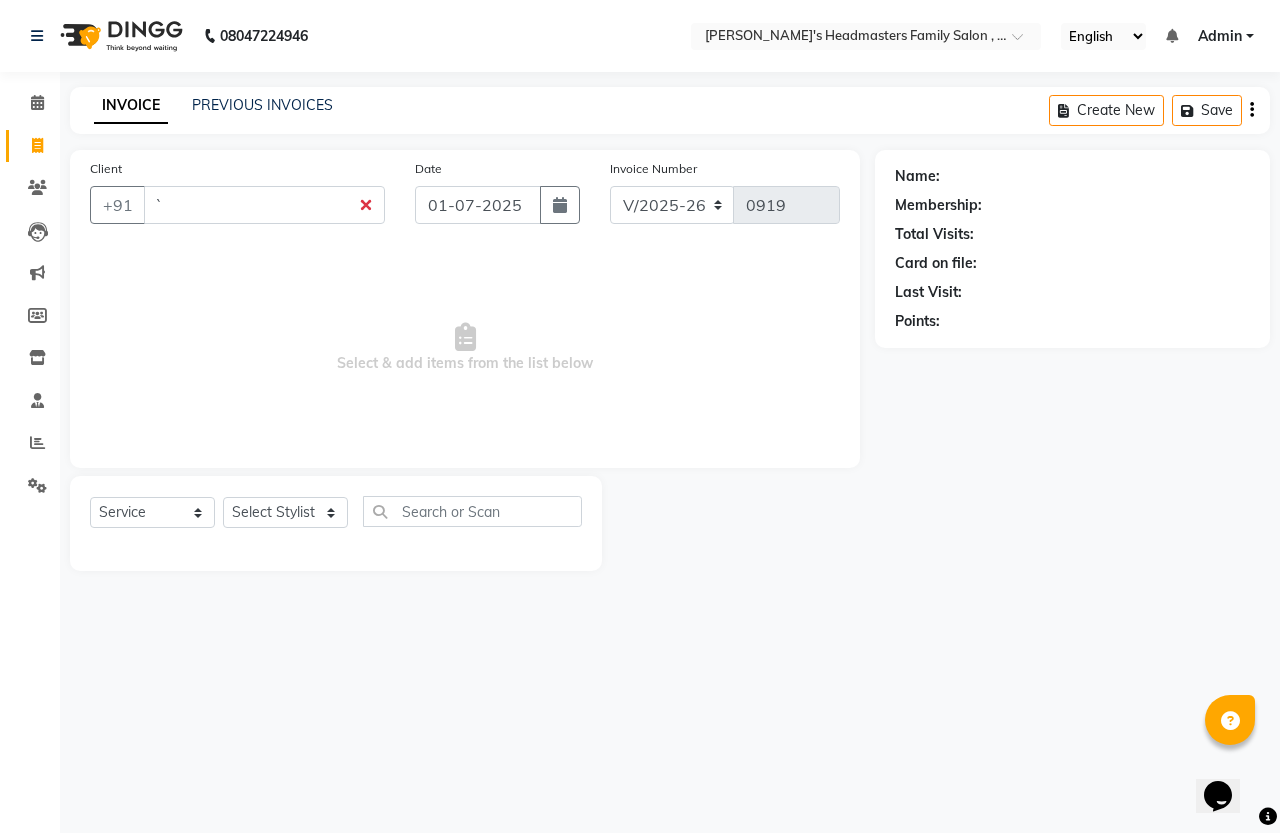 drag, startPoint x: 146, startPoint y: 108, endPoint x: 317, endPoint y: 1, distance: 201.71762 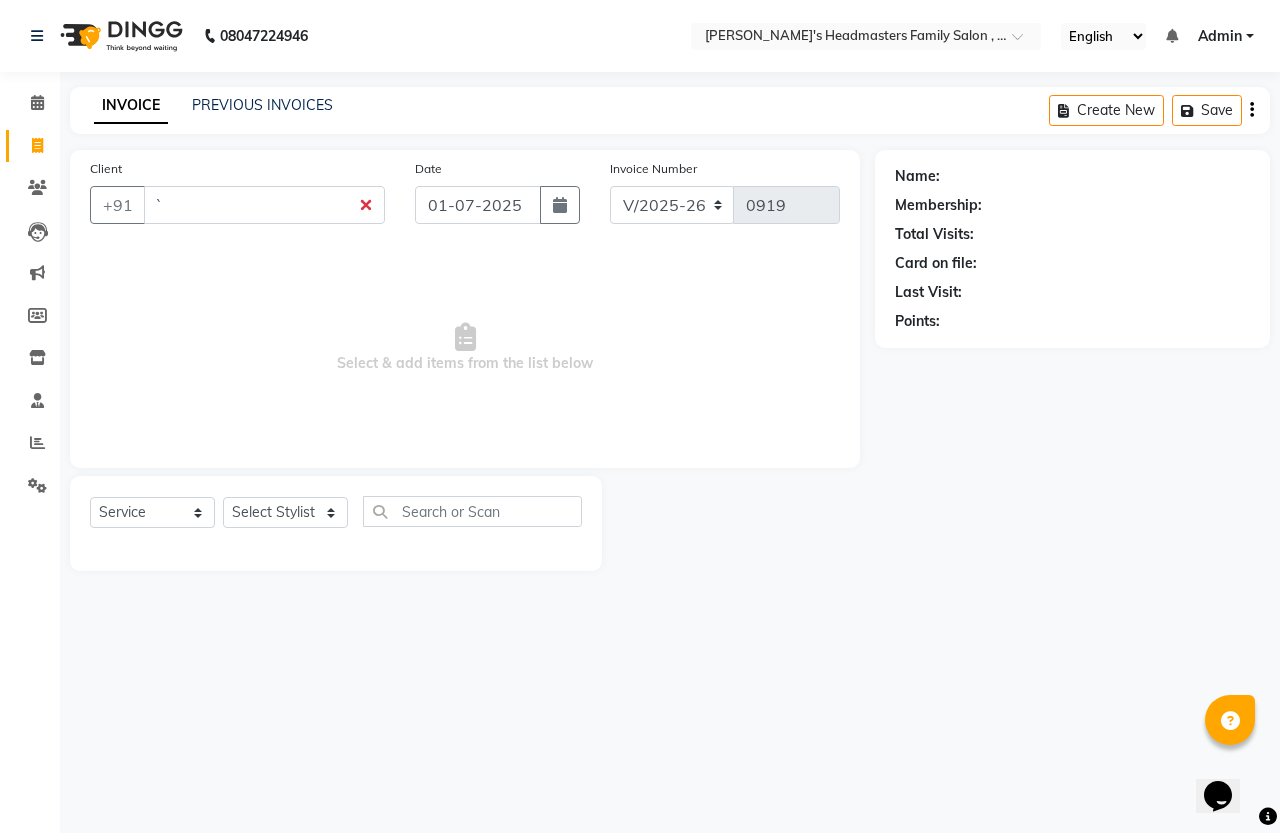 click 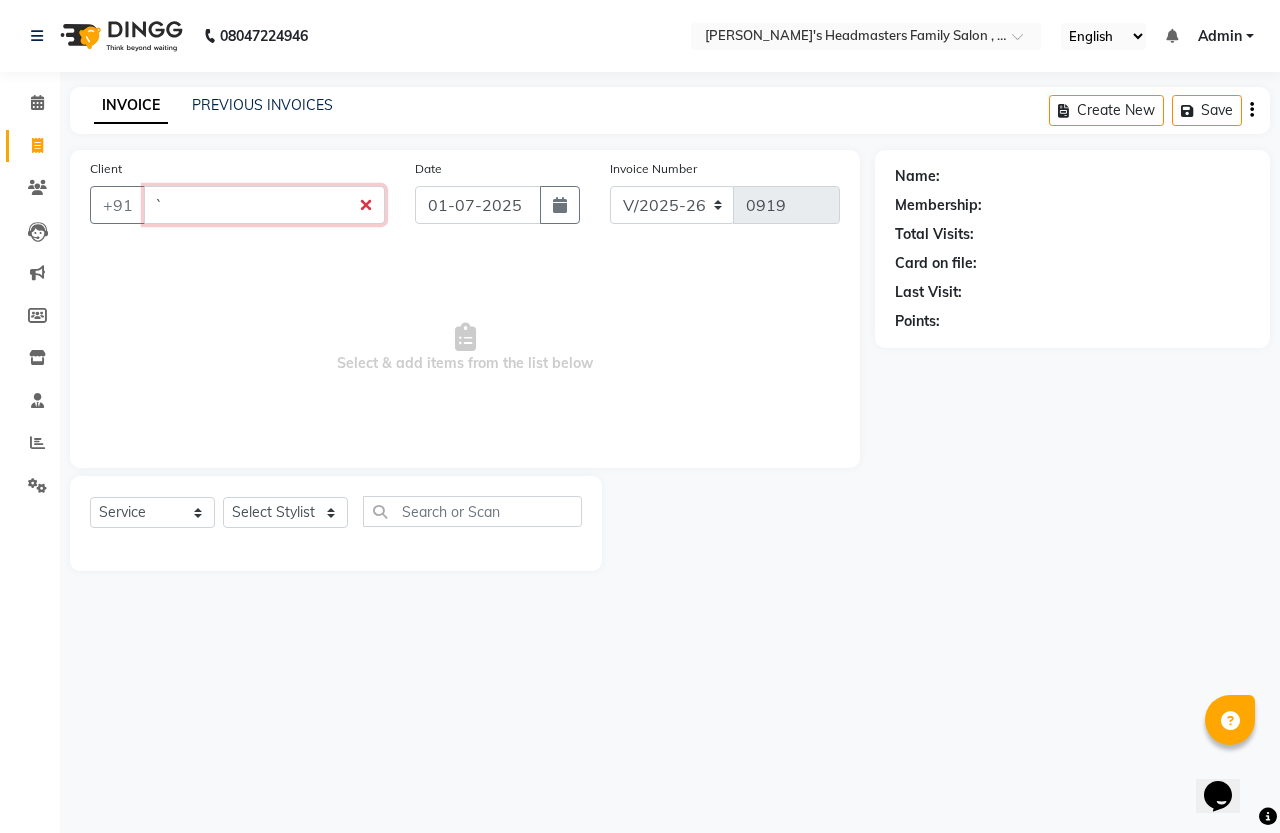 click on "`" at bounding box center [264, 205] 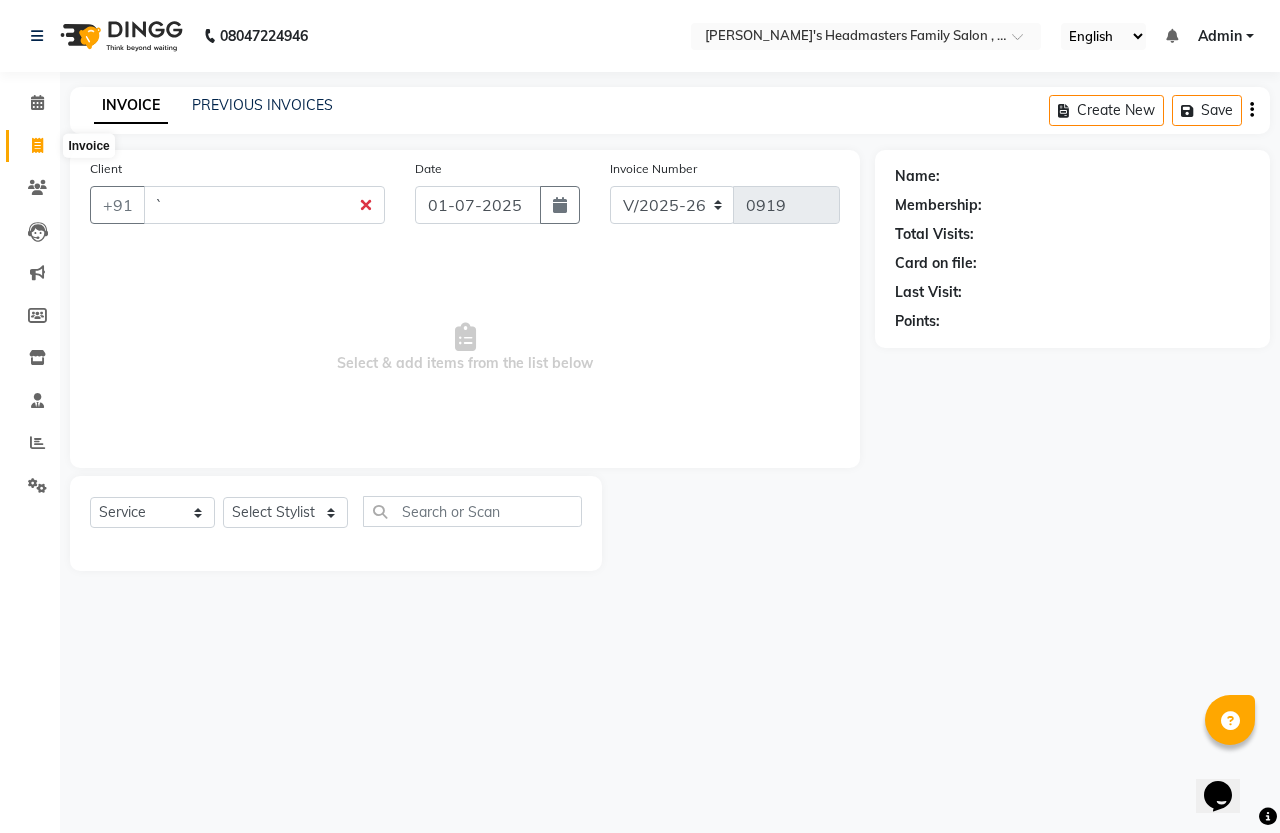 click 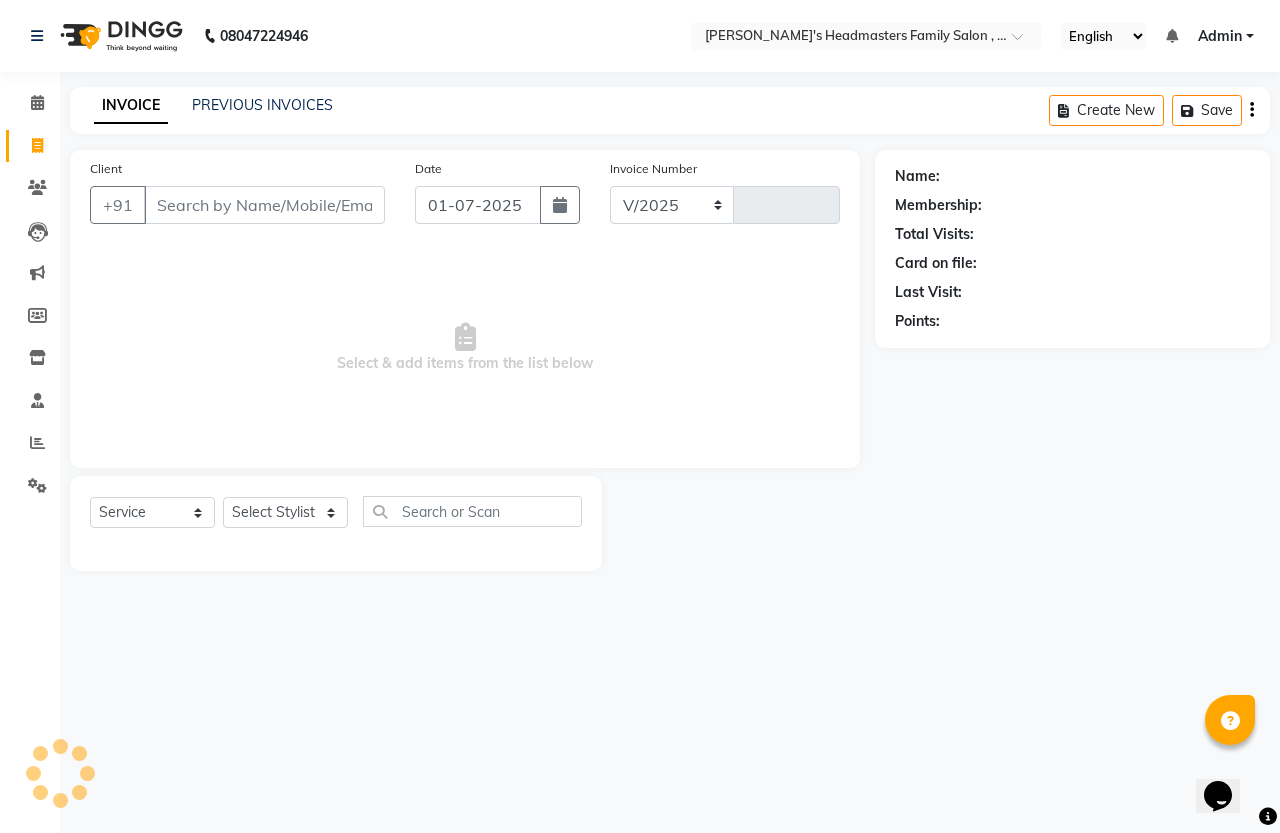 select on "7213" 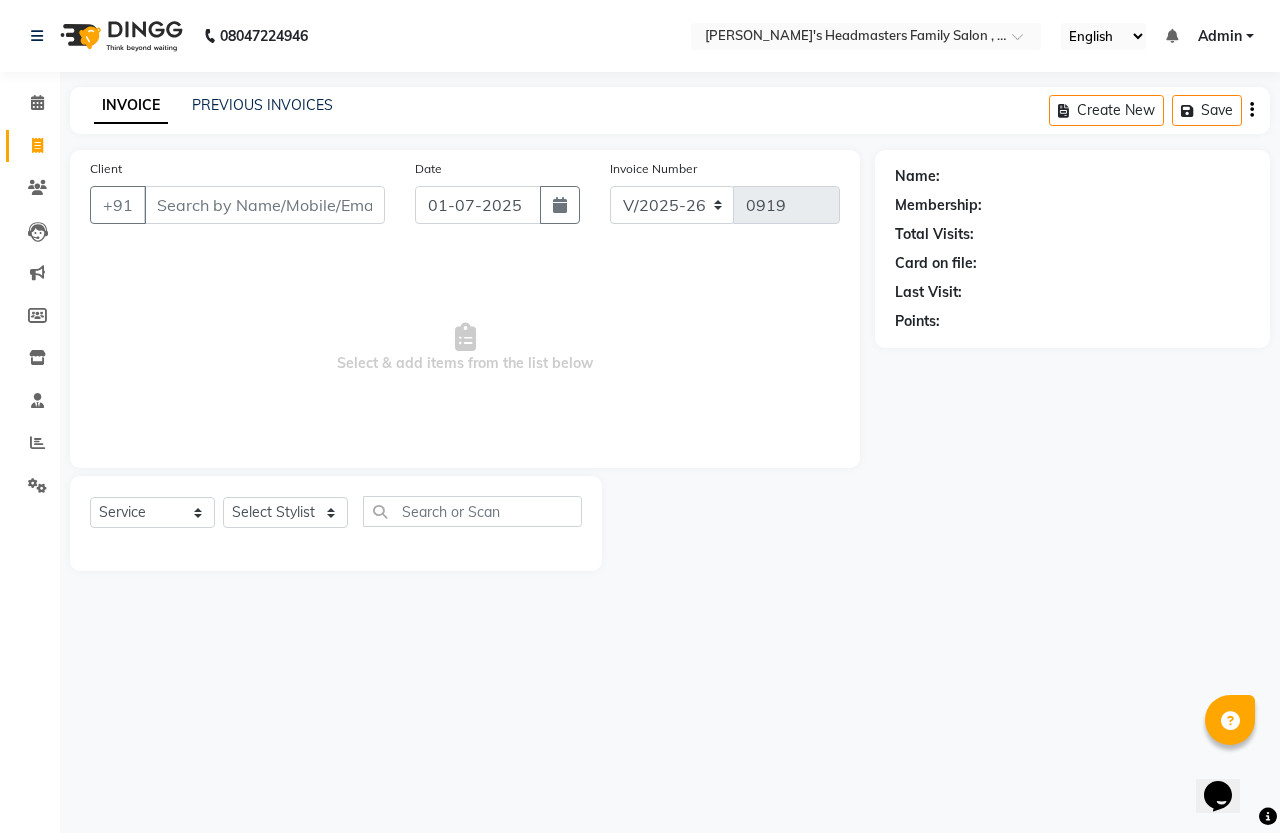 click on "Client" at bounding box center [264, 205] 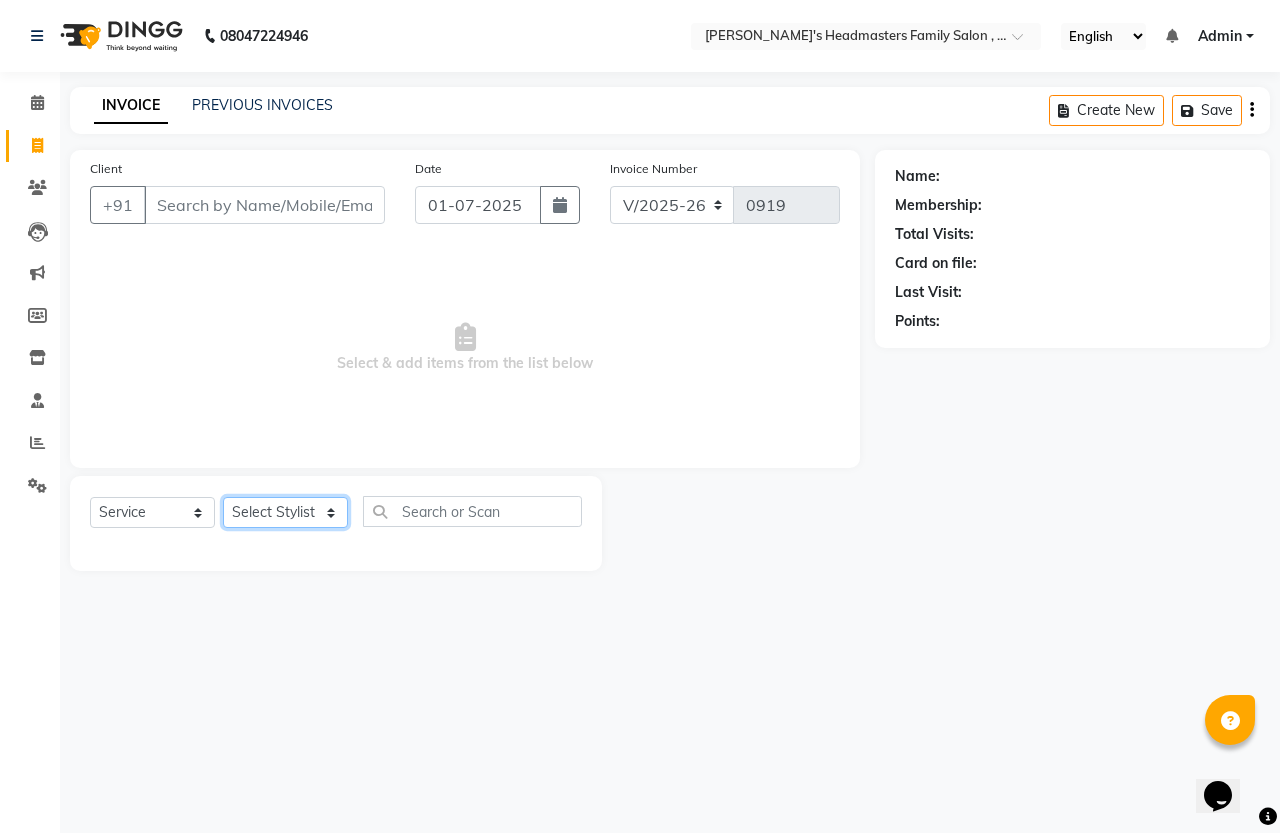 click on "Select Stylist [PERSON_NAME] [PERSON_NAME]" 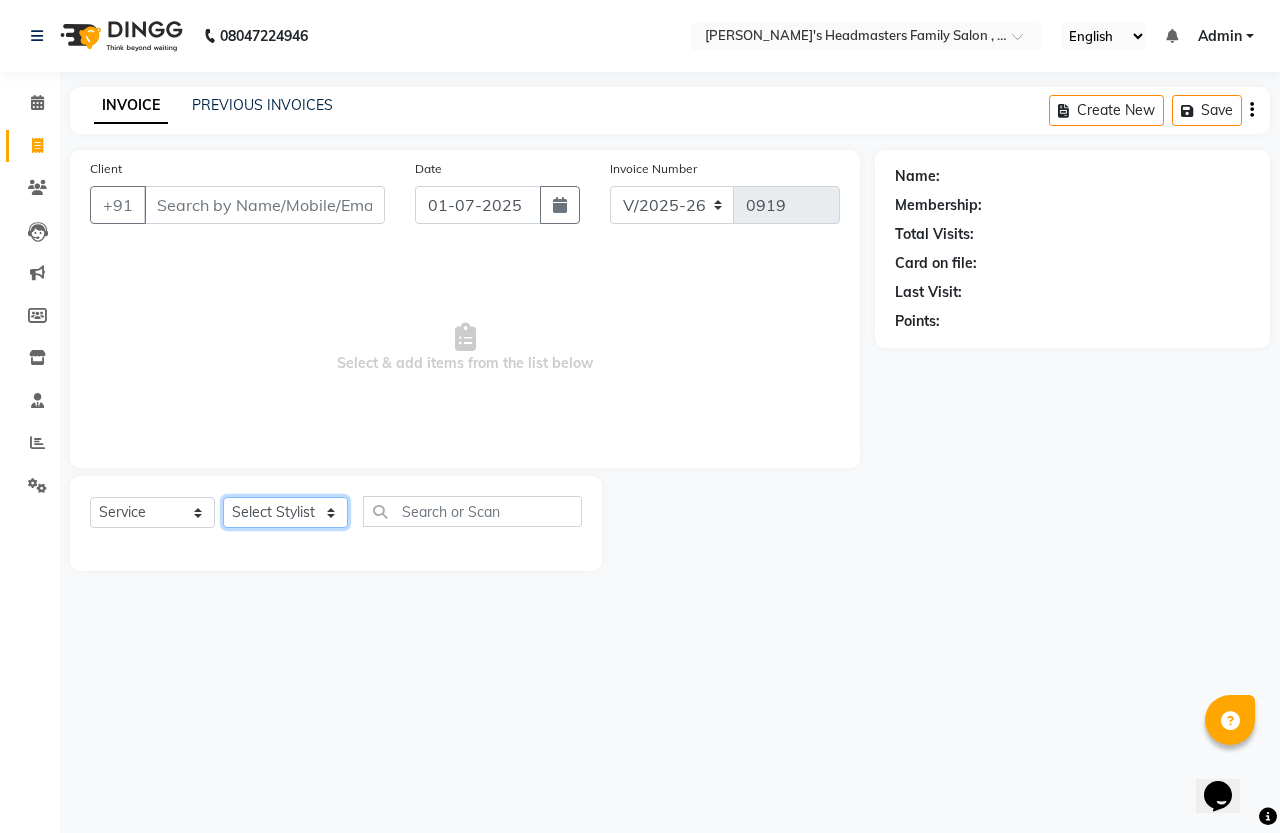 select on "61242" 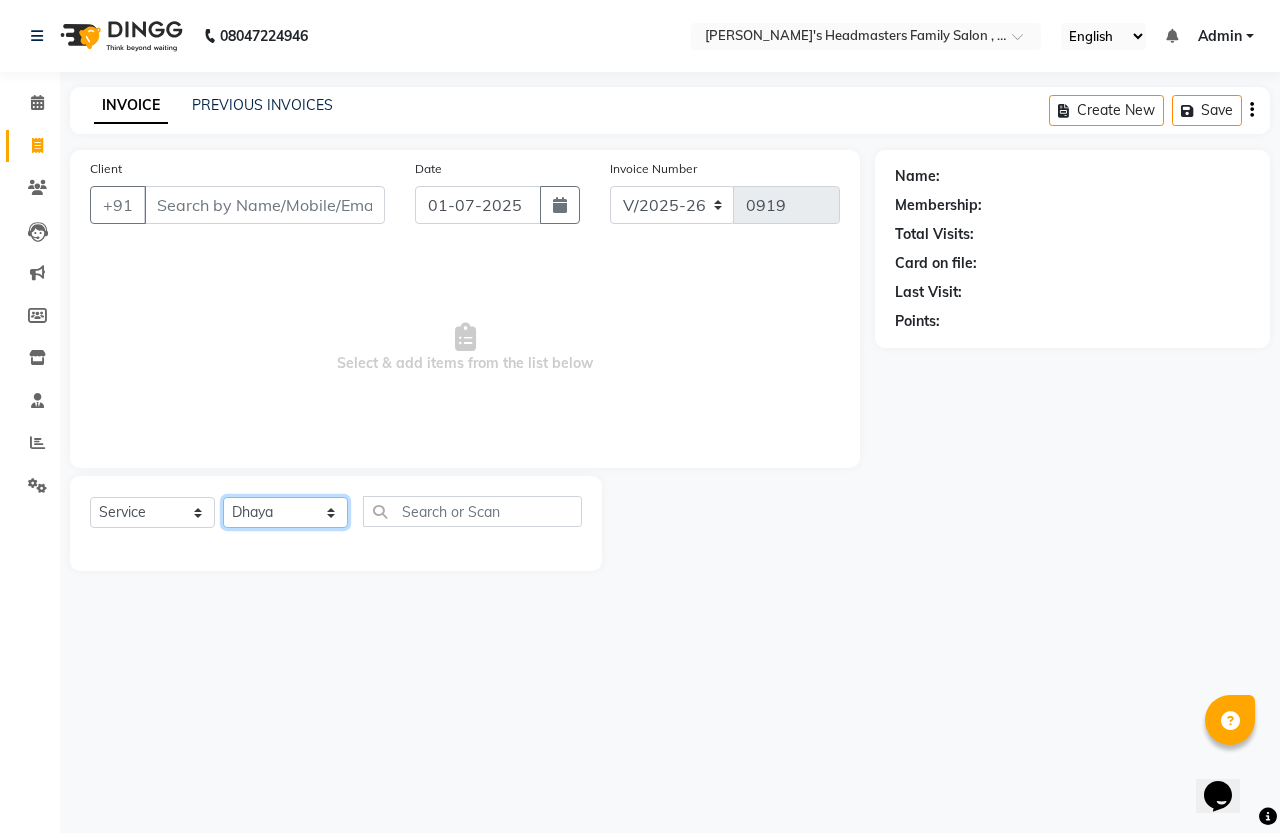 click on "Select Stylist [PERSON_NAME] [PERSON_NAME]" 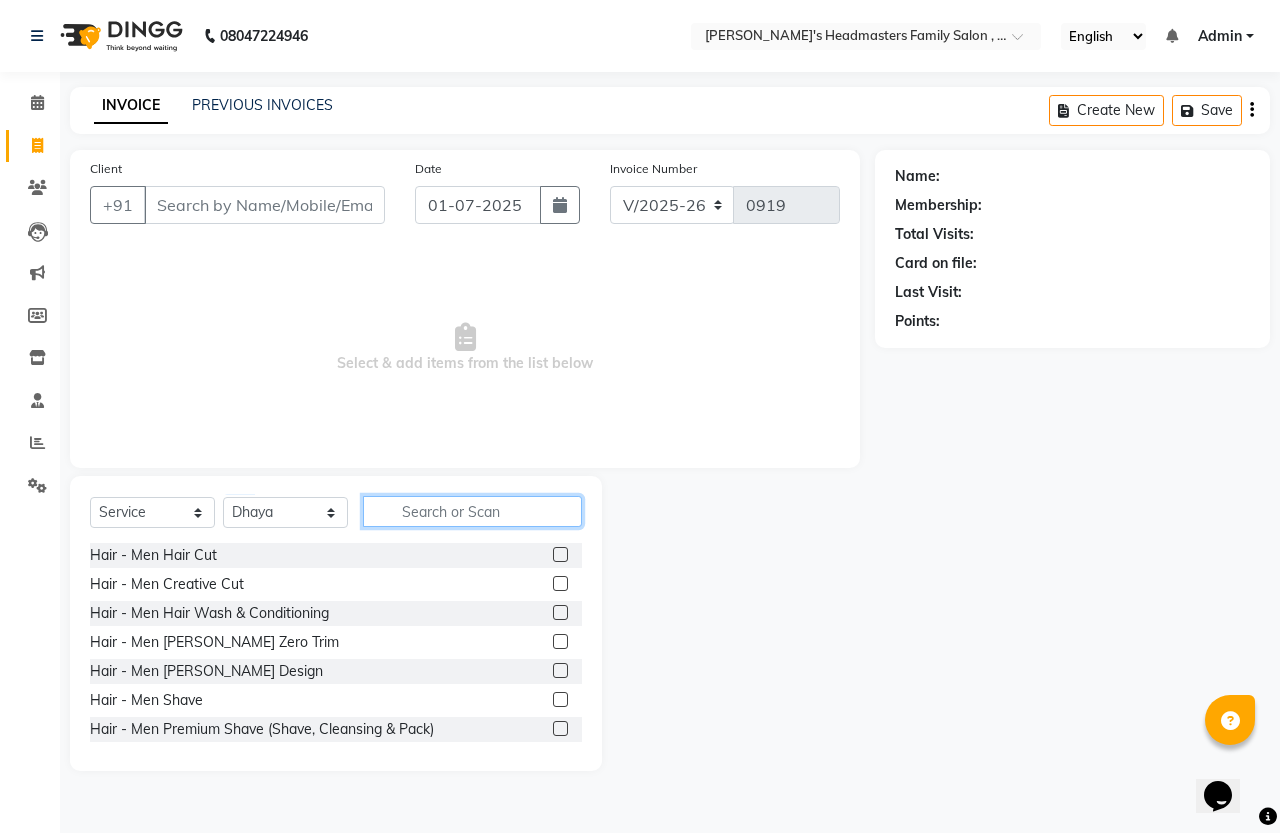 click 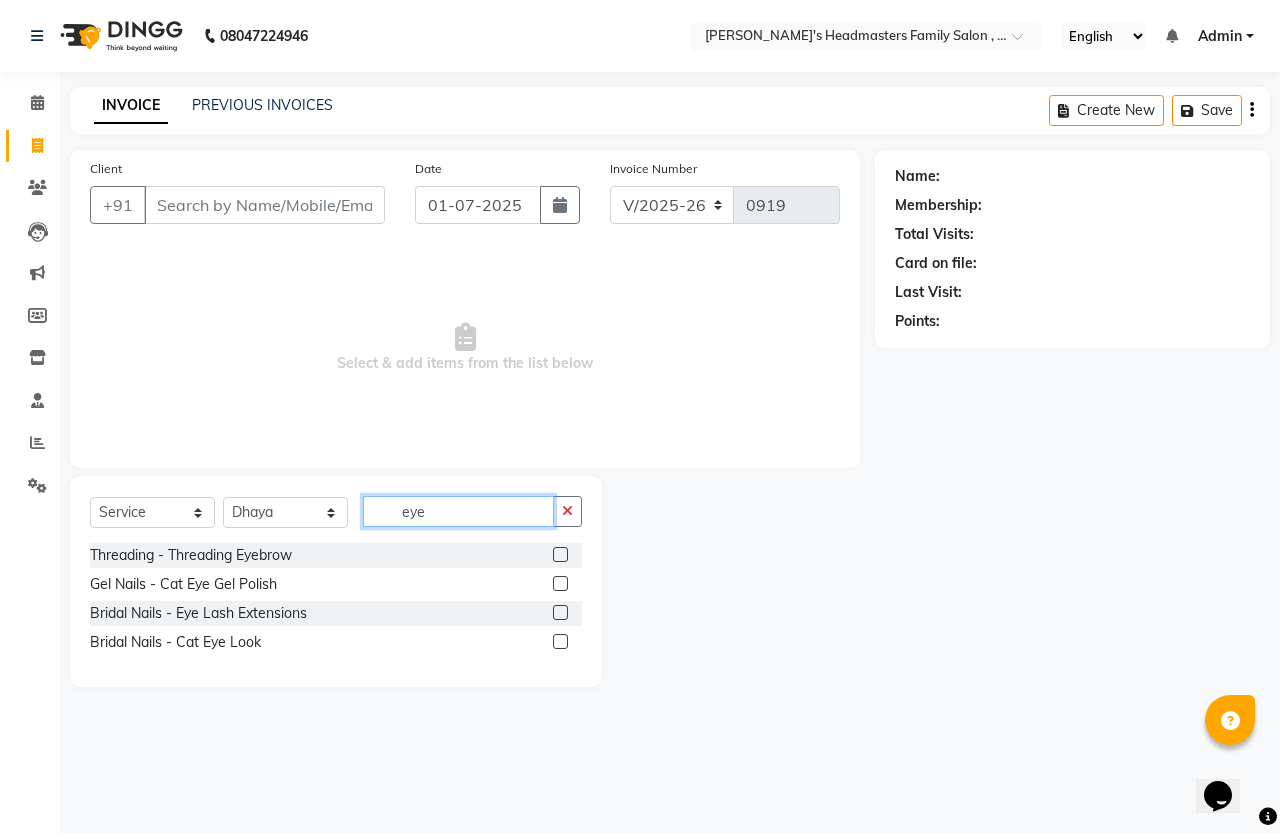 type on "eye" 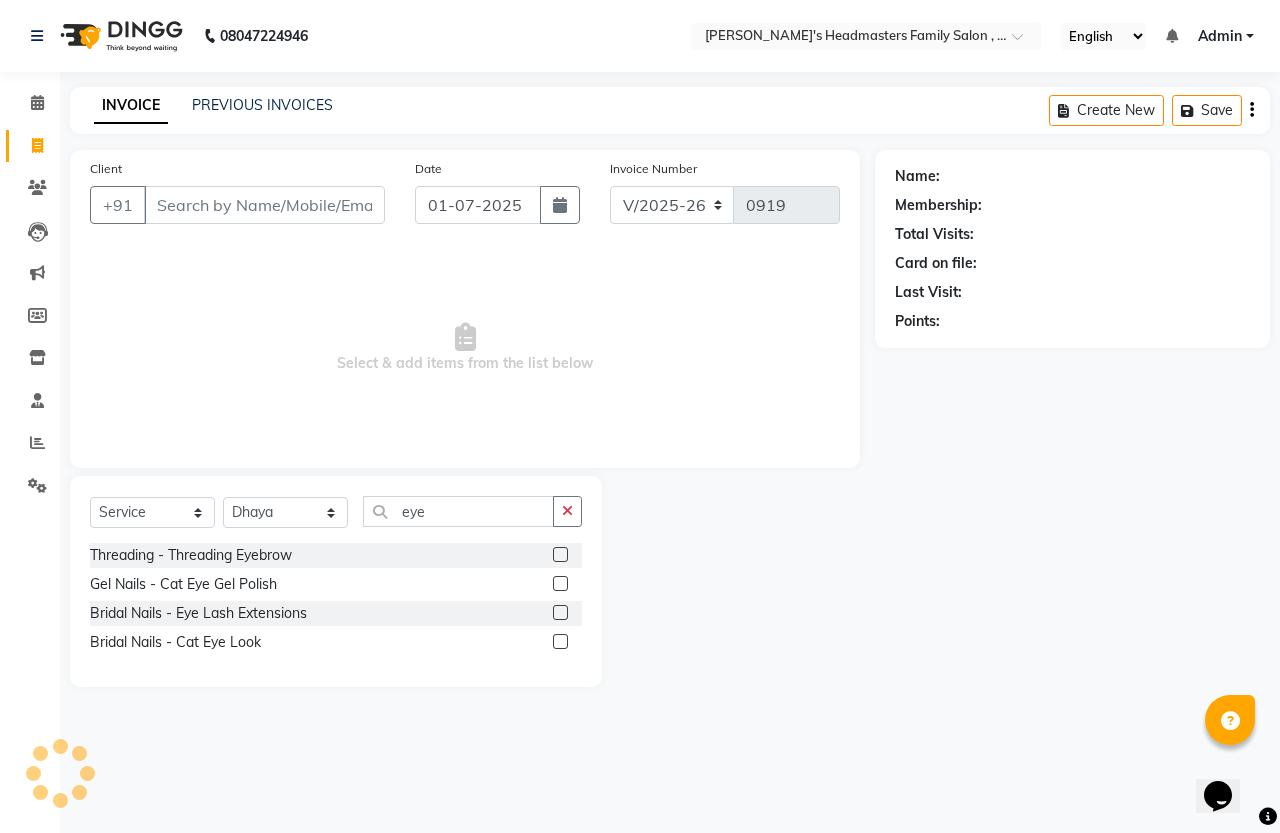 click 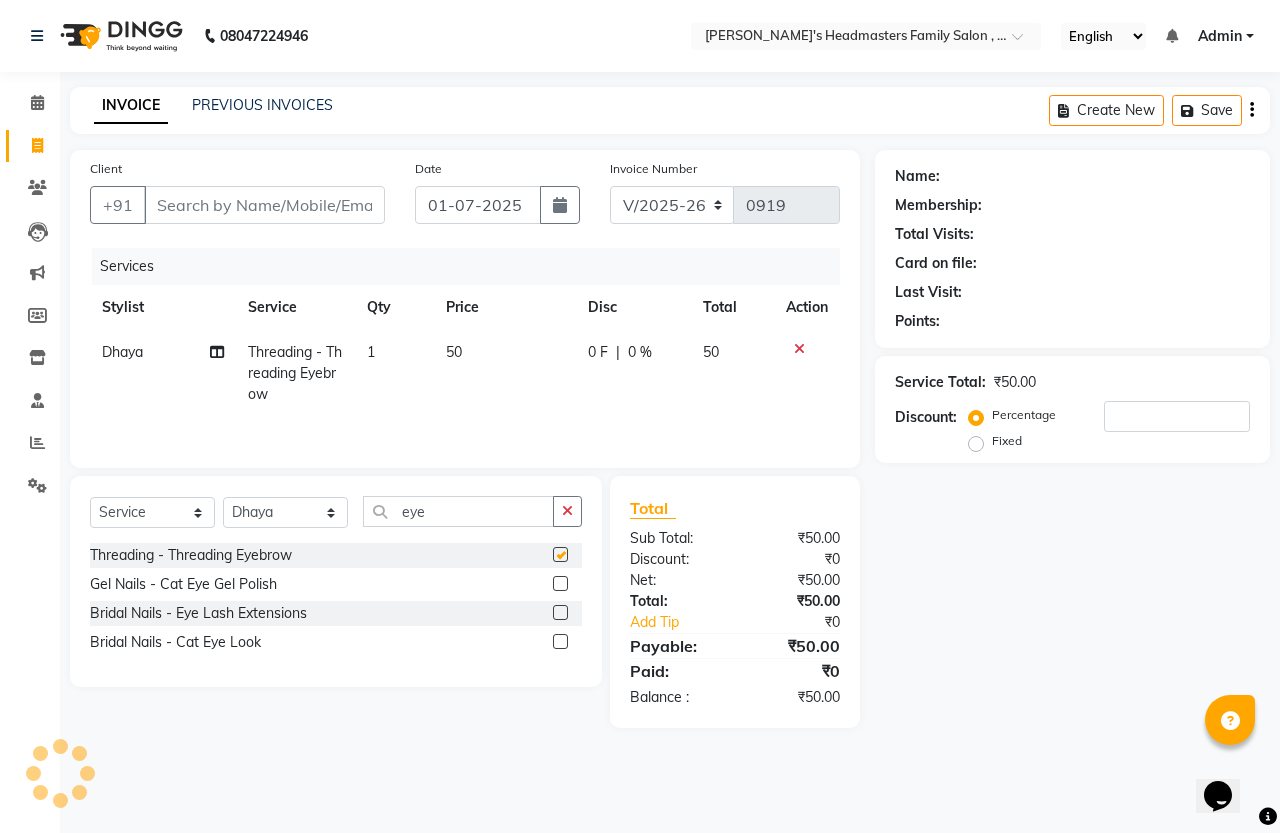 checkbox on "false" 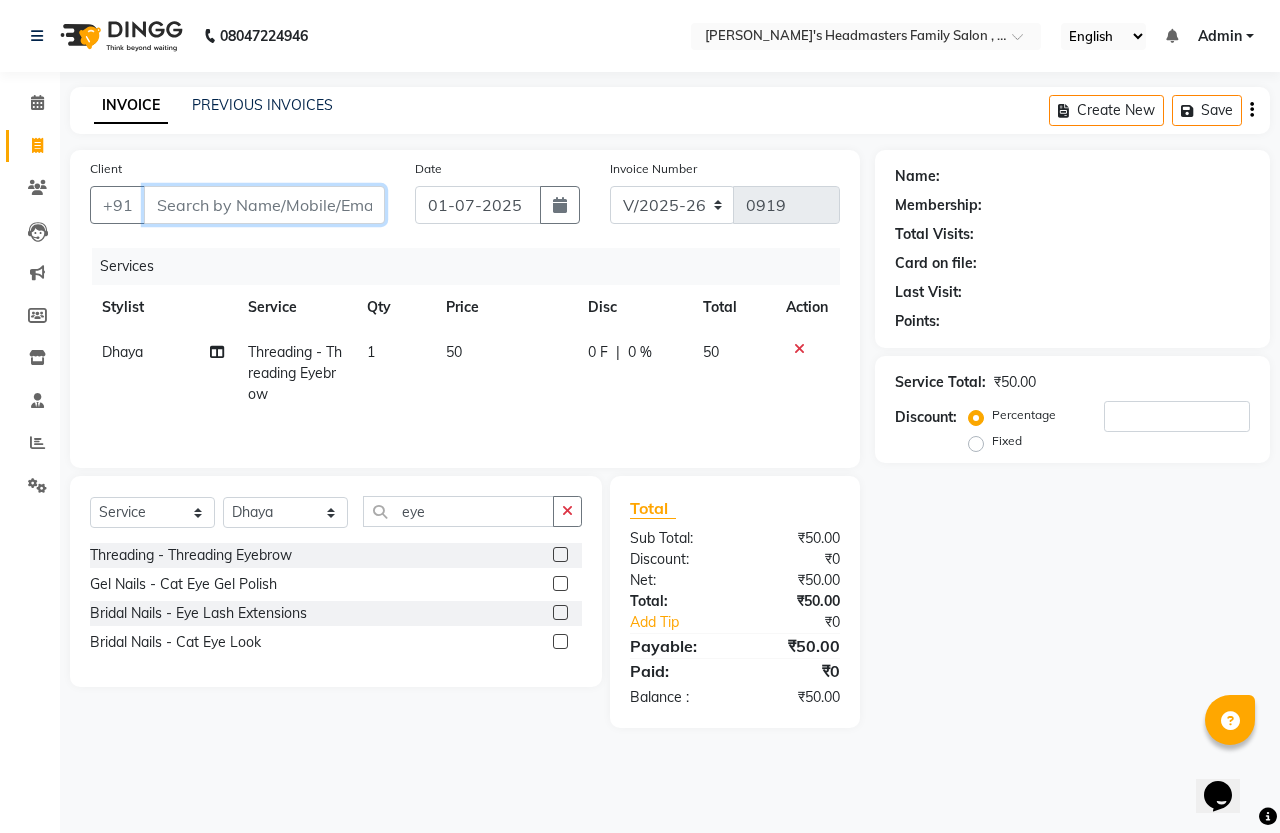 click on "Client" at bounding box center [264, 205] 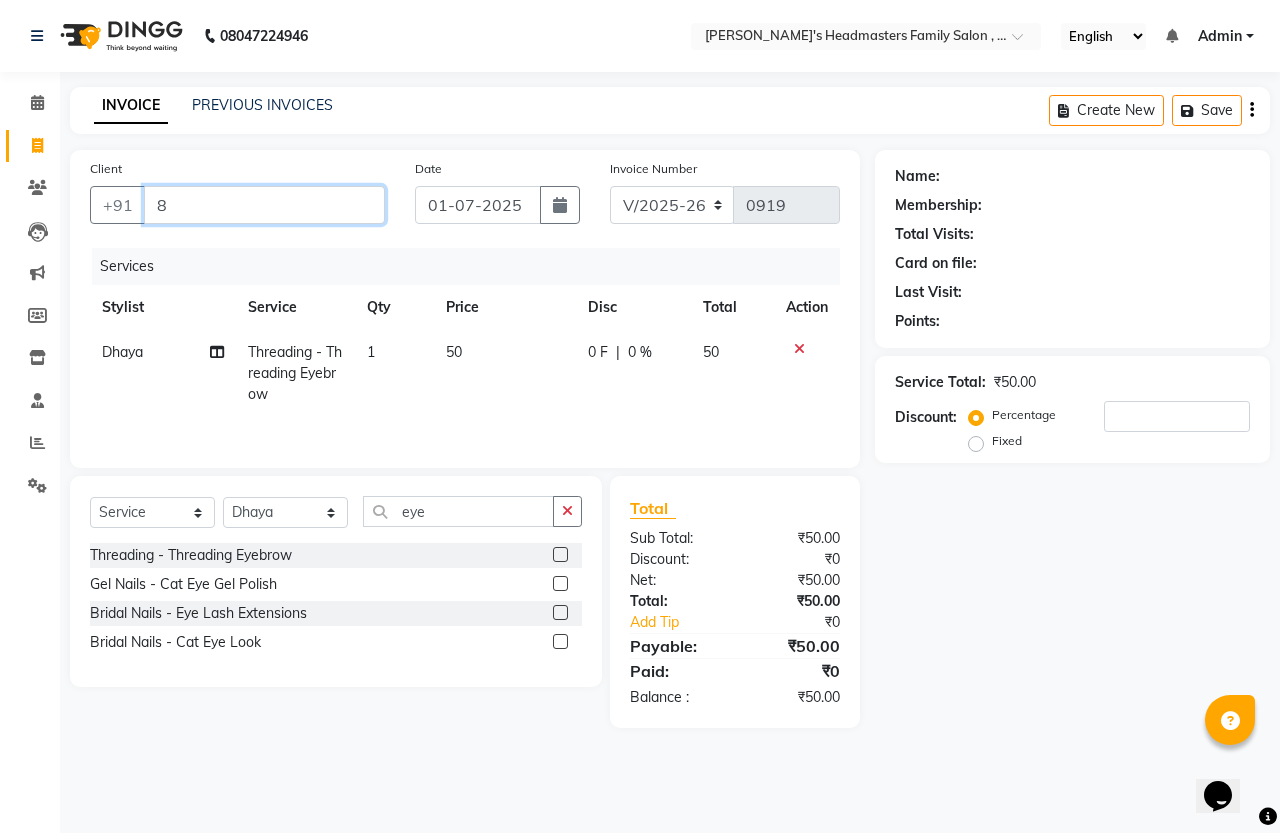 type on "86" 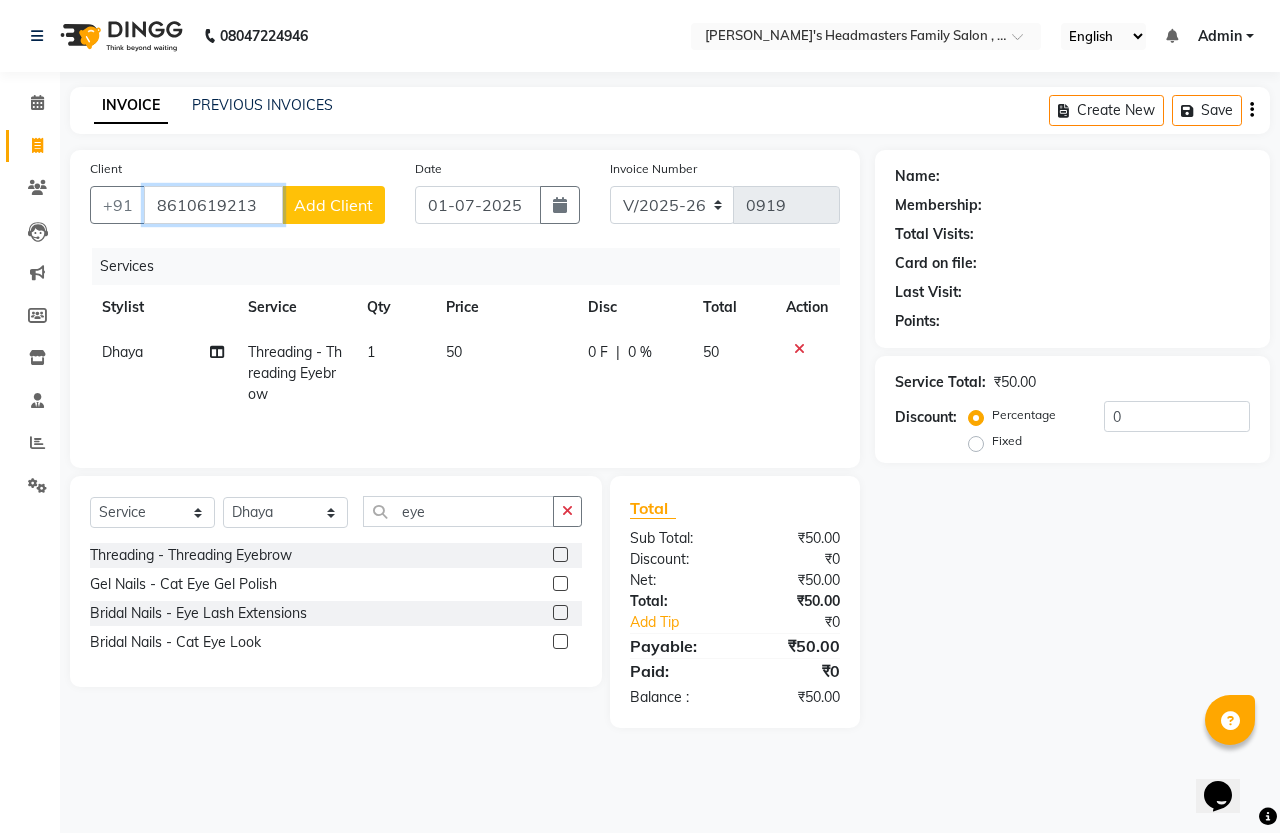 type on "8610619213" 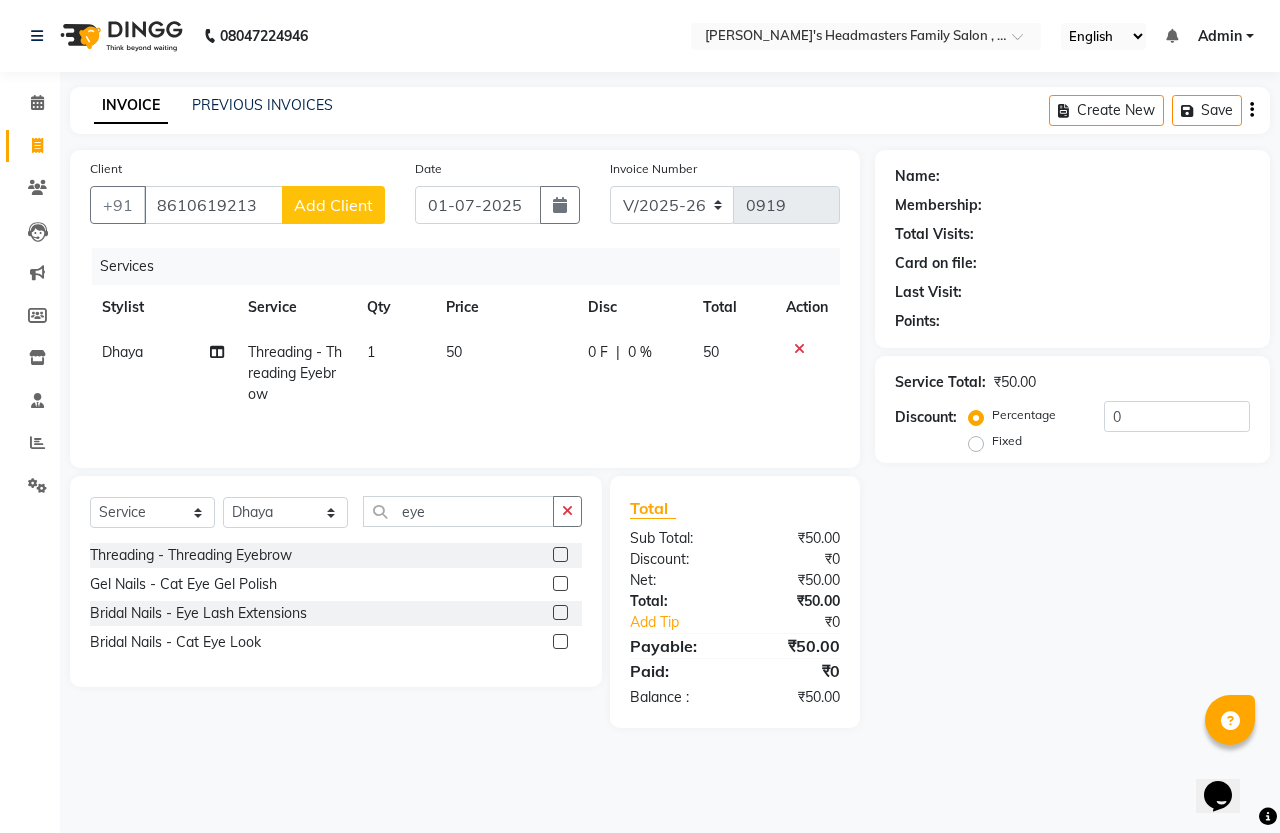 click on "Add Client" 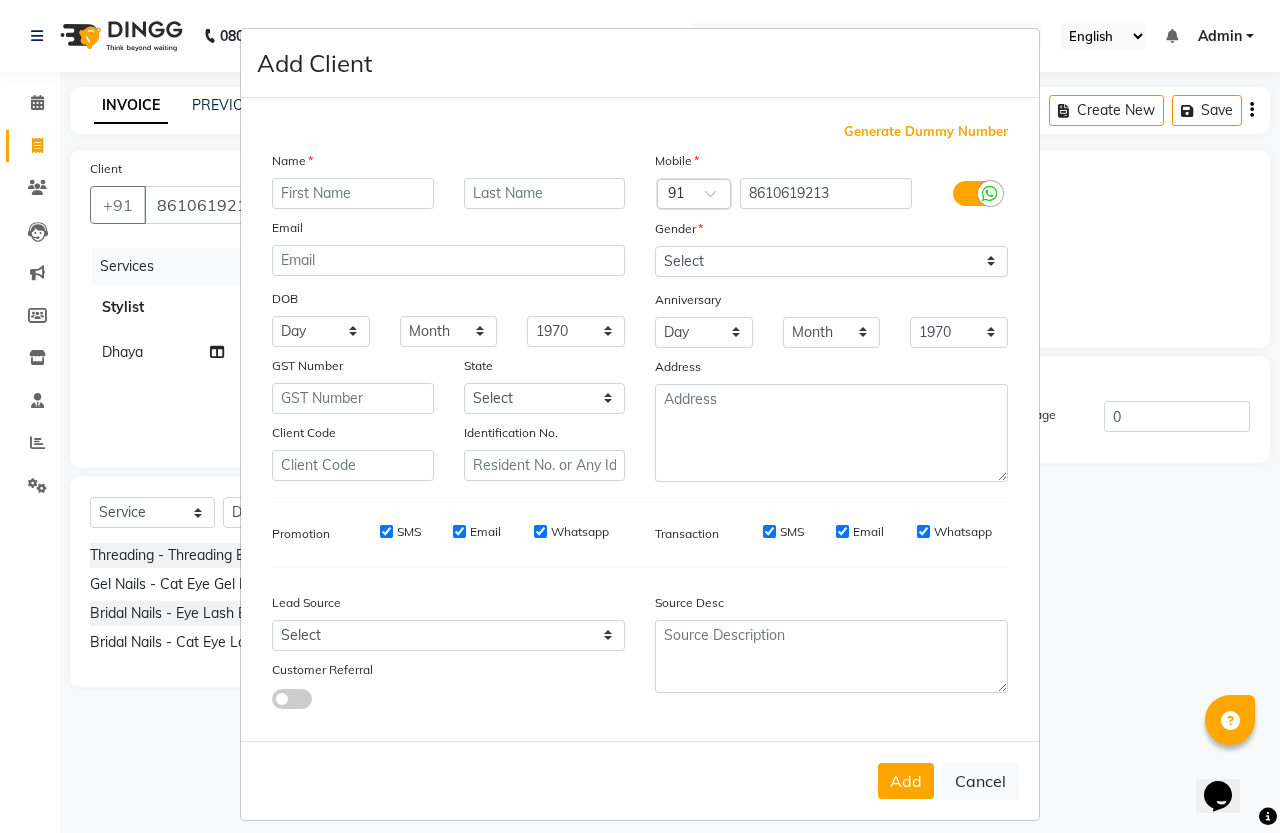 click at bounding box center [353, 193] 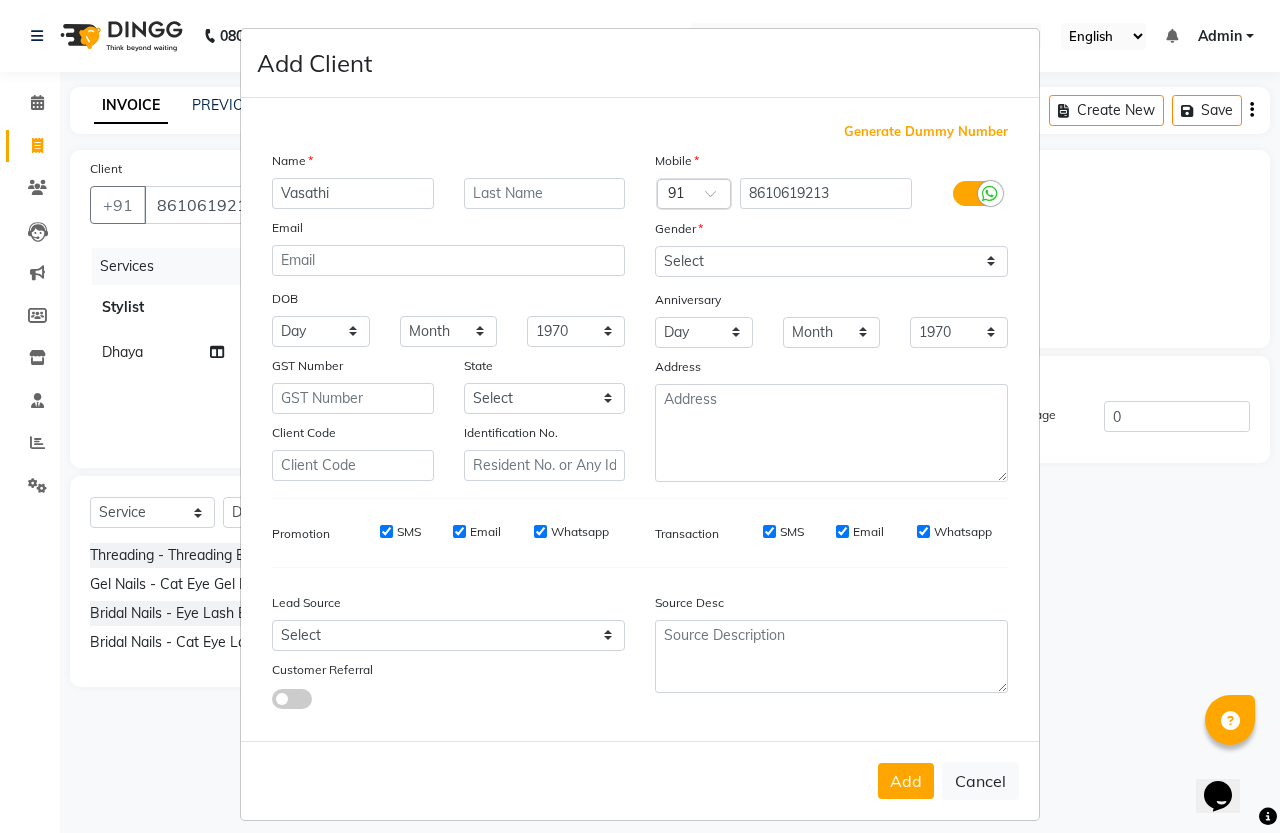 type on "Vasathi" 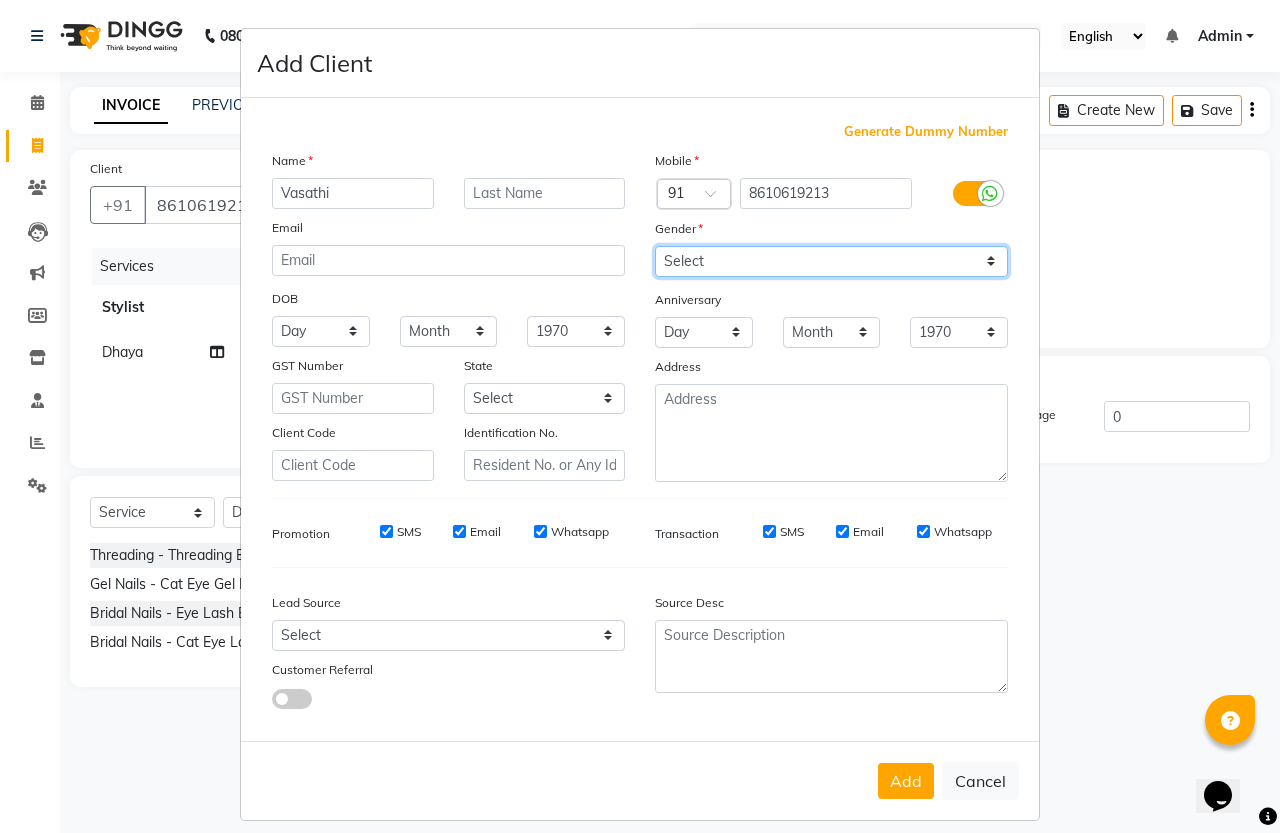 drag, startPoint x: 843, startPoint y: 251, endPoint x: 828, endPoint y: 275, distance: 28.301943 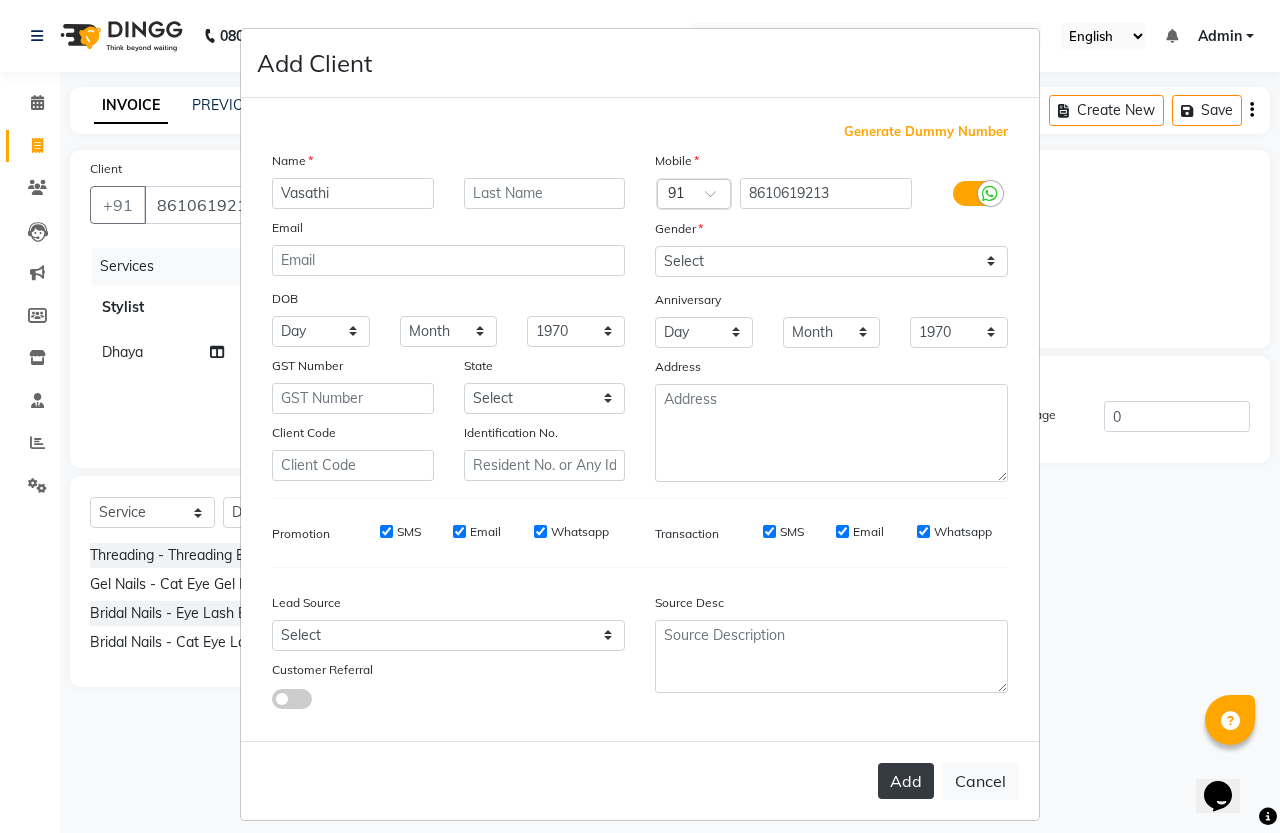 click on "Add" at bounding box center (906, 781) 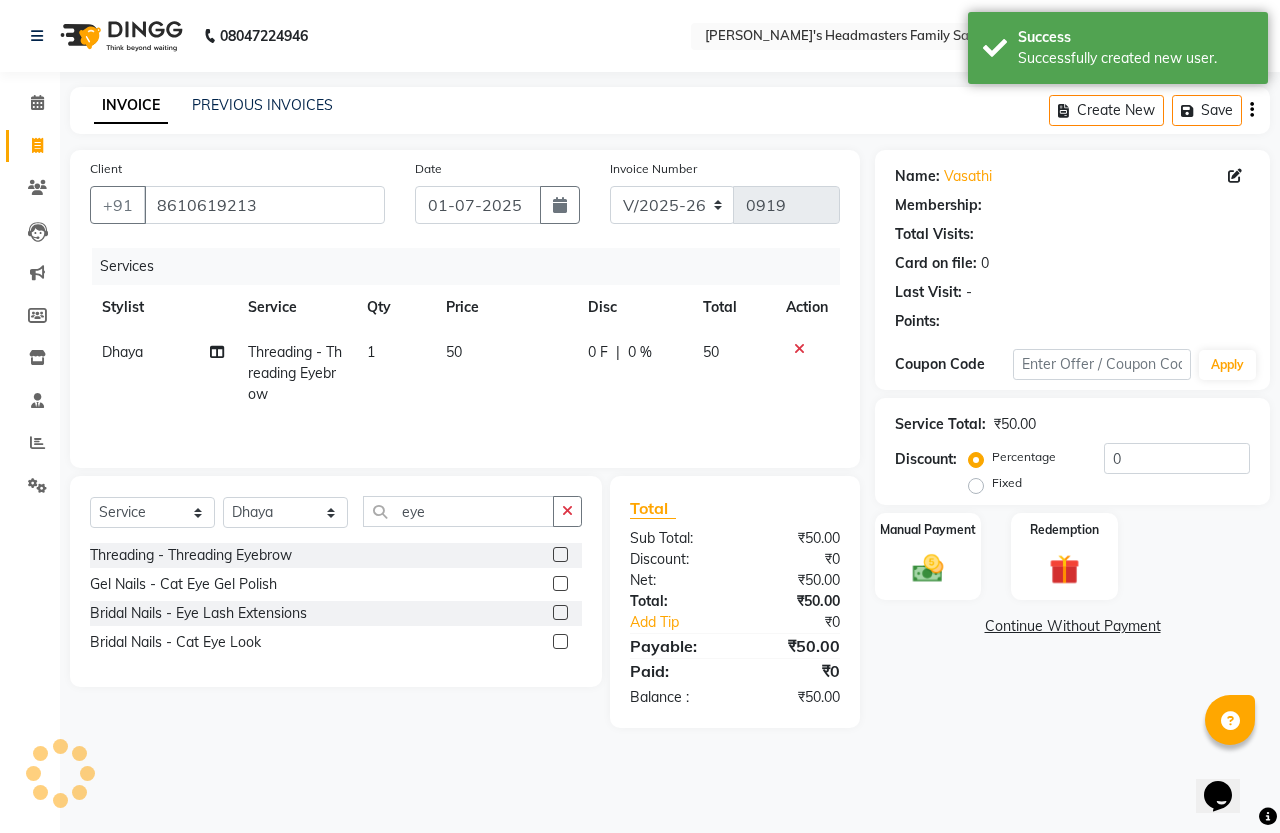 select on "1: Object" 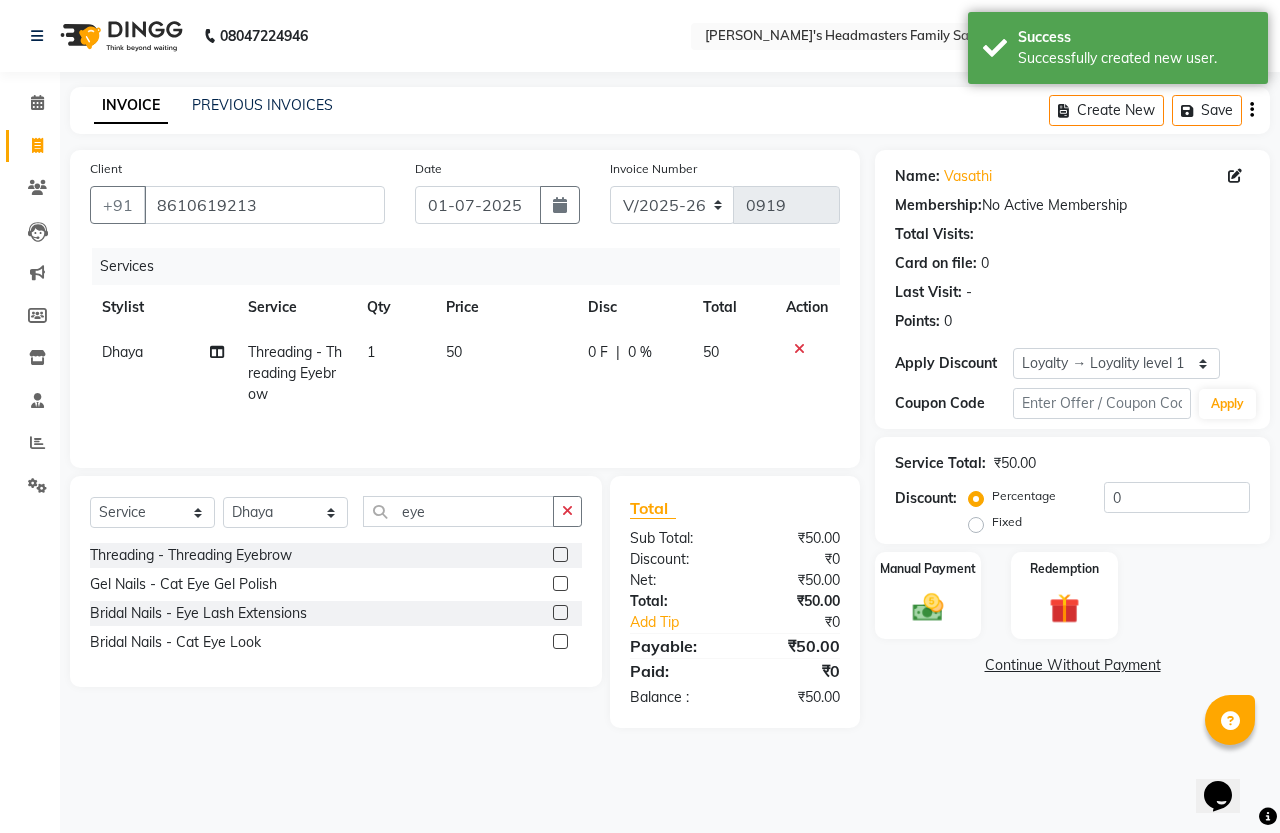 click on "1" 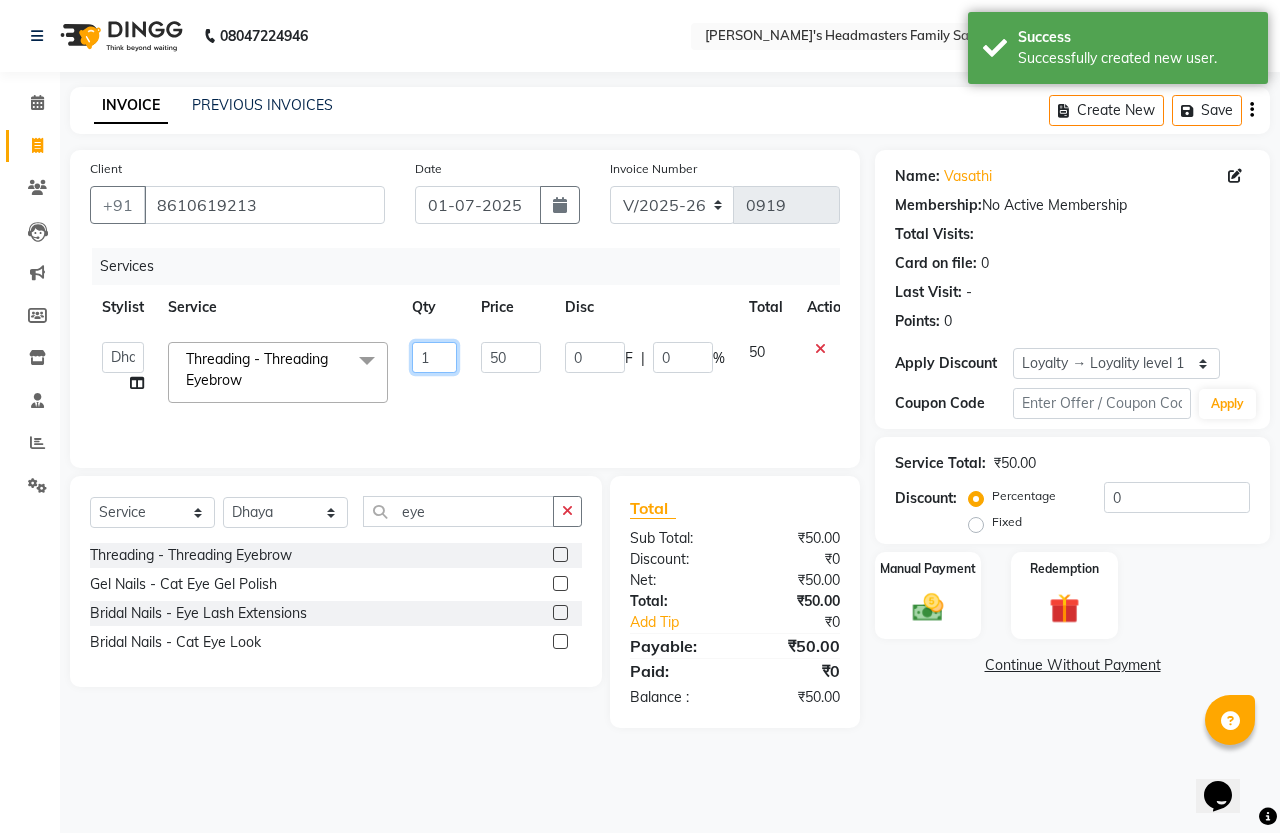 click on "1" 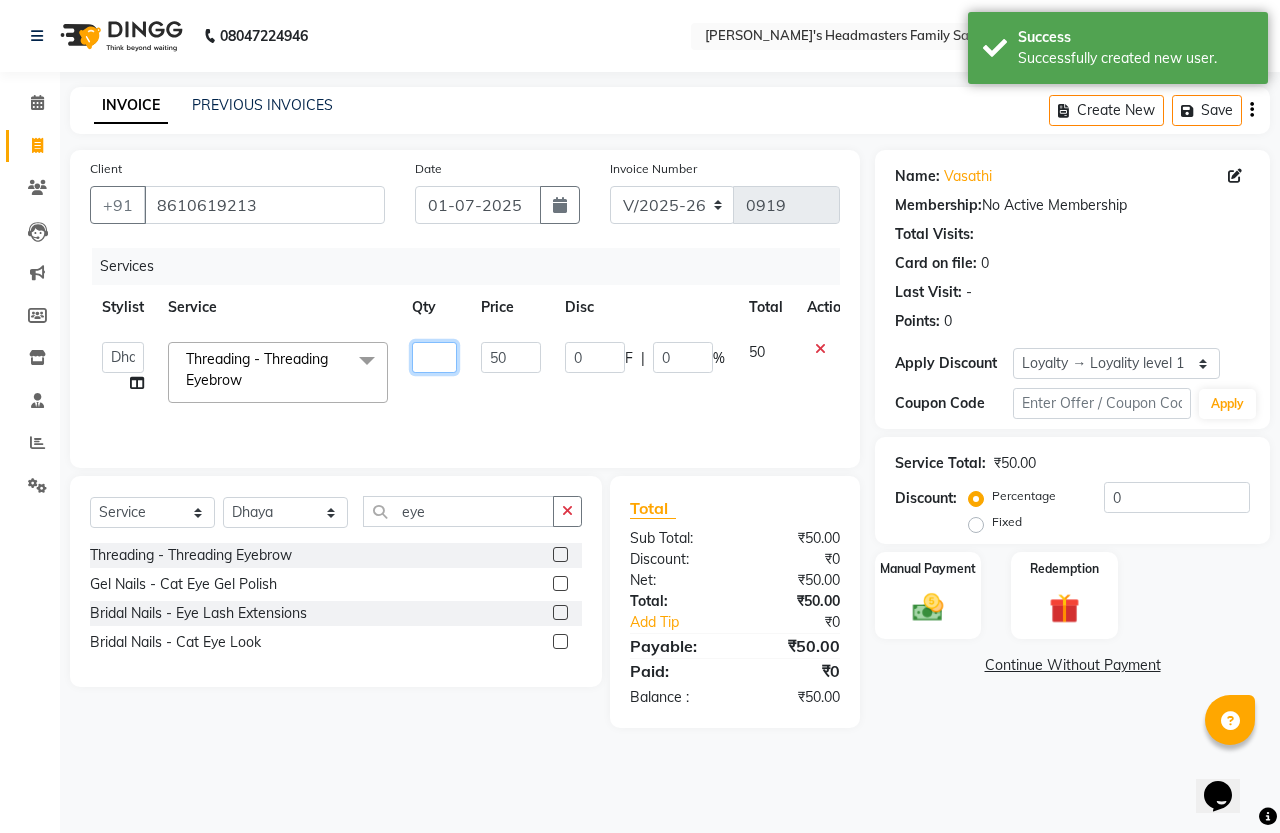 type on "2" 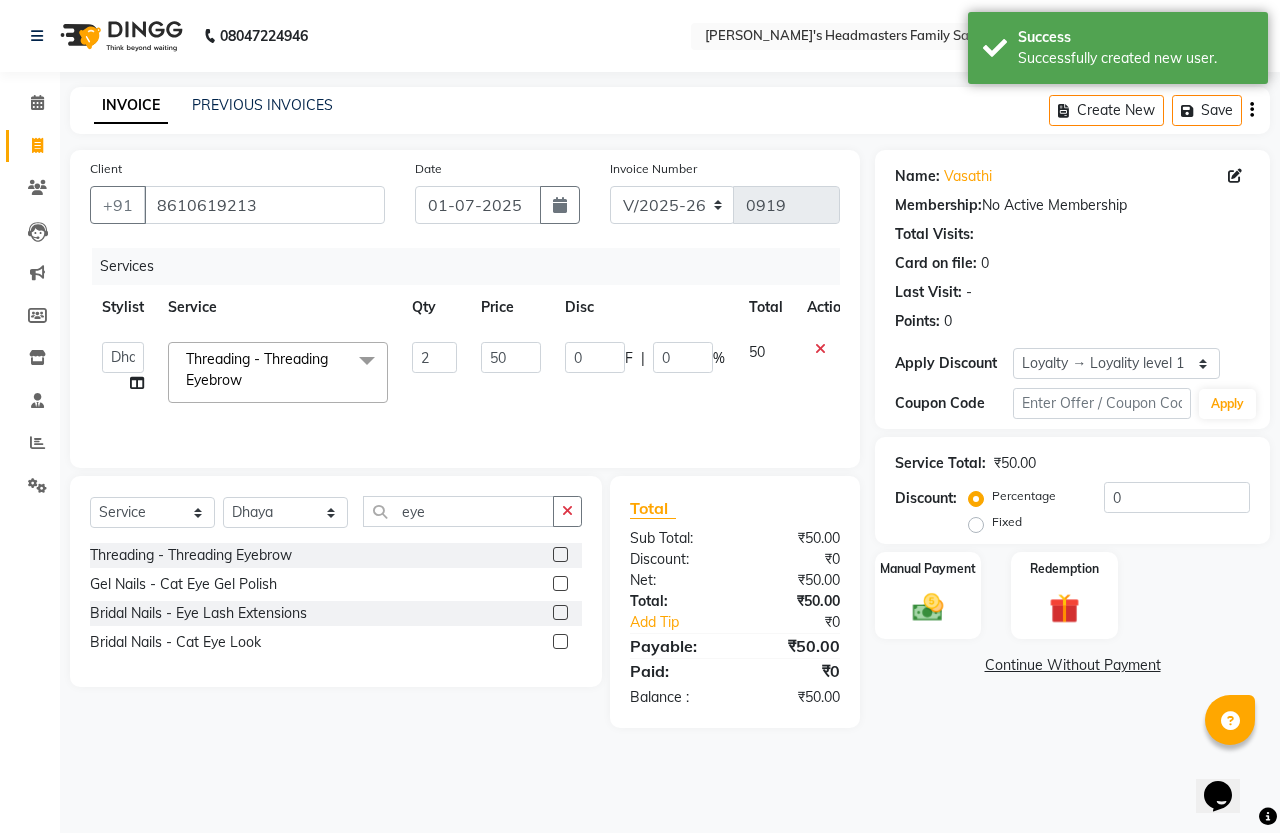 click on "[PERSON_NAME]   [PERSON_NAME]  Threading - Threading Eyebrow  x Hair - Men Hair Cut Hair - Men Creative Cut Hair - Men Hair Wash & Conditioning Hair - Men [PERSON_NAME] Zero Trim Hair - Men [PERSON_NAME] Design Hair - Men Shave Hair - Men Premium Shave (Shave, Cleansing & Pack) Hair - Men Head Oil Massage (Almond/Coconut Oil) 30mns Hair - Men Organic Head Oil Massage ([PERSON_NAME] Oil) 30mns Hair - Men Kids Cut - Premium (Below [DEMOGRAPHIC_DATA]) Hair - Men Moustache Colouring Hair - Men [PERSON_NAME] - Colour Hair - Men [PERSON_NAME] & Moustache Colouring Hair - Women Kids Cut - Premium (Below [DEMOGRAPHIC_DATA]) Hair - Women Hair Trim (incl. Hairwash & Conditioning) Hair - Women Hair-Fringe Cut Hair - Women Advanced Hair Cut Hair - Head Oil Massage (Almond/Coconut Oil) 30mns Short Hair - Head Oil Massage (Almond/Coconut Oil) 30mns Medium Hair - Head Oil Massage (Almond/Coconut Oil) 30mns Long Hair - Organic Head Oil Massage ([PERSON_NAME] Oil) 30mns Short Hair - Organic Head Oil Massage ([PERSON_NAME] Oil) 30mns Medium Hair - Blast Dry Short Hair trimming 2" 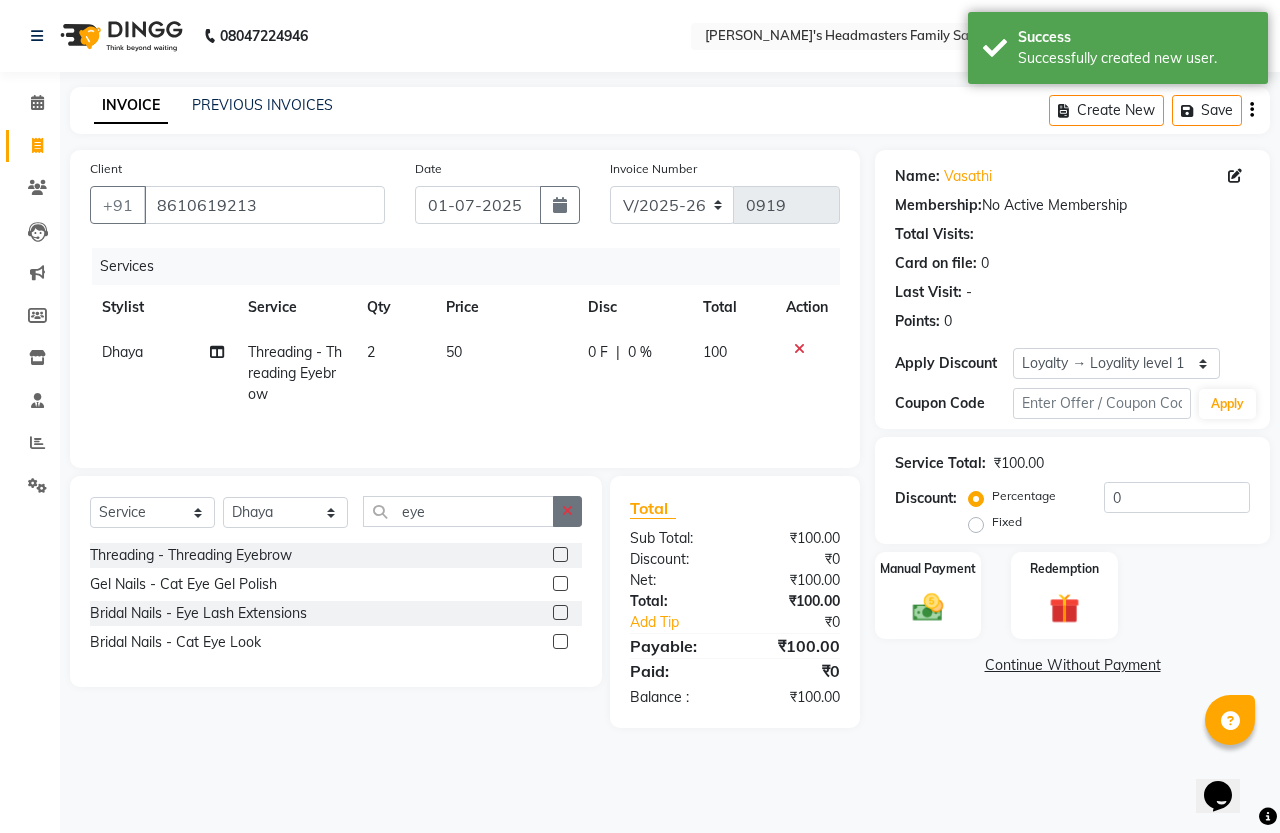 click 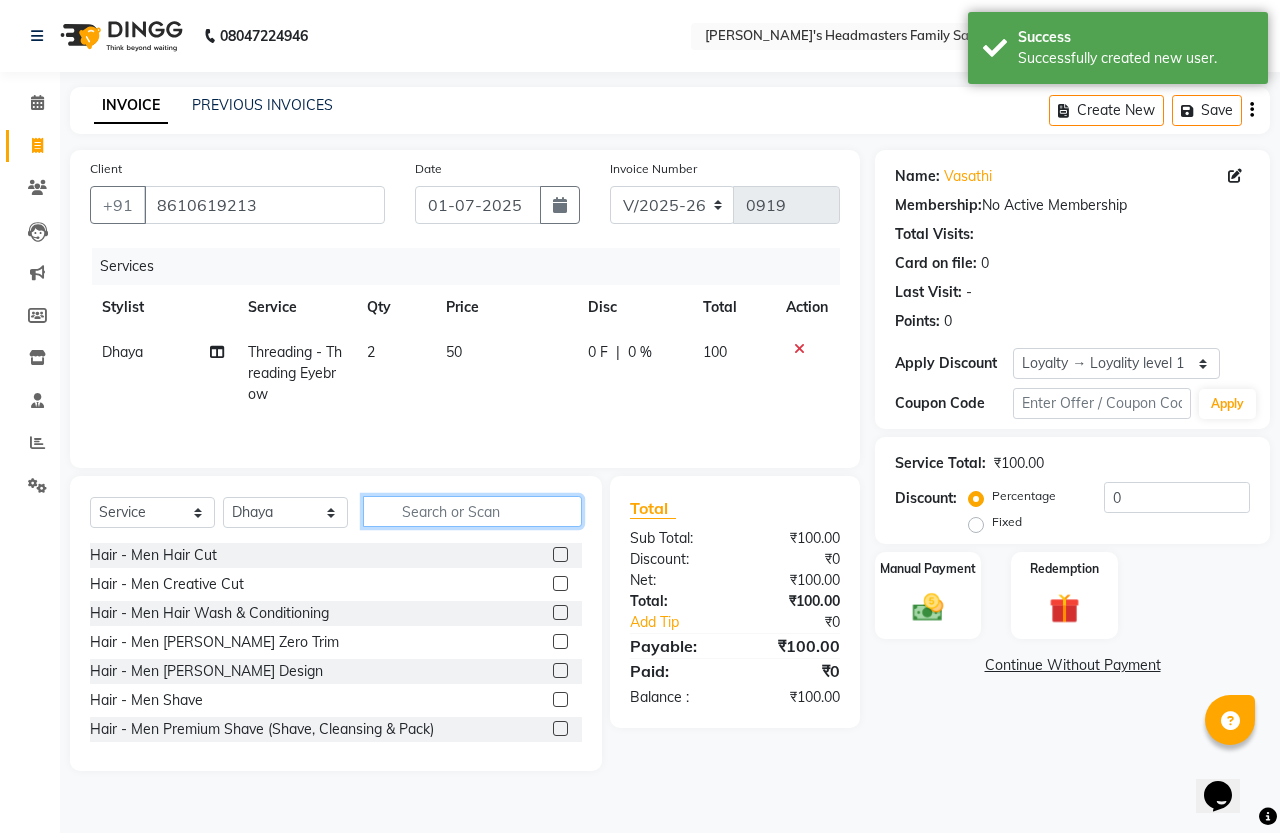 click 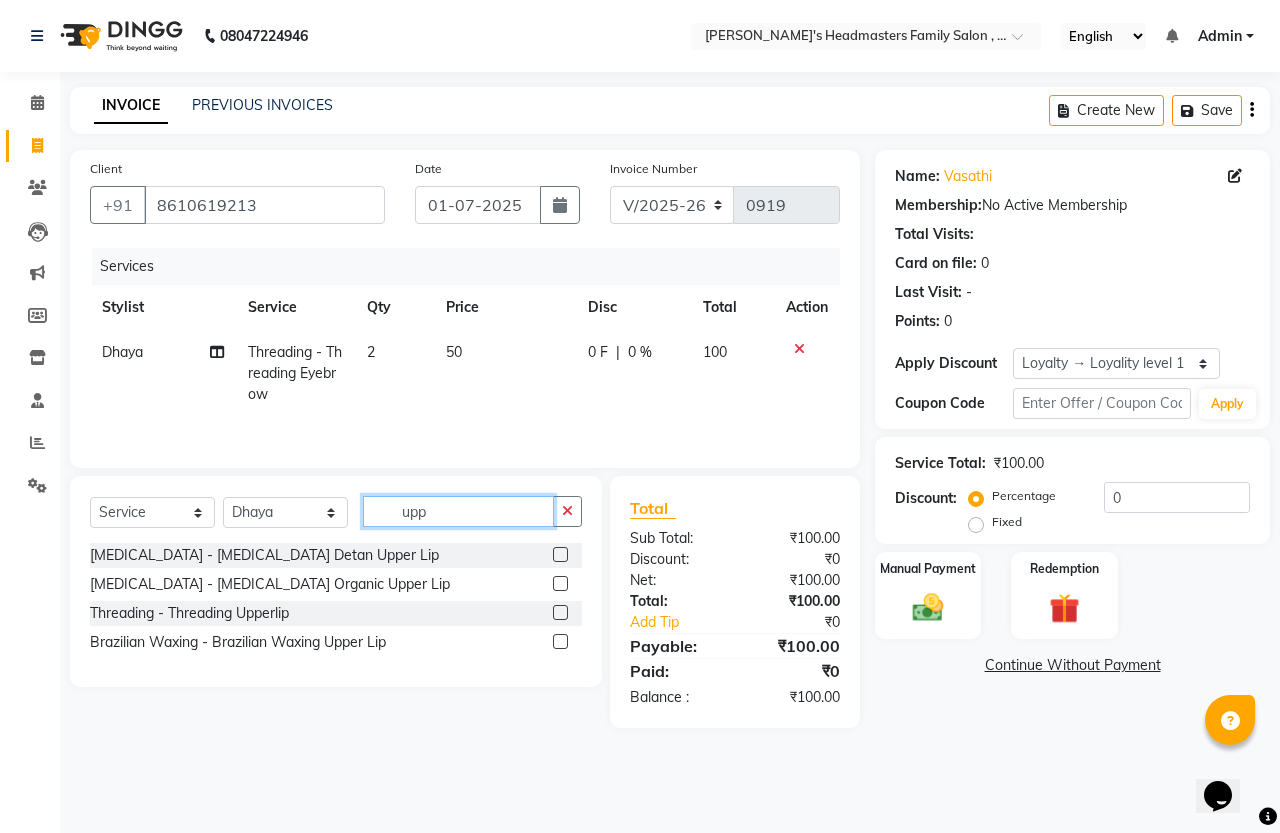 type on "upp" 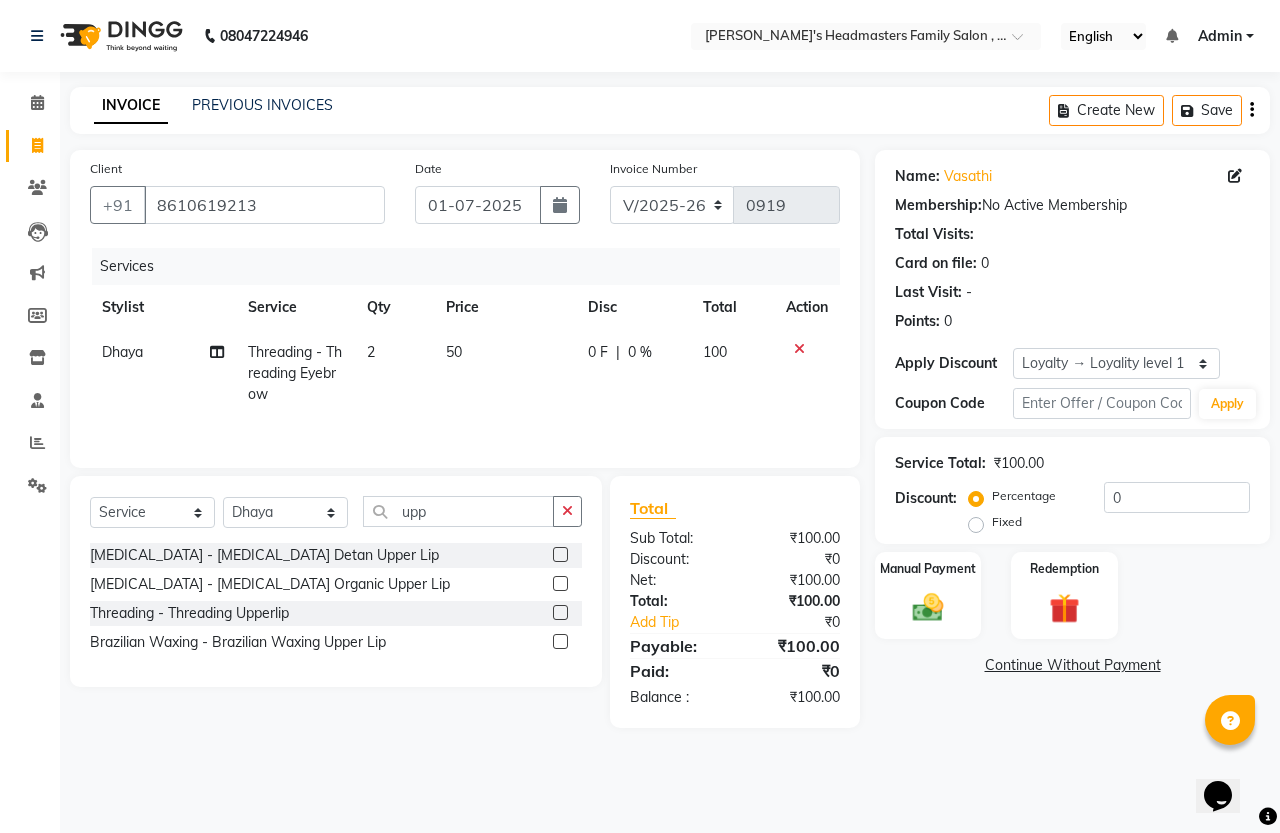click 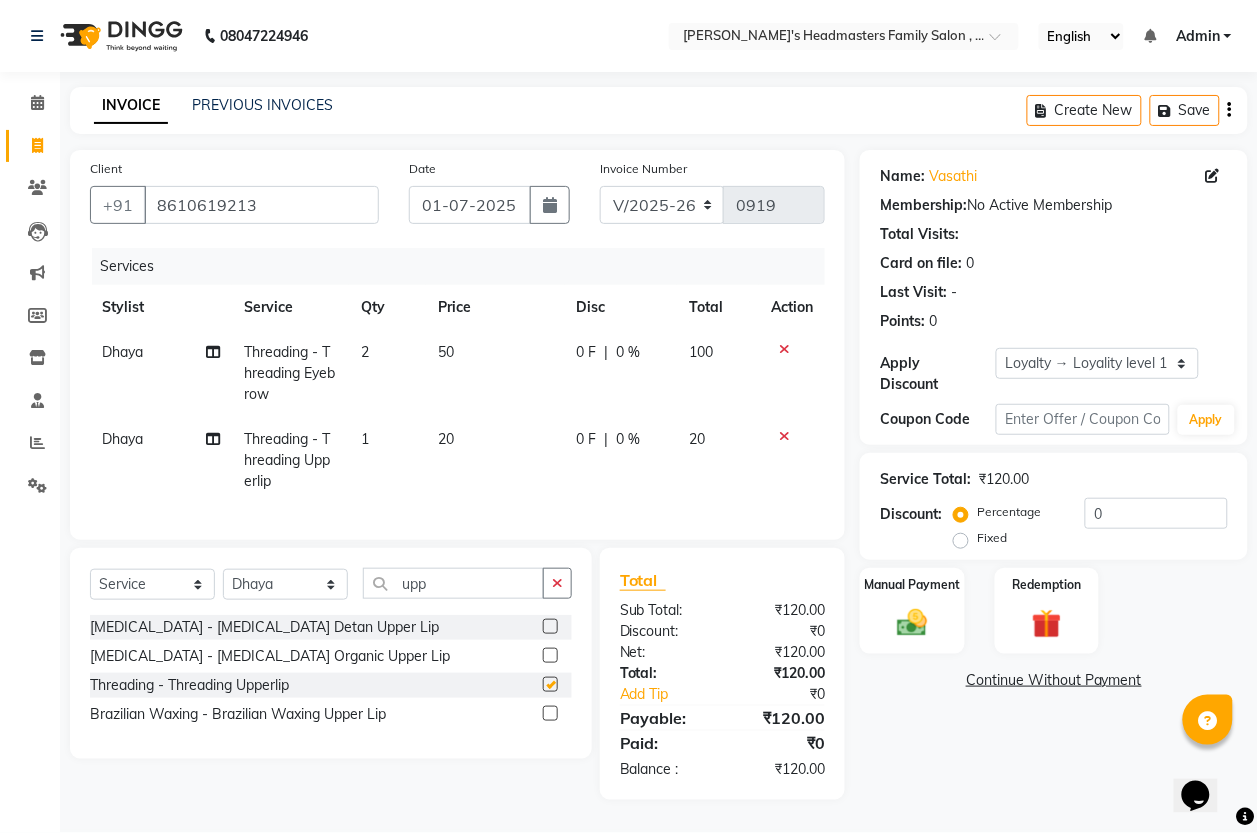 checkbox on "false" 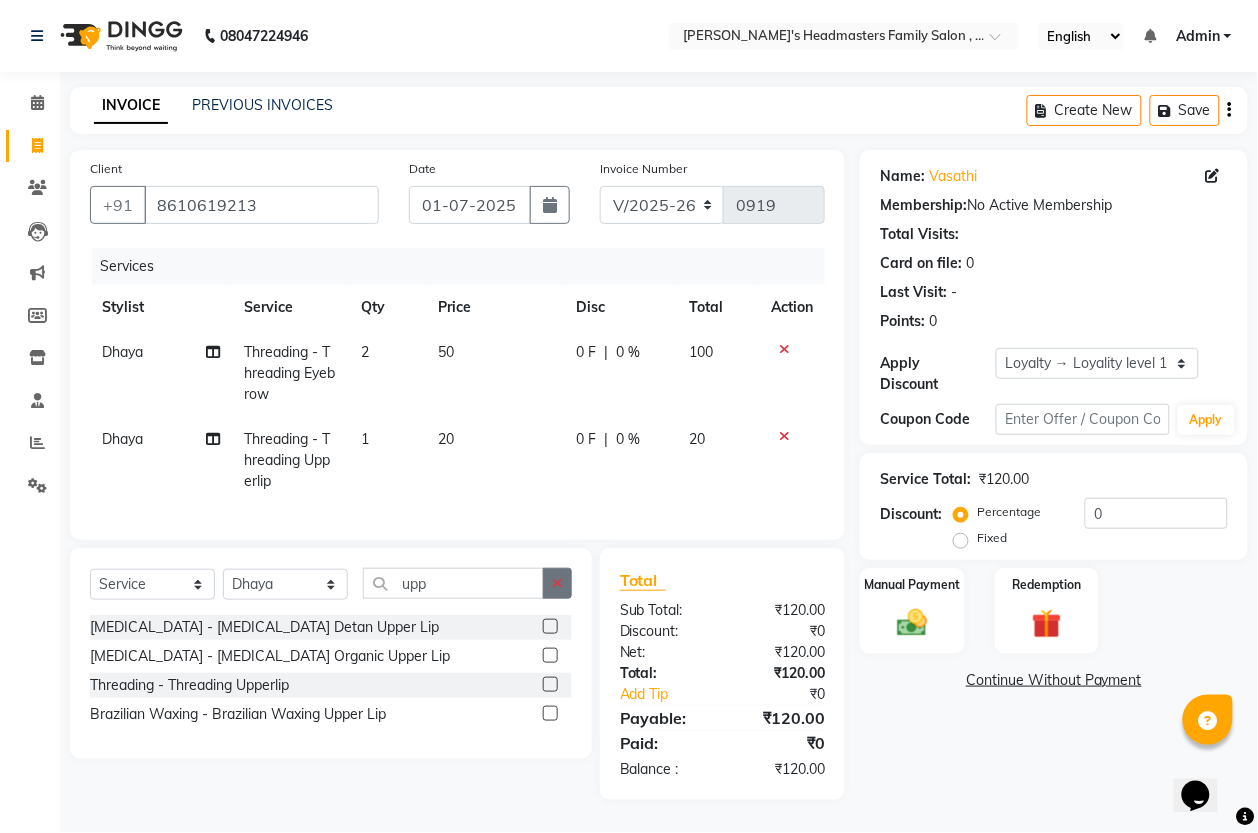 click 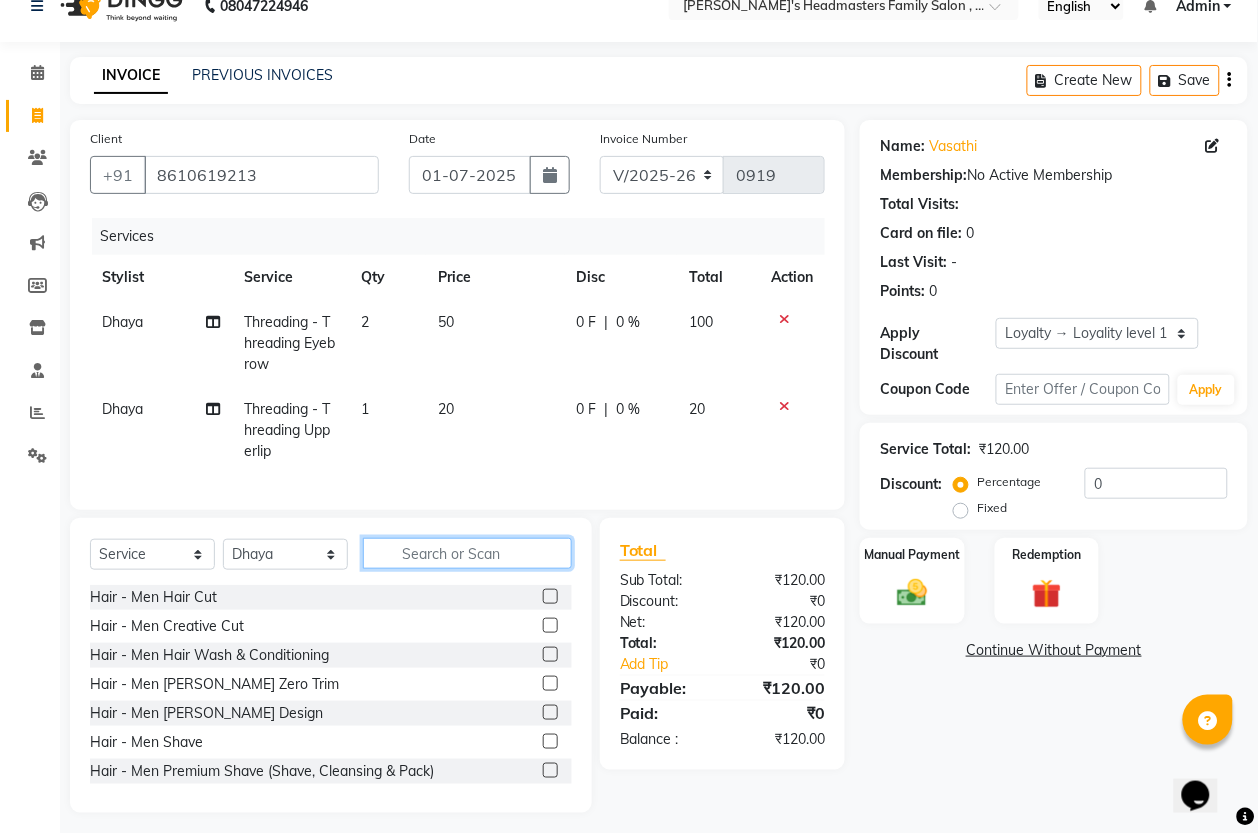 scroll, scrollTop: 60, scrollLeft: 0, axis: vertical 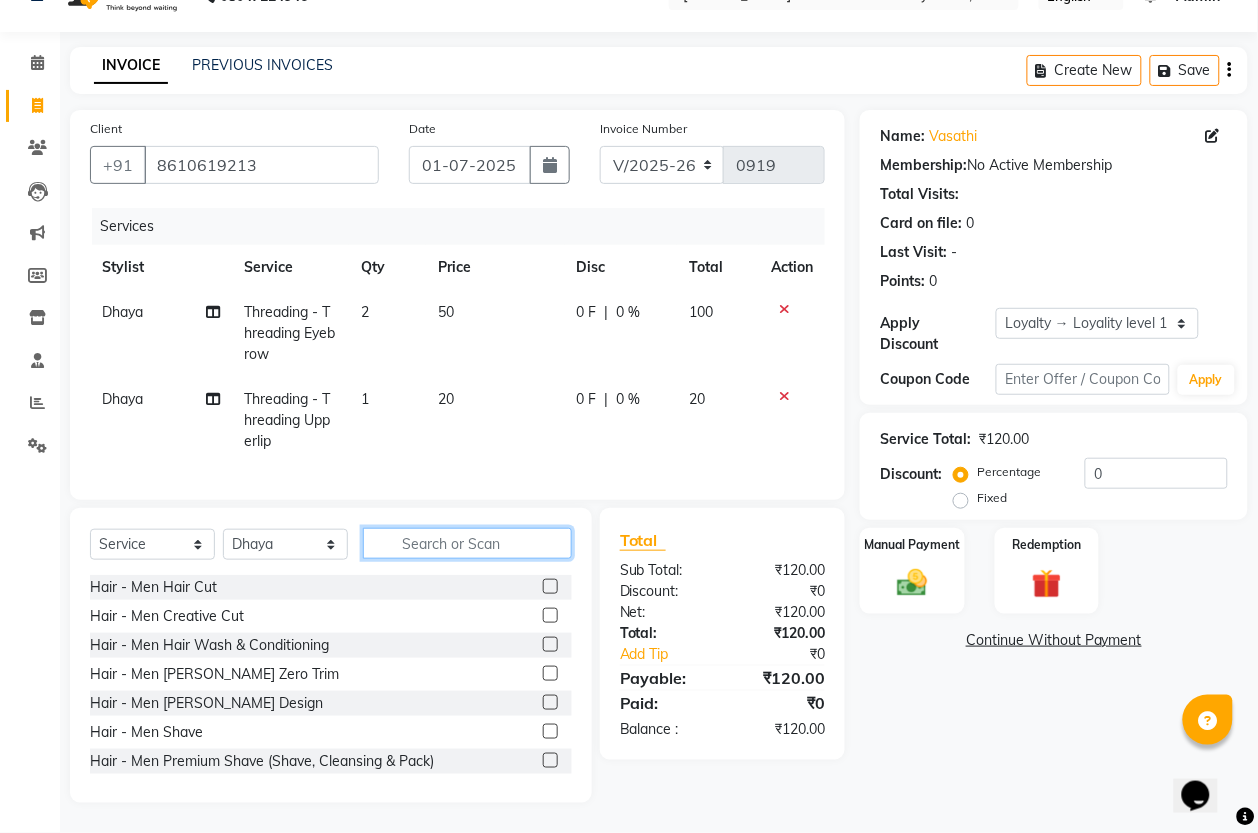 click 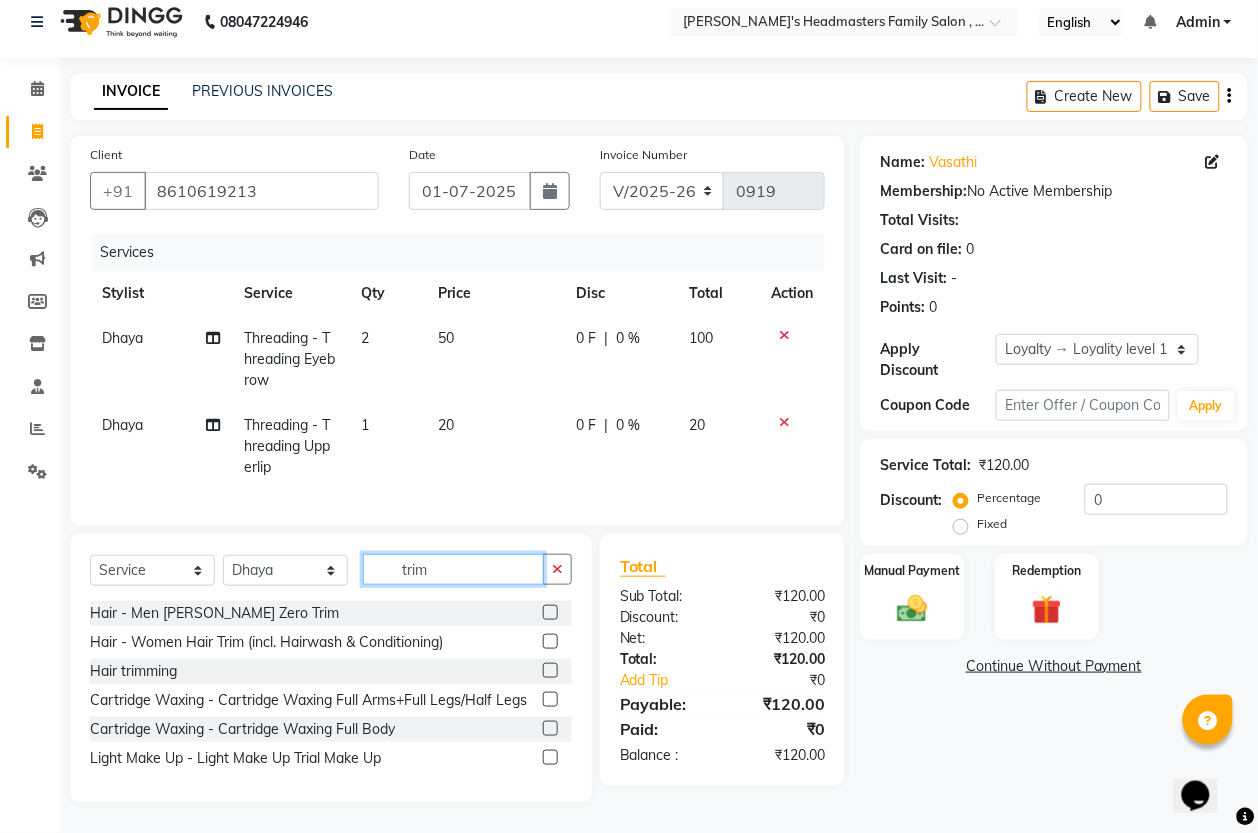 scroll, scrollTop: 17, scrollLeft: 0, axis: vertical 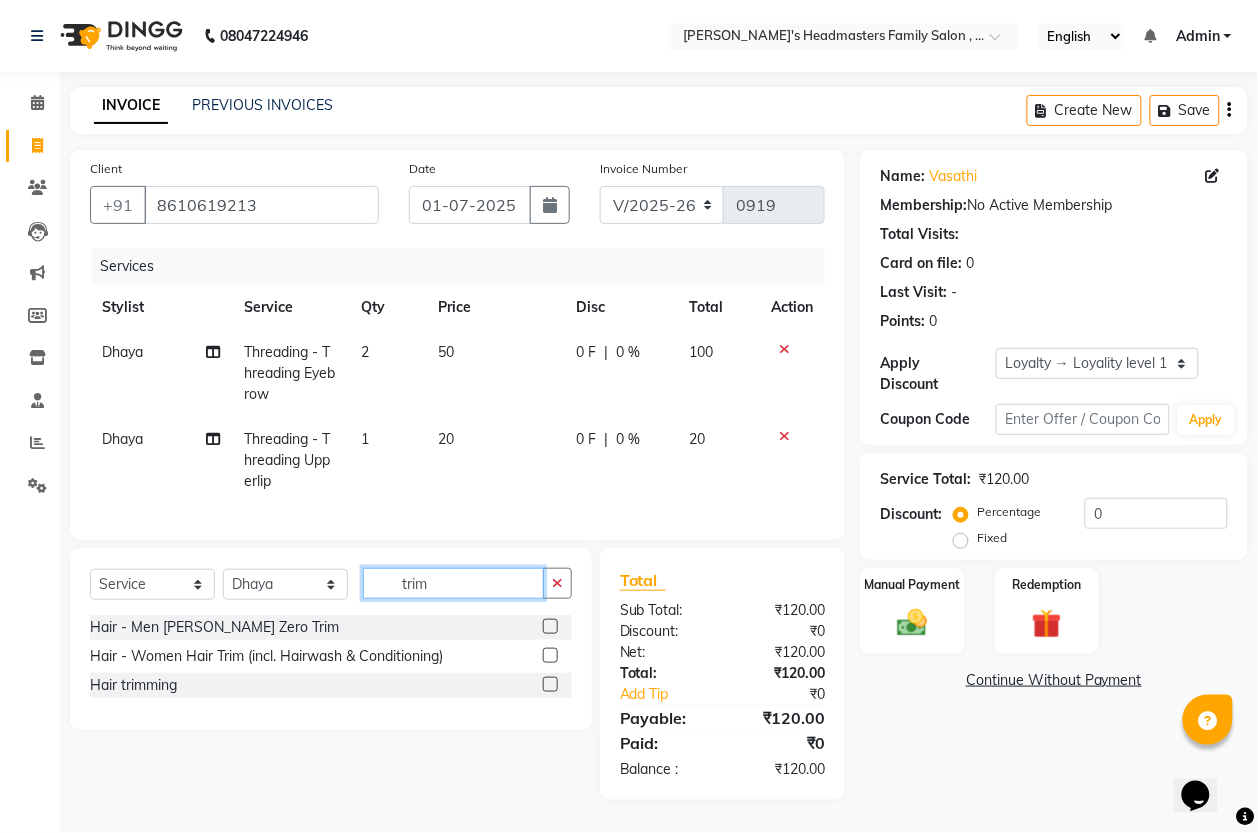 type on "trim" 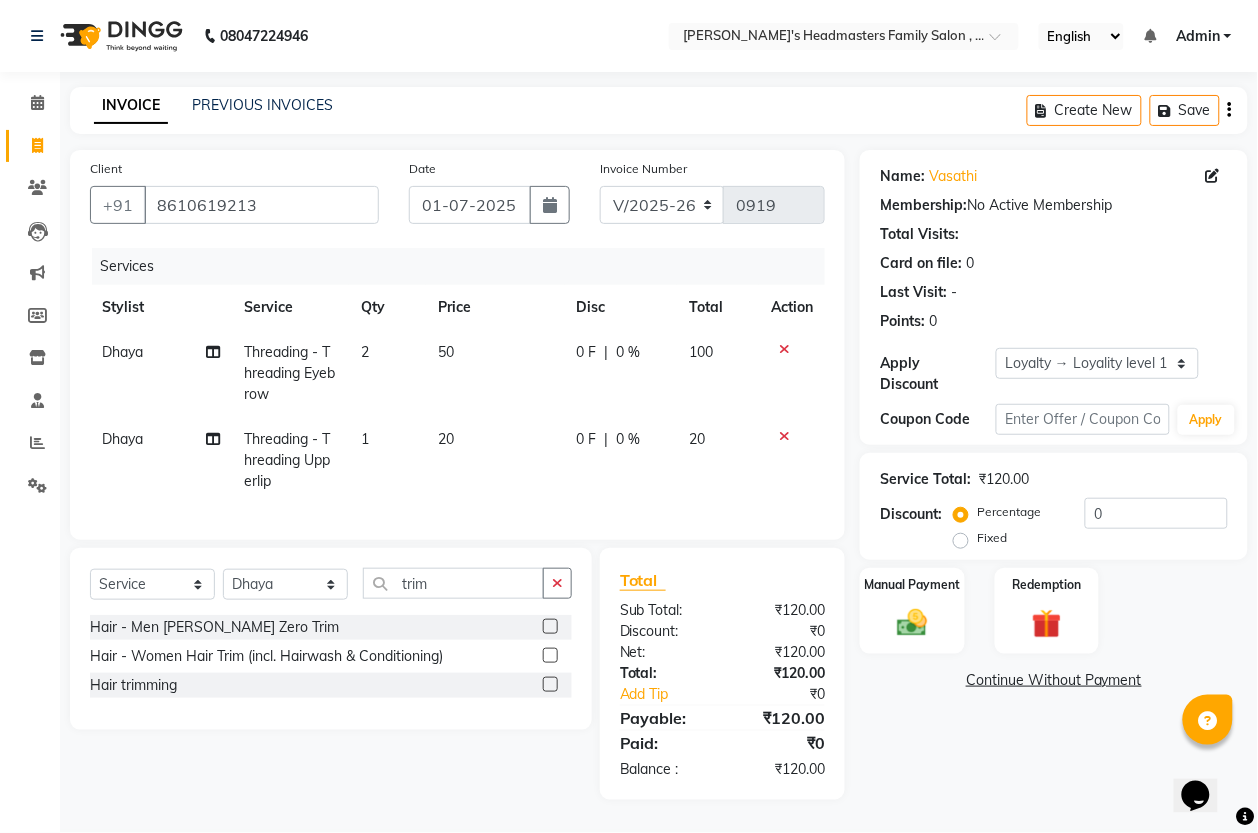 click 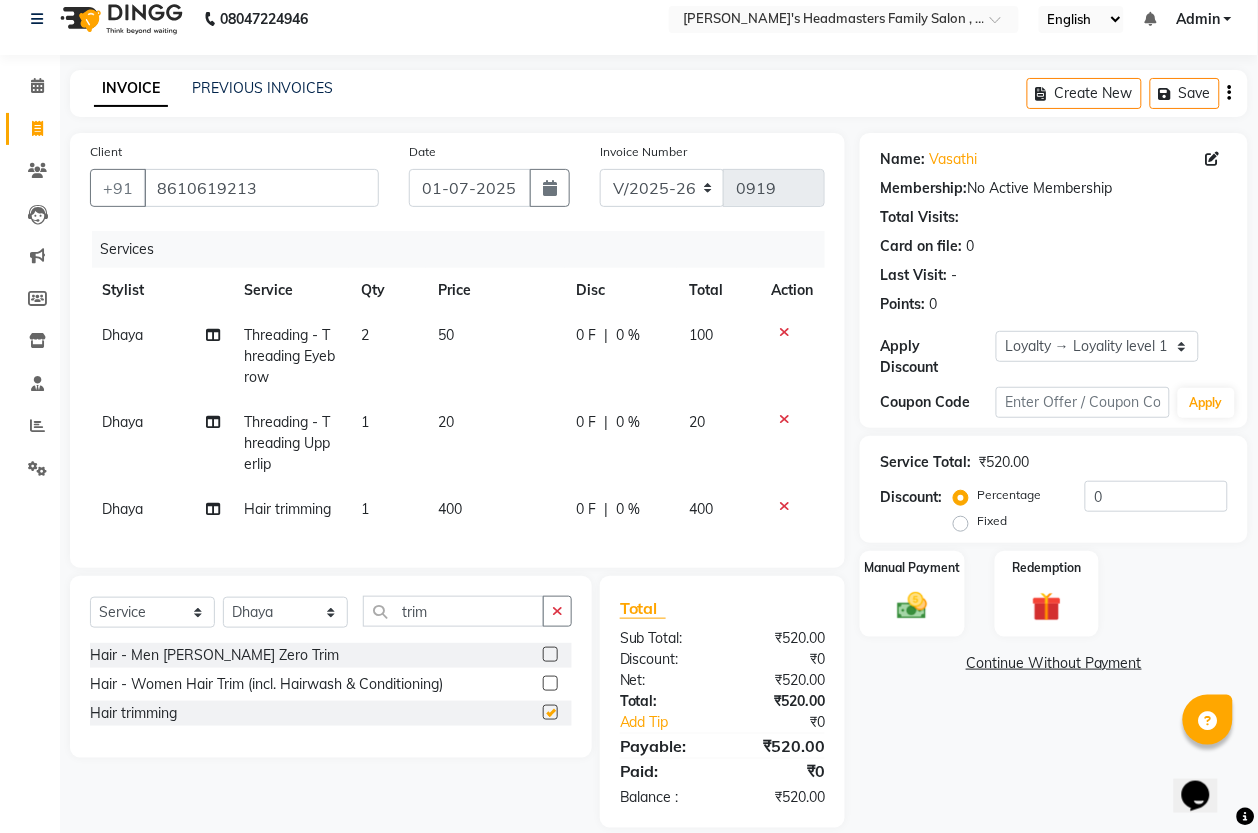 checkbox on "false" 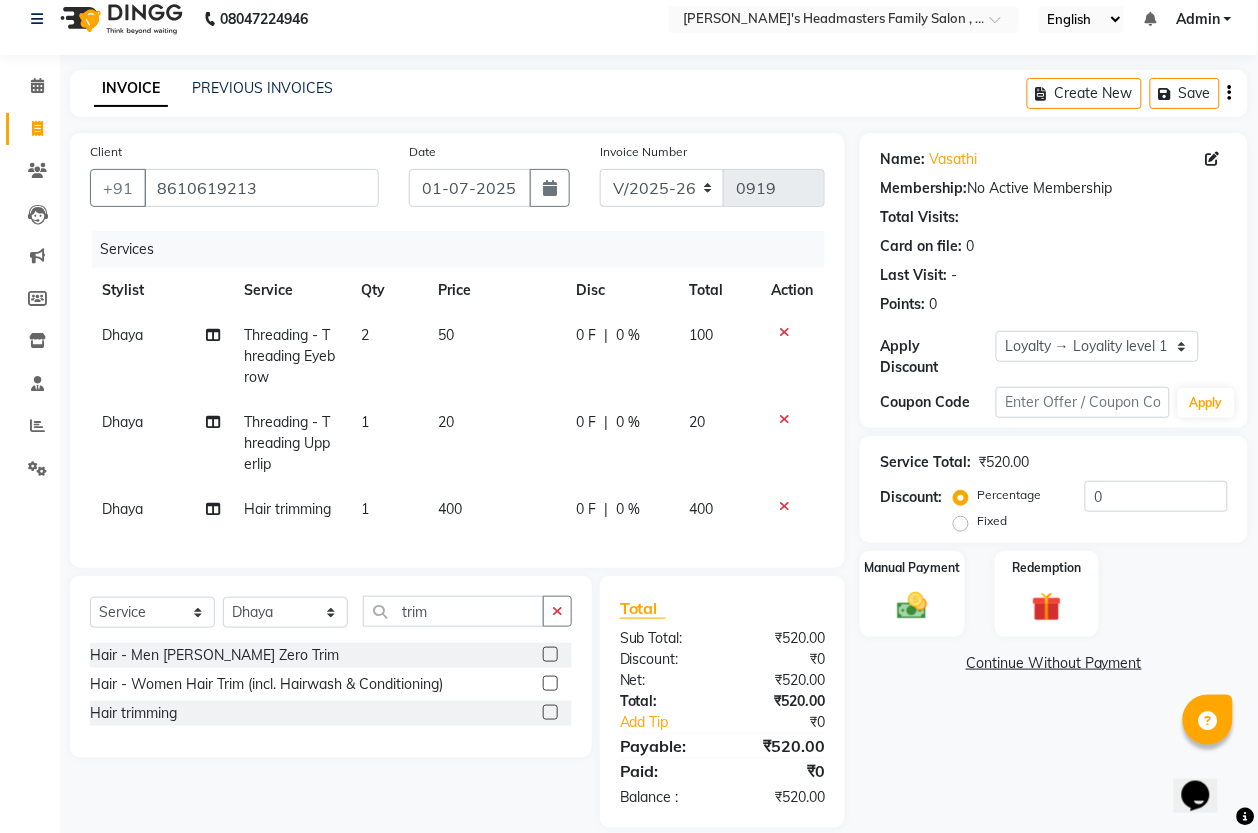 click on "1" 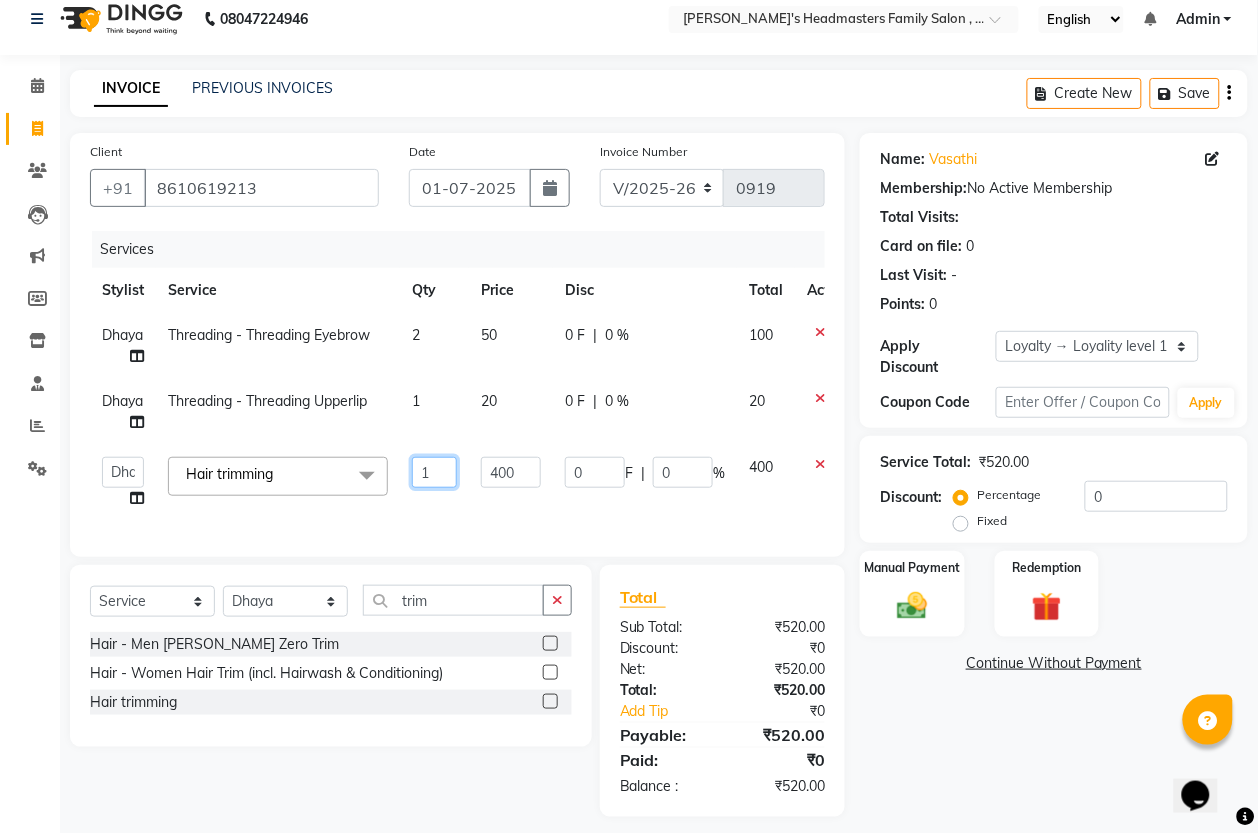 click on "1" 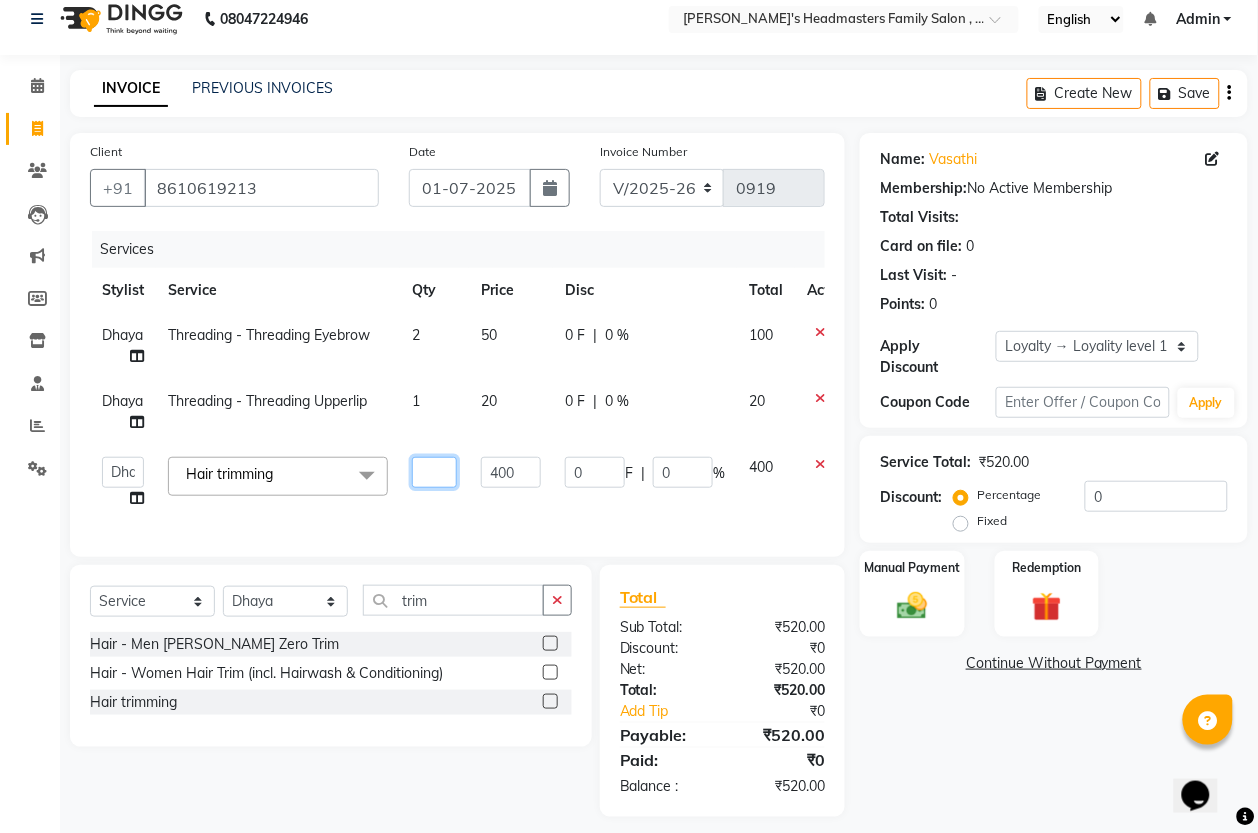 type on "2" 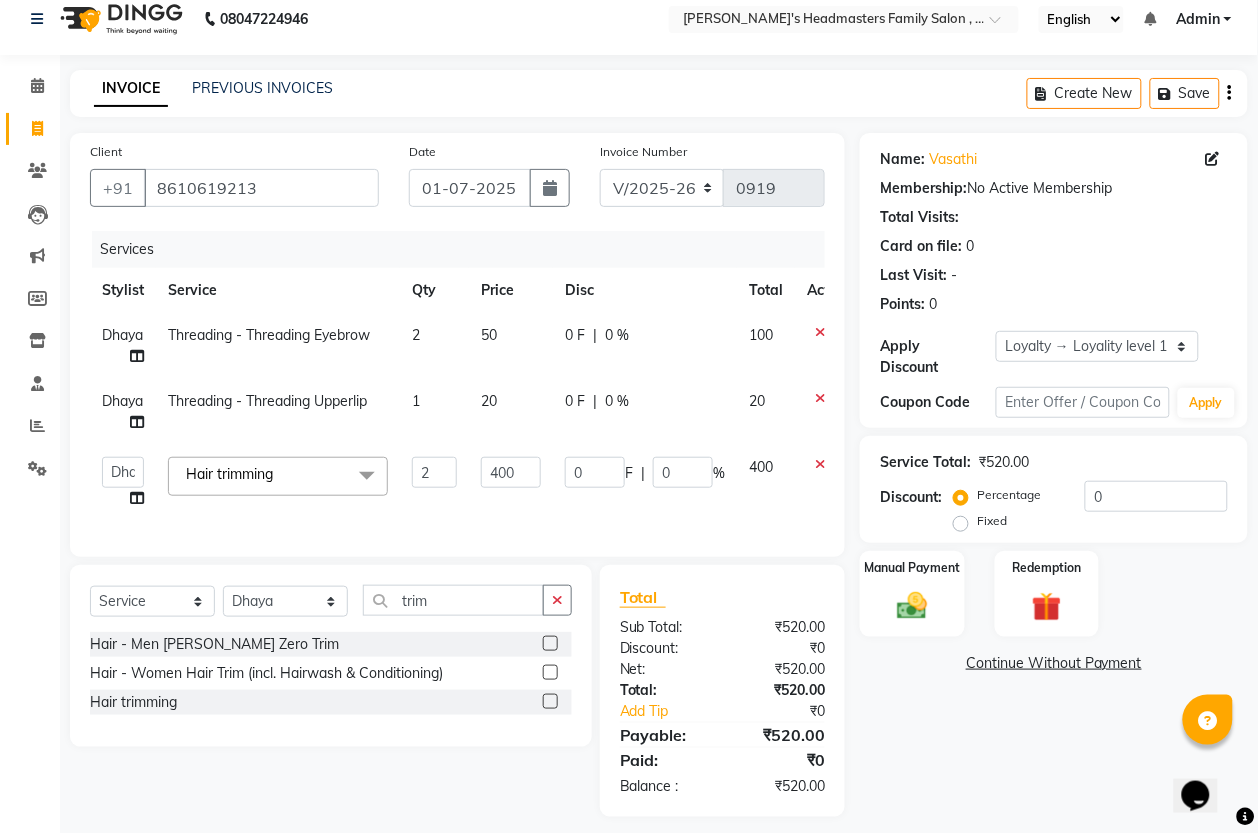 click on "Services Stylist Service Qty Price Disc Total Action Dhaya Threading - Threading Eyebrow 2 50 0 F | 0 % 100 Dhaya Threading - Threading Upperlip 1 20 0 F | 0 % 20  [PERSON_NAME]   [PERSON_NAME]  Hair trimming  x Hair - Men Hair Cut Hair - Men Creative Cut Hair - Men Hair Wash & Conditioning Hair - Men [PERSON_NAME] Zero Trim Hair - Men [PERSON_NAME] Design Hair - Men Shave Hair - Men Premium Shave (Shave, Cleansing & Pack) Hair - Men Head Oil Massage (Almond/Coconut Oil) 30mns Hair - Men Organic Head Oil Massage ([PERSON_NAME] Oil) 30mns Hair - Men Kids Cut - Premium (Below [DEMOGRAPHIC_DATA]) Hair - Men Moustache Colouring Hair - Men [PERSON_NAME] - Colour Hair - Men [PERSON_NAME] & Moustache Colouring Hair - Women Kids Cut - Premium (Below [DEMOGRAPHIC_DATA]) Hair - Women Hair Trim (incl. Hairwash & Conditioning) Hair - Women Hair-Fringe Cut Hair - Women Advanced Hair Cut Hair - Head Oil Massage (Almond/Coconut Oil) 30mns Short Hair - Head Oil Massage (Almond/Coconut Oil) 30mns Medium Hair - Head Oil Massage (Almond/Coconut Oil) 30mns Long 2 400 0 F |" 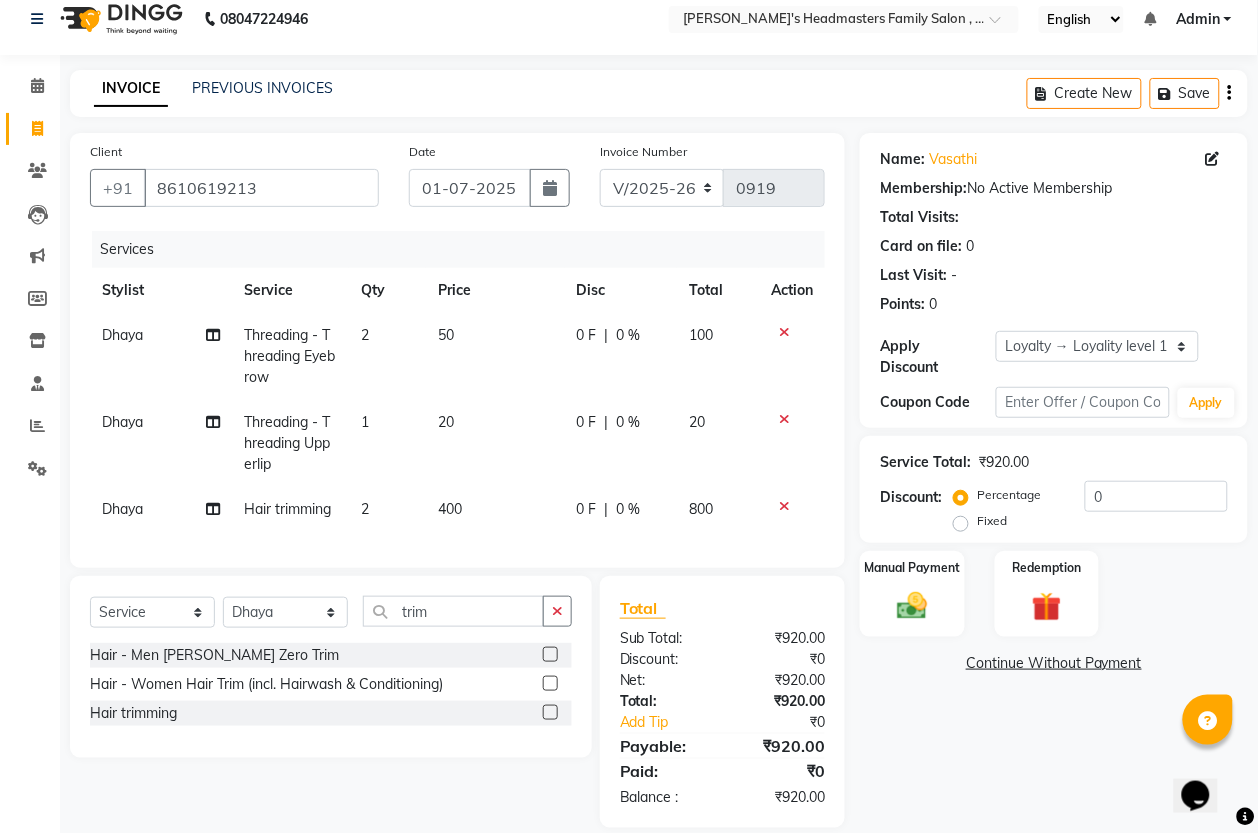 click 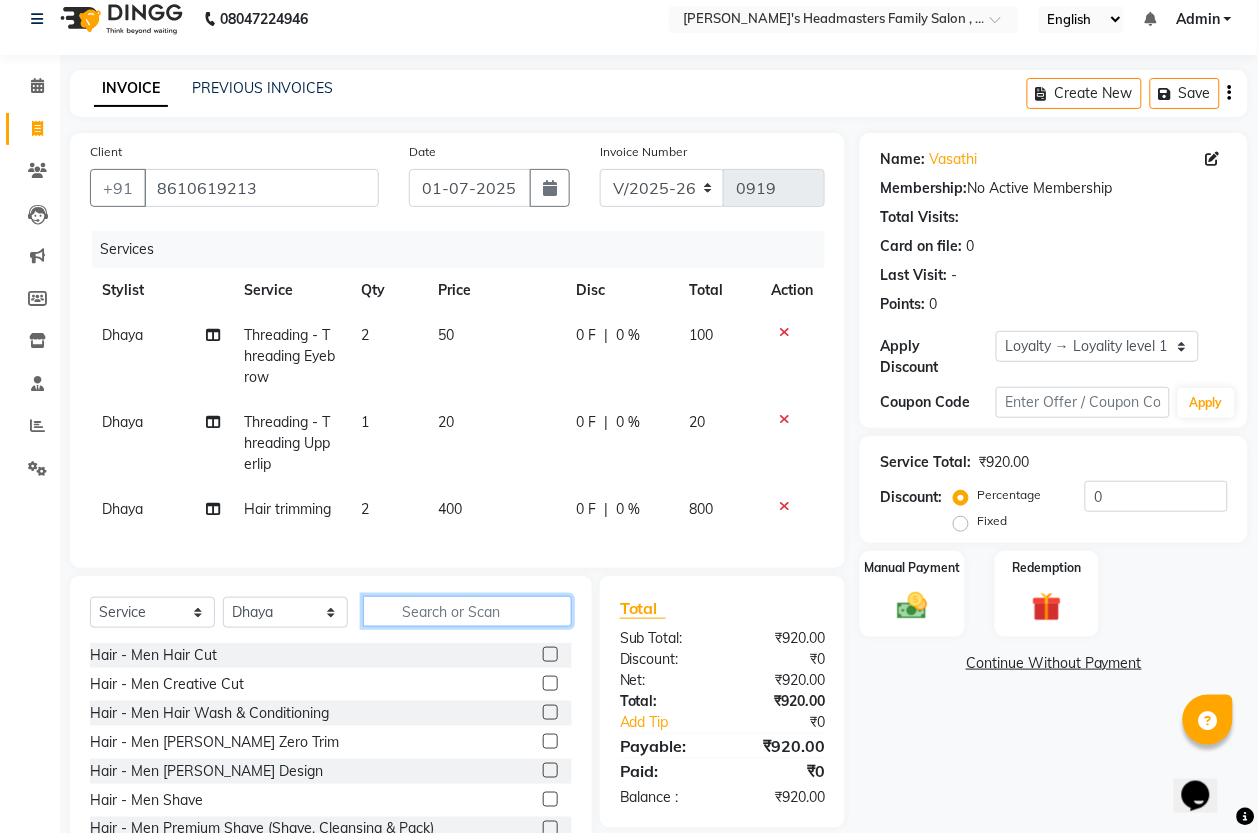 click 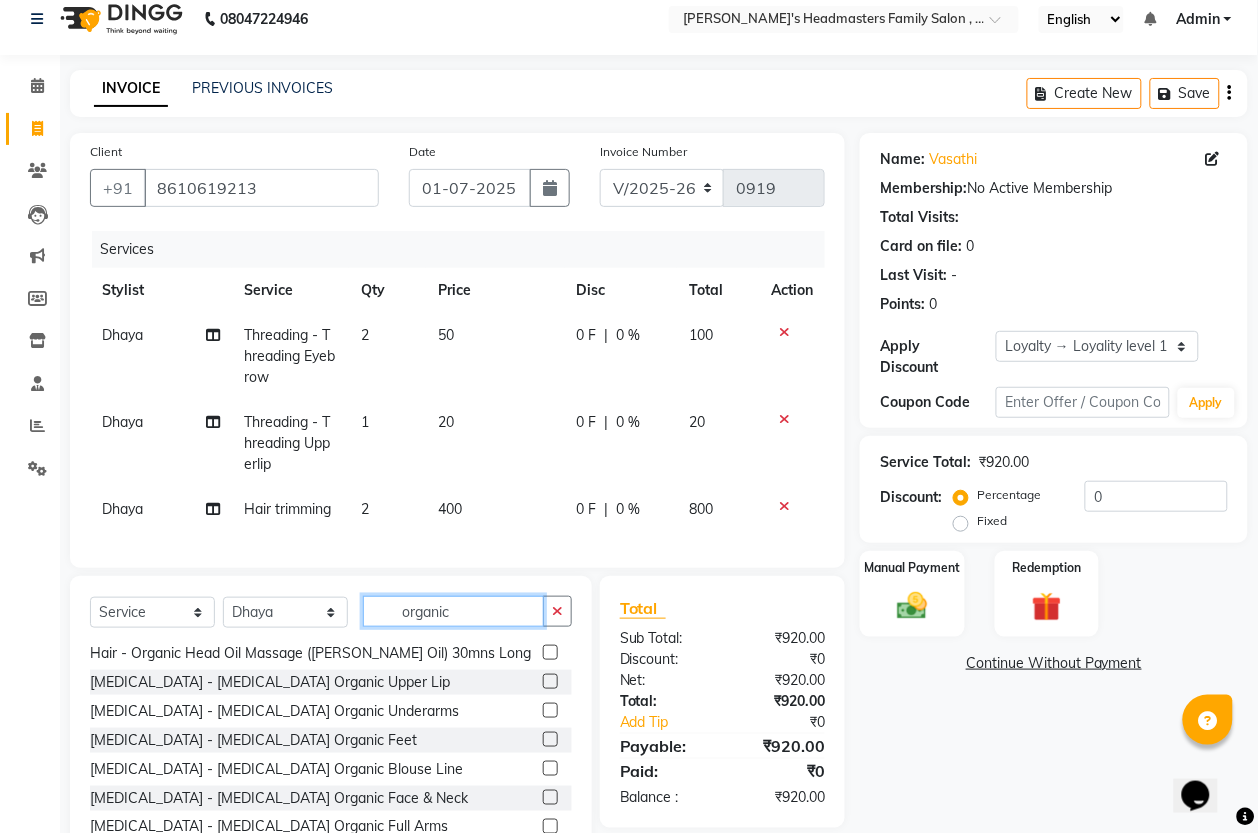 scroll, scrollTop: 125, scrollLeft: 0, axis: vertical 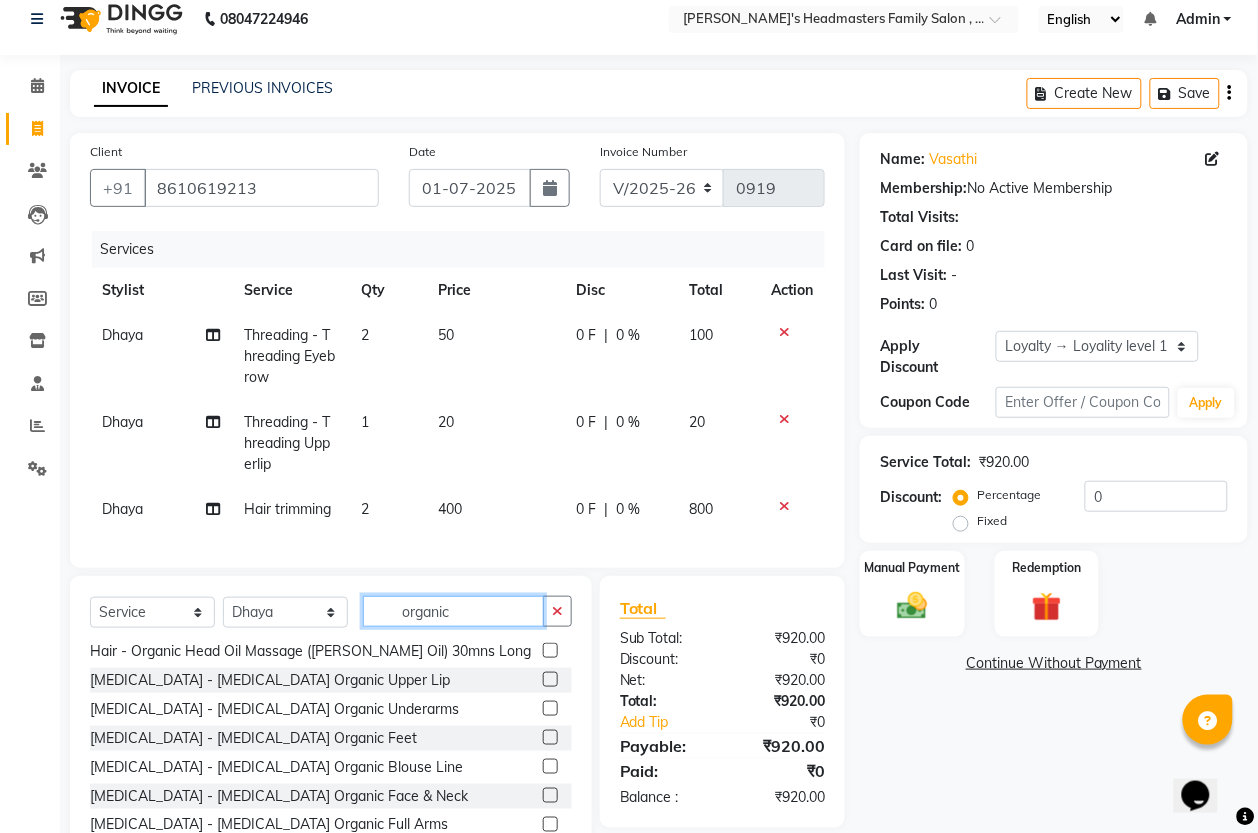 type on "organic" 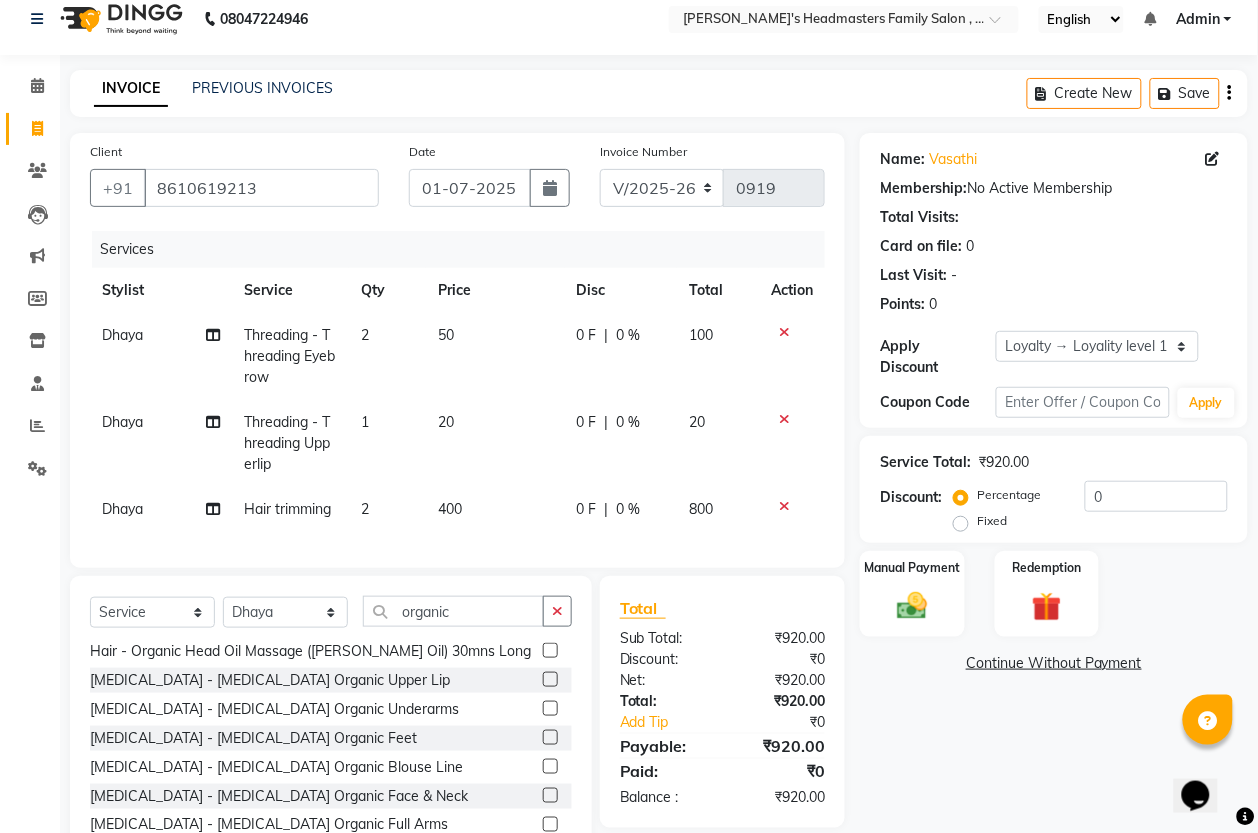 click 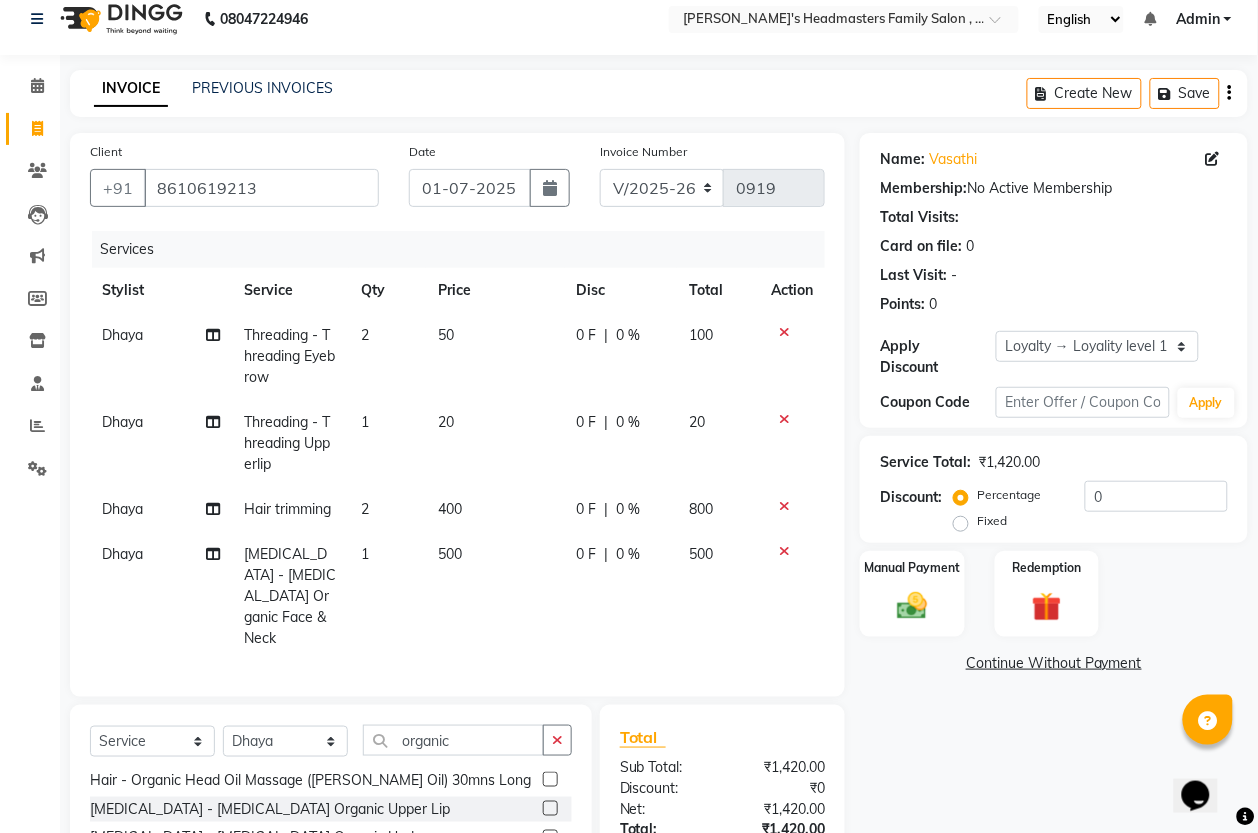 checkbox on "false" 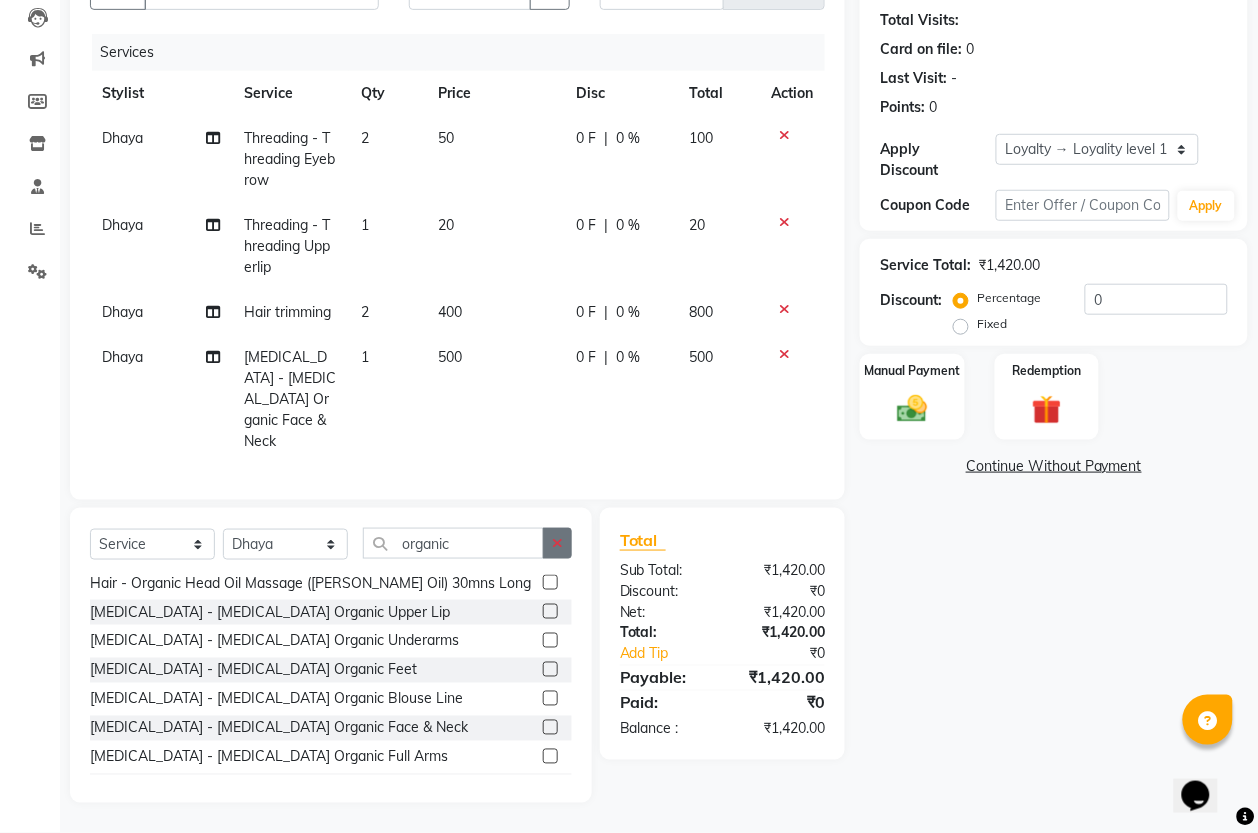 click 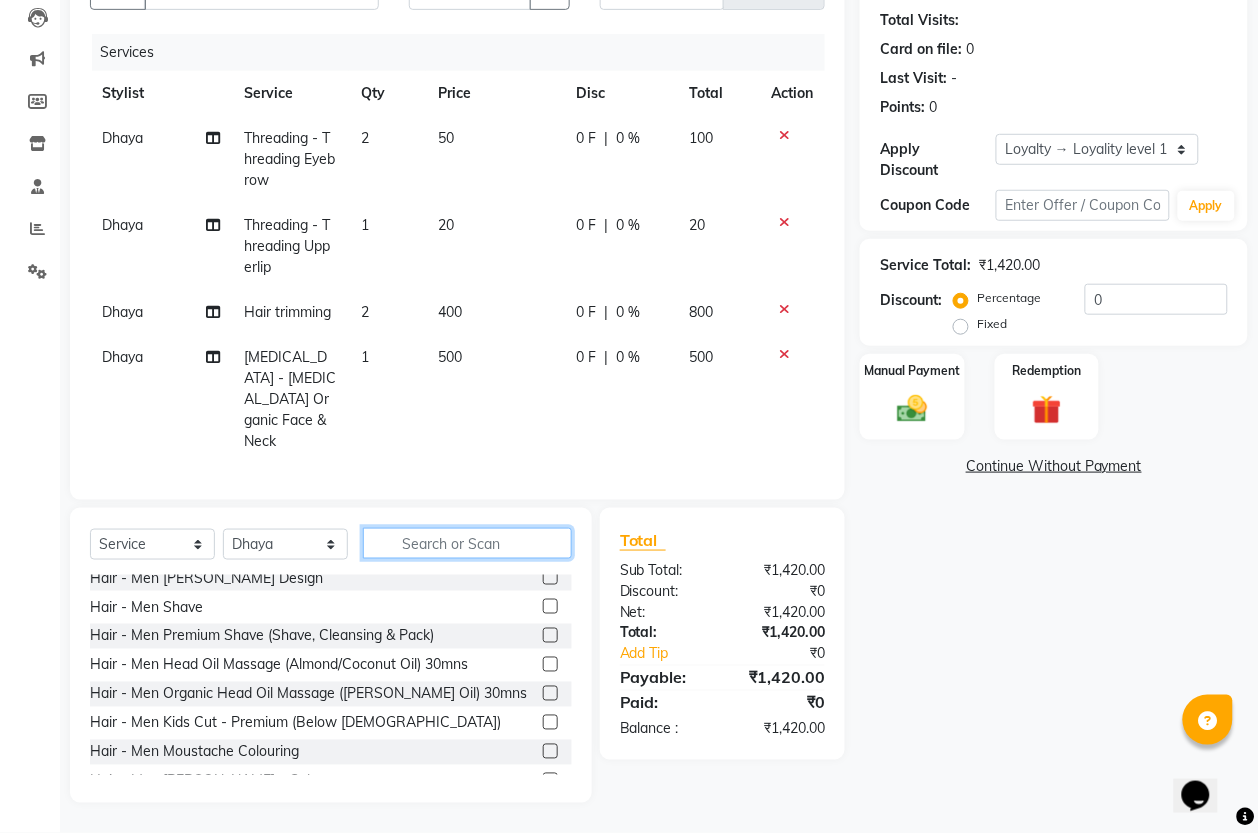 scroll, scrollTop: 233, scrollLeft: 0, axis: vertical 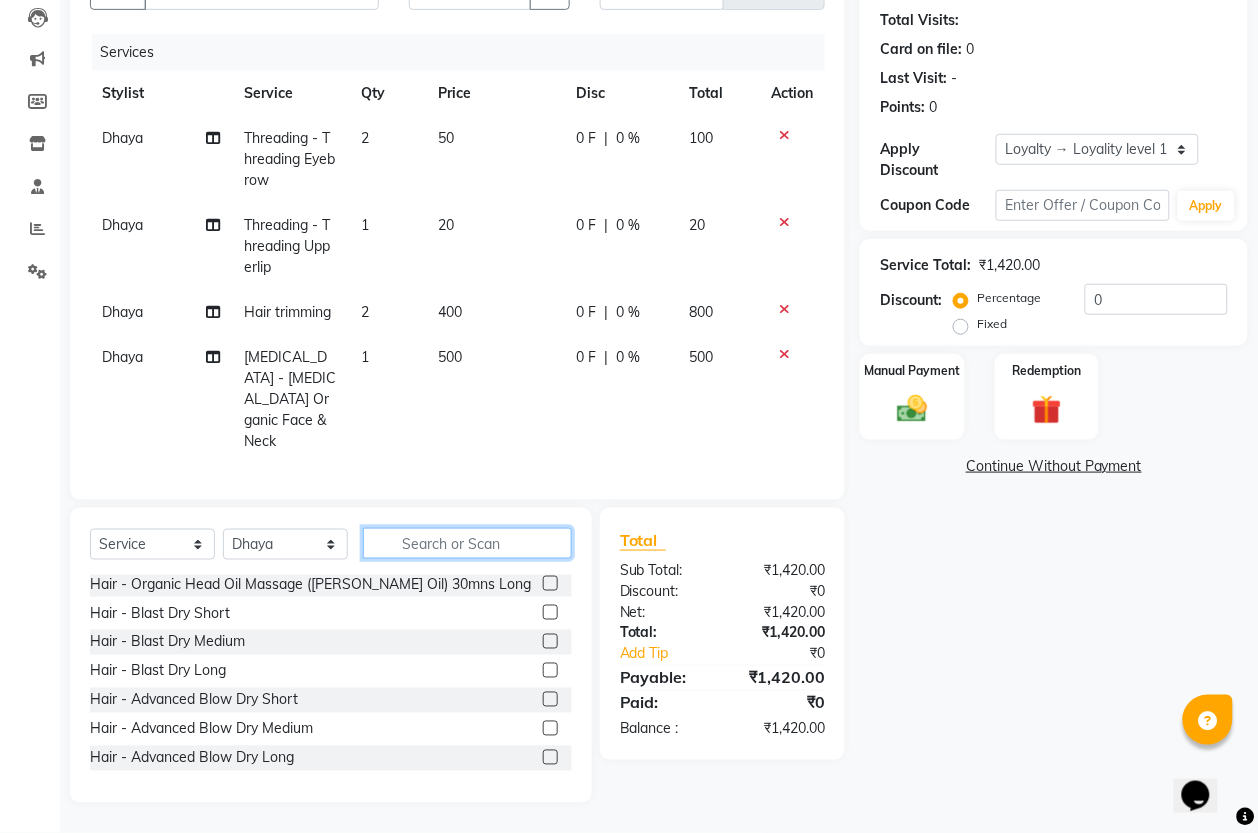 click 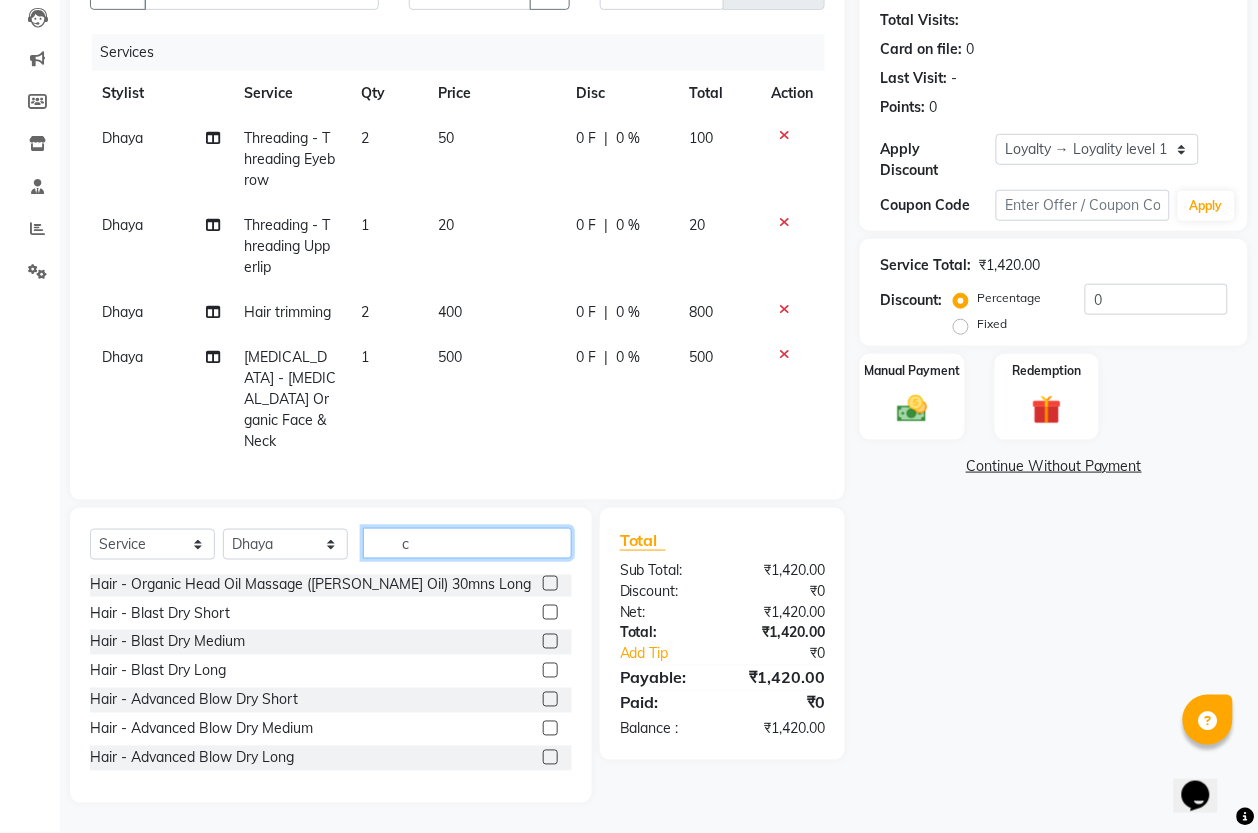 scroll, scrollTop: 235, scrollLeft: 0, axis: vertical 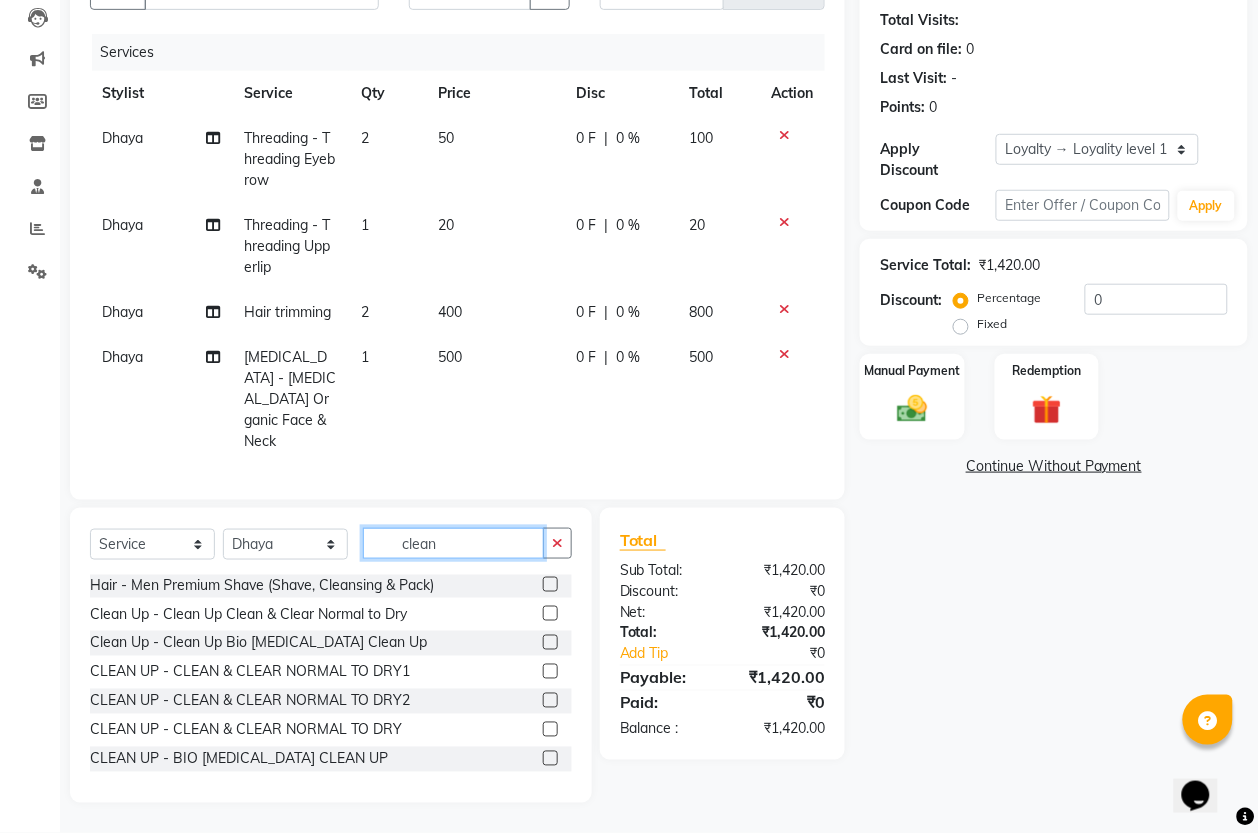 type on "clean" 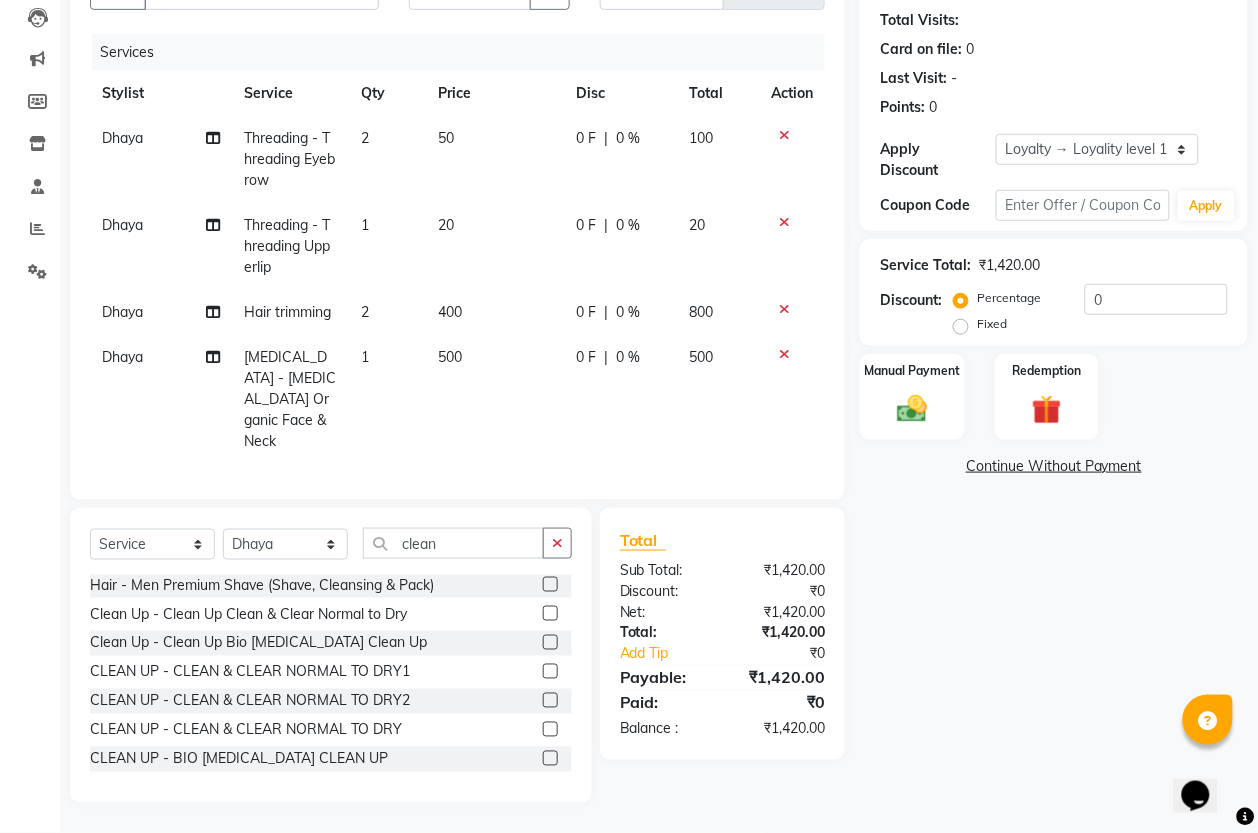 click on "Clean Up - Clean Up Bio [MEDICAL_DATA] Clean Up" 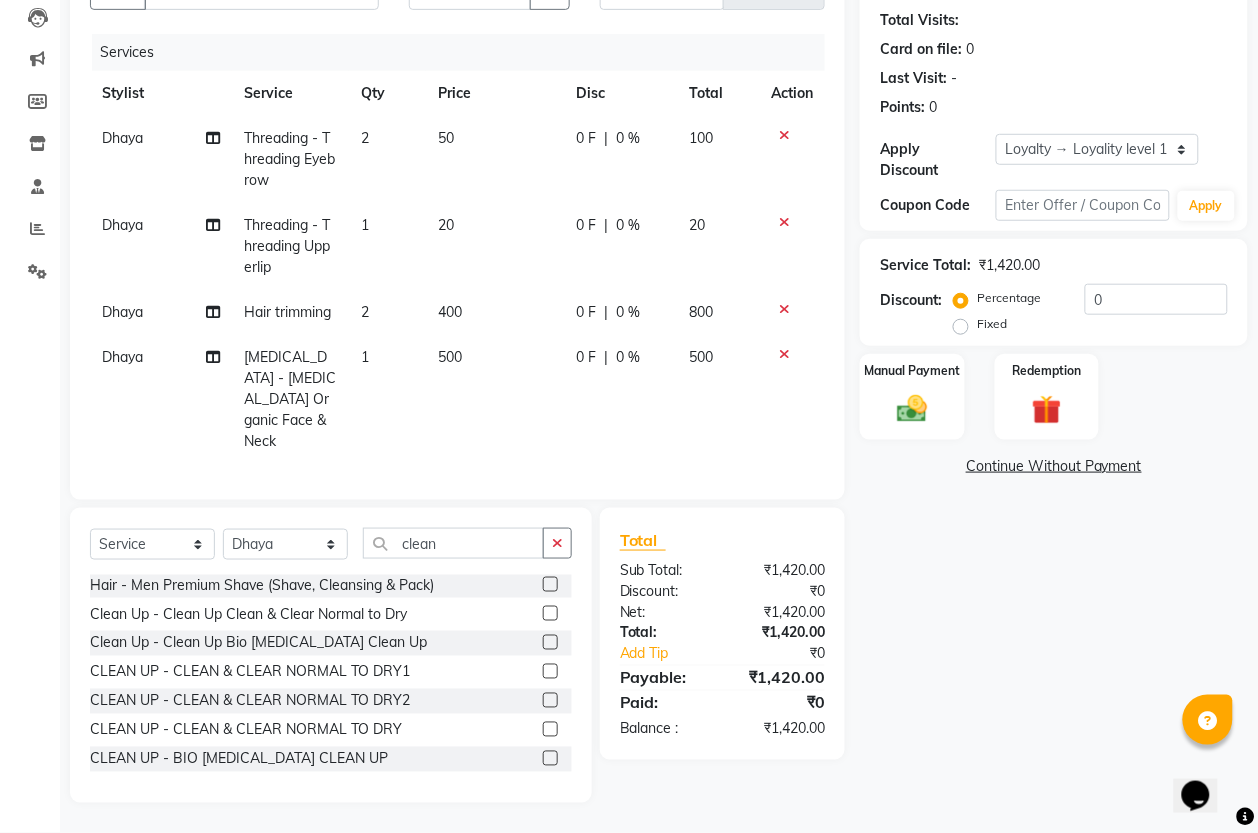 click 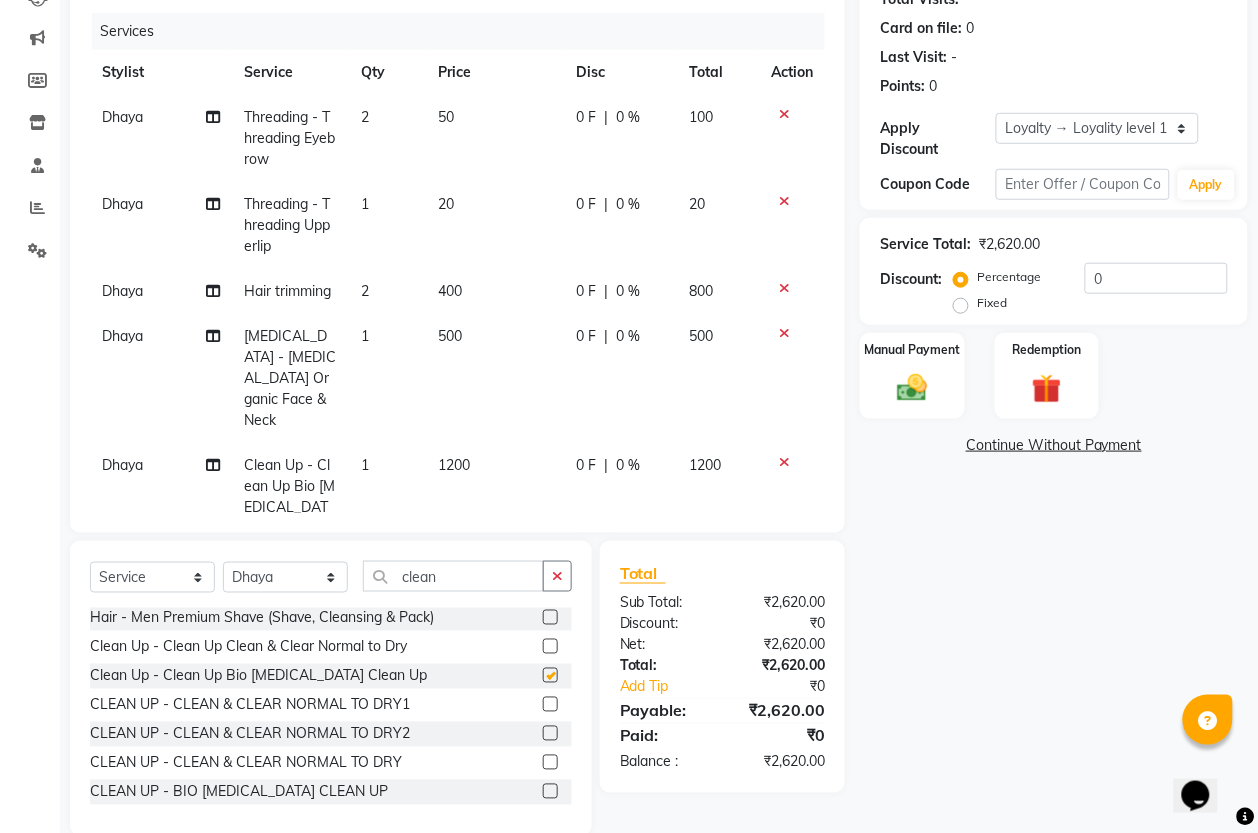 checkbox on "false" 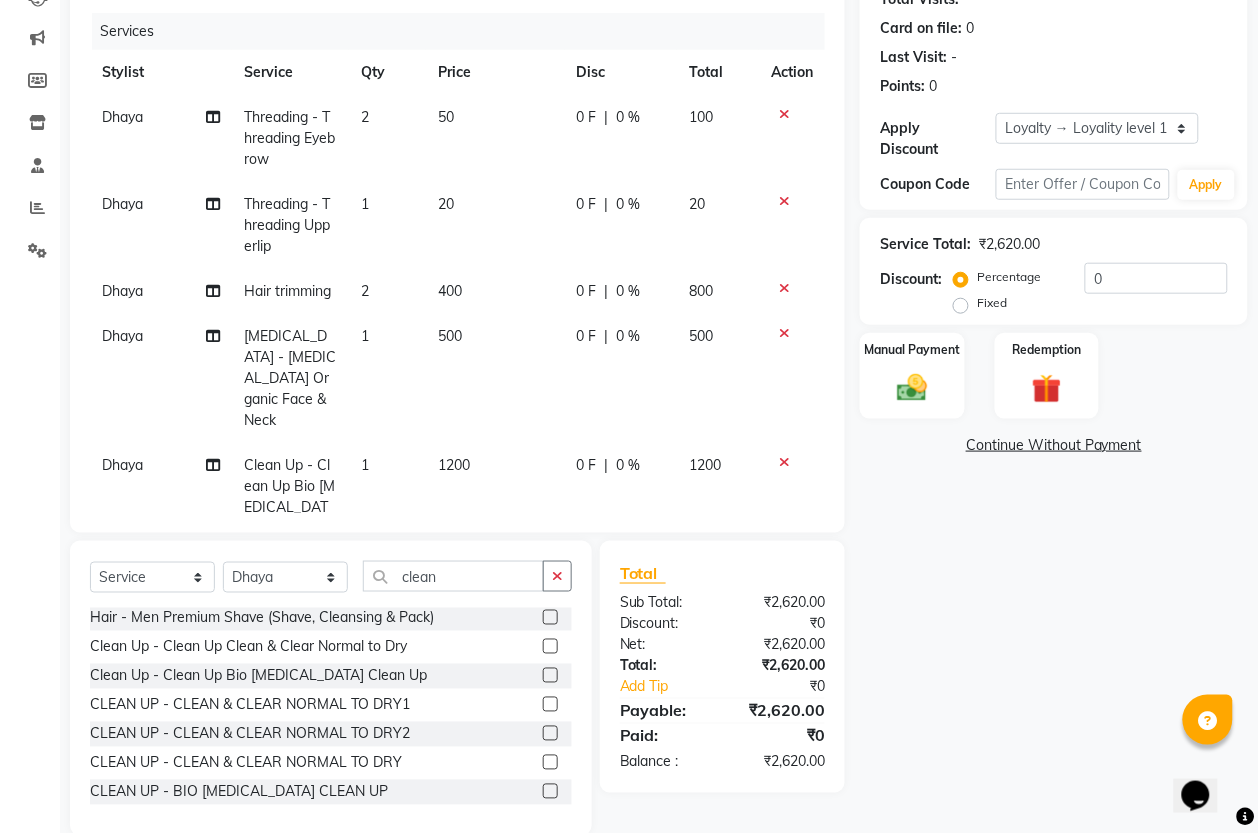click on "1200" 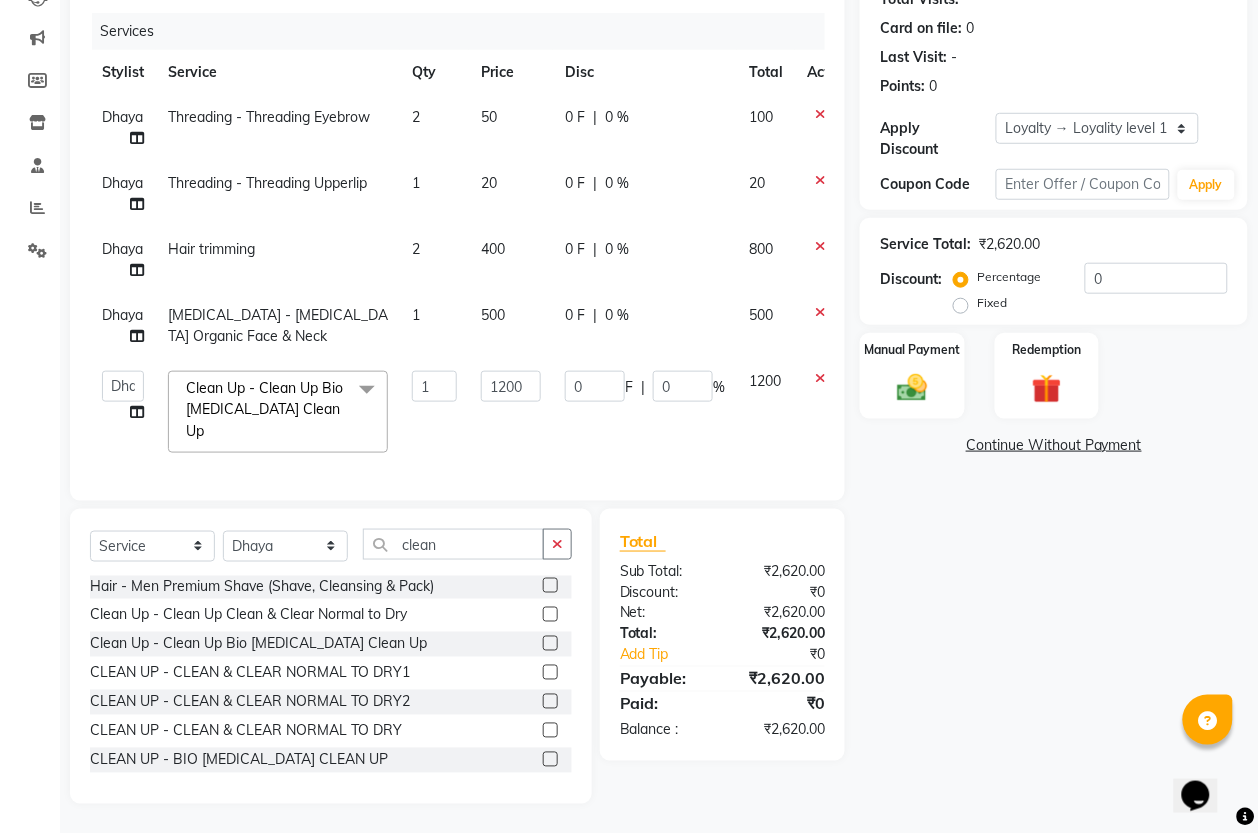 click 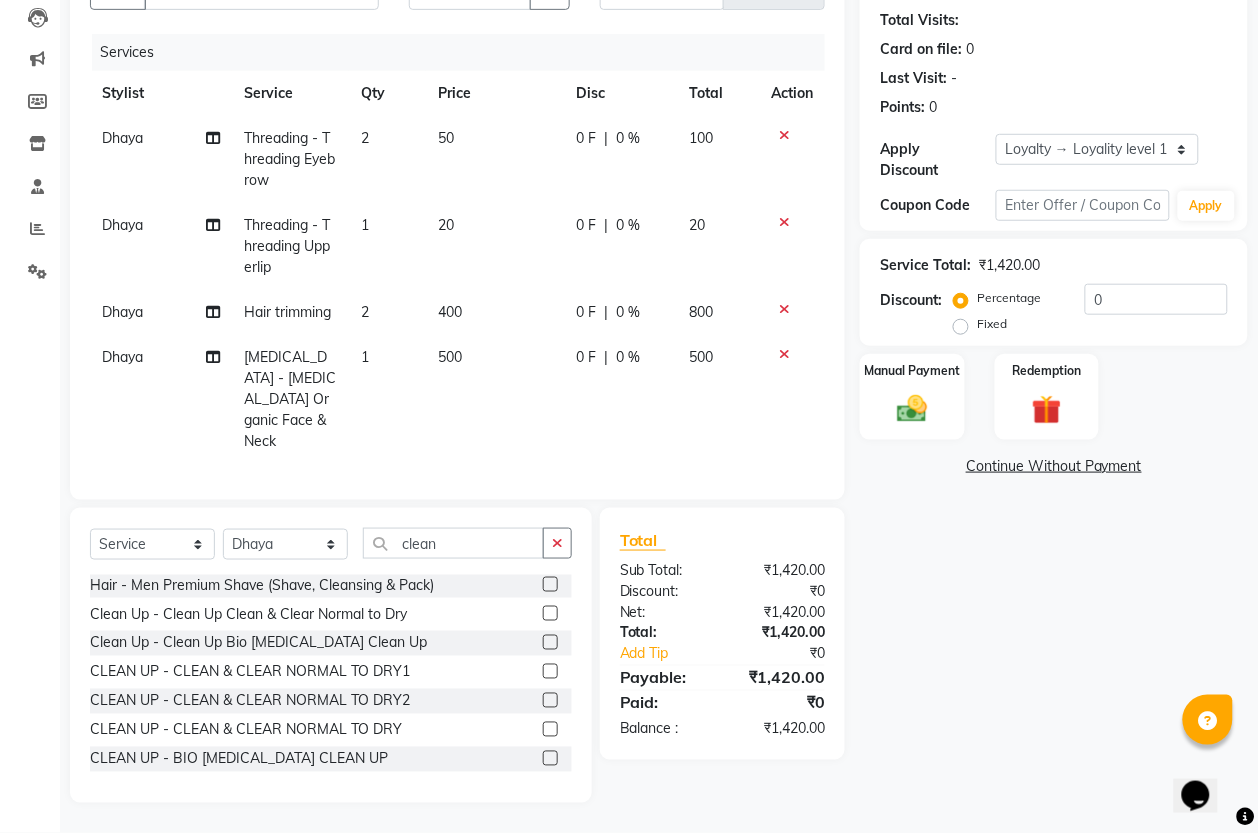 click 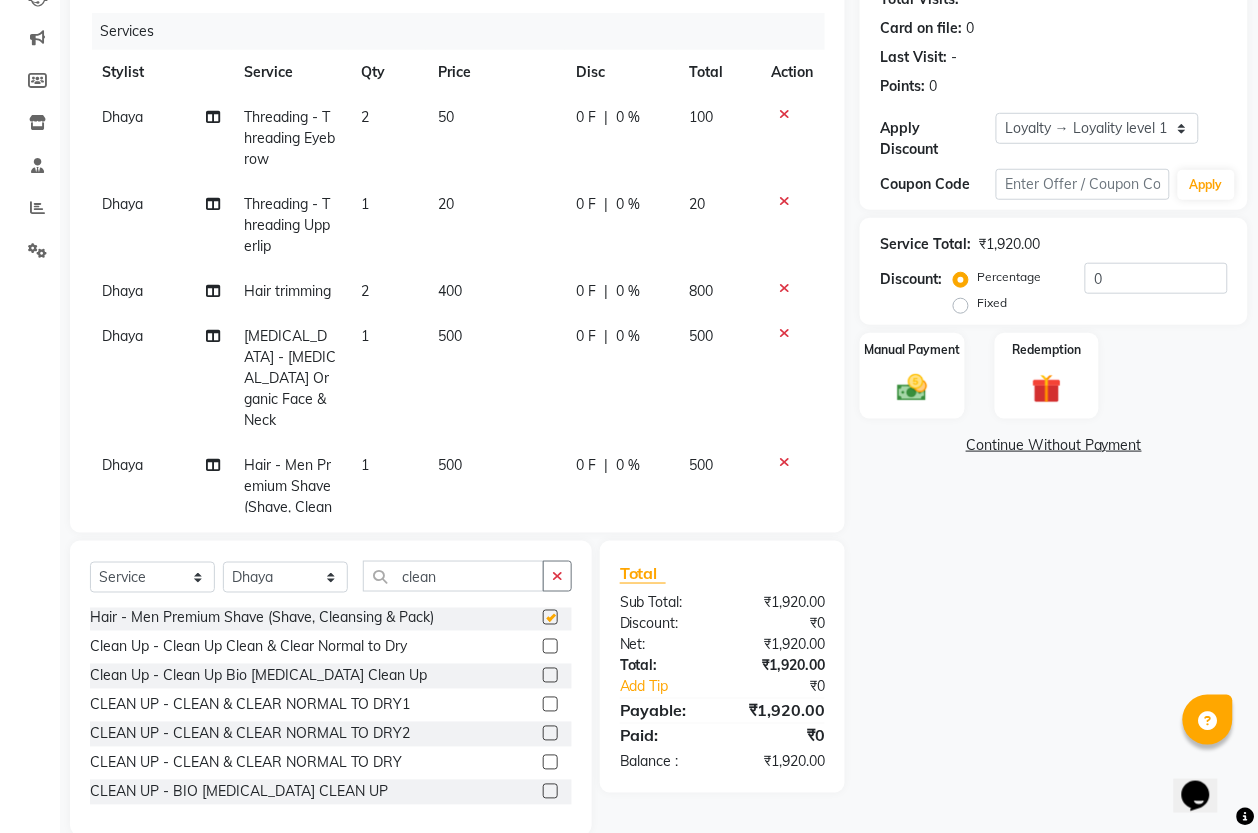 checkbox on "false" 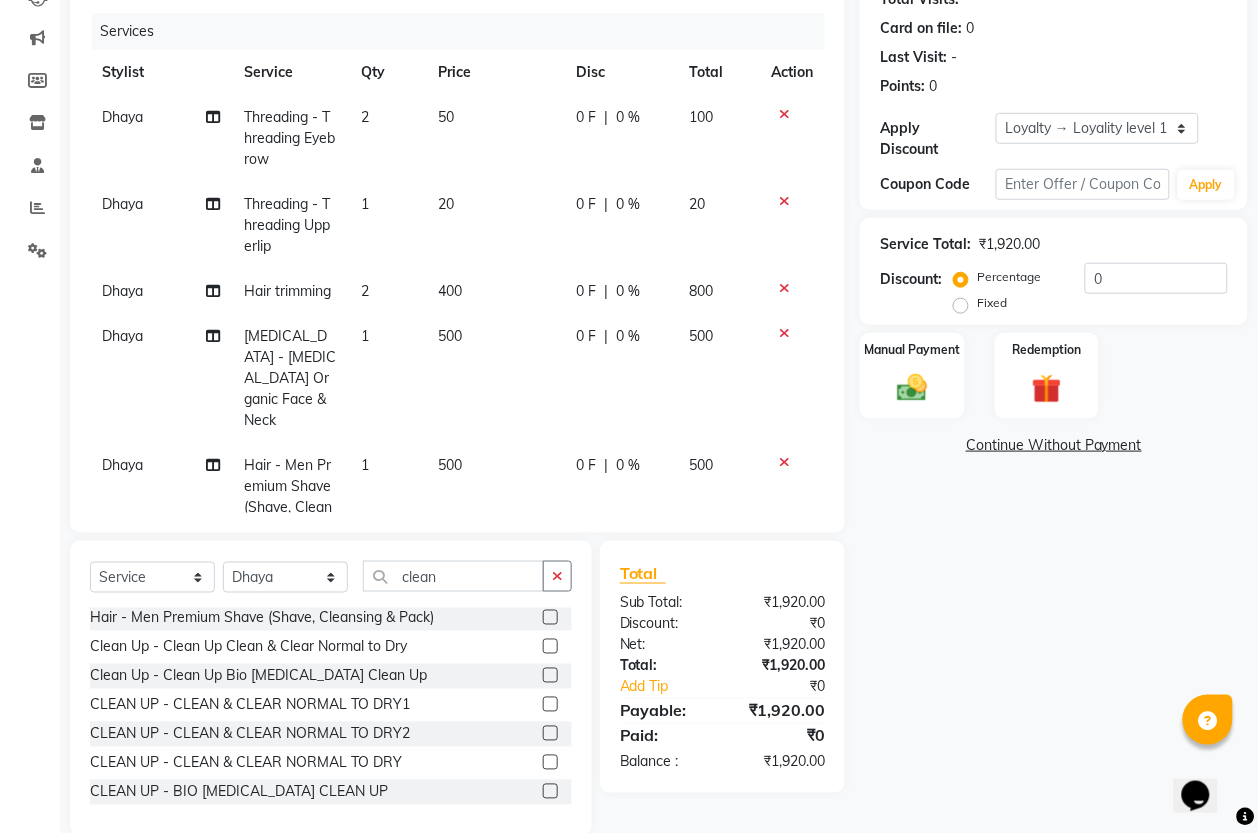click 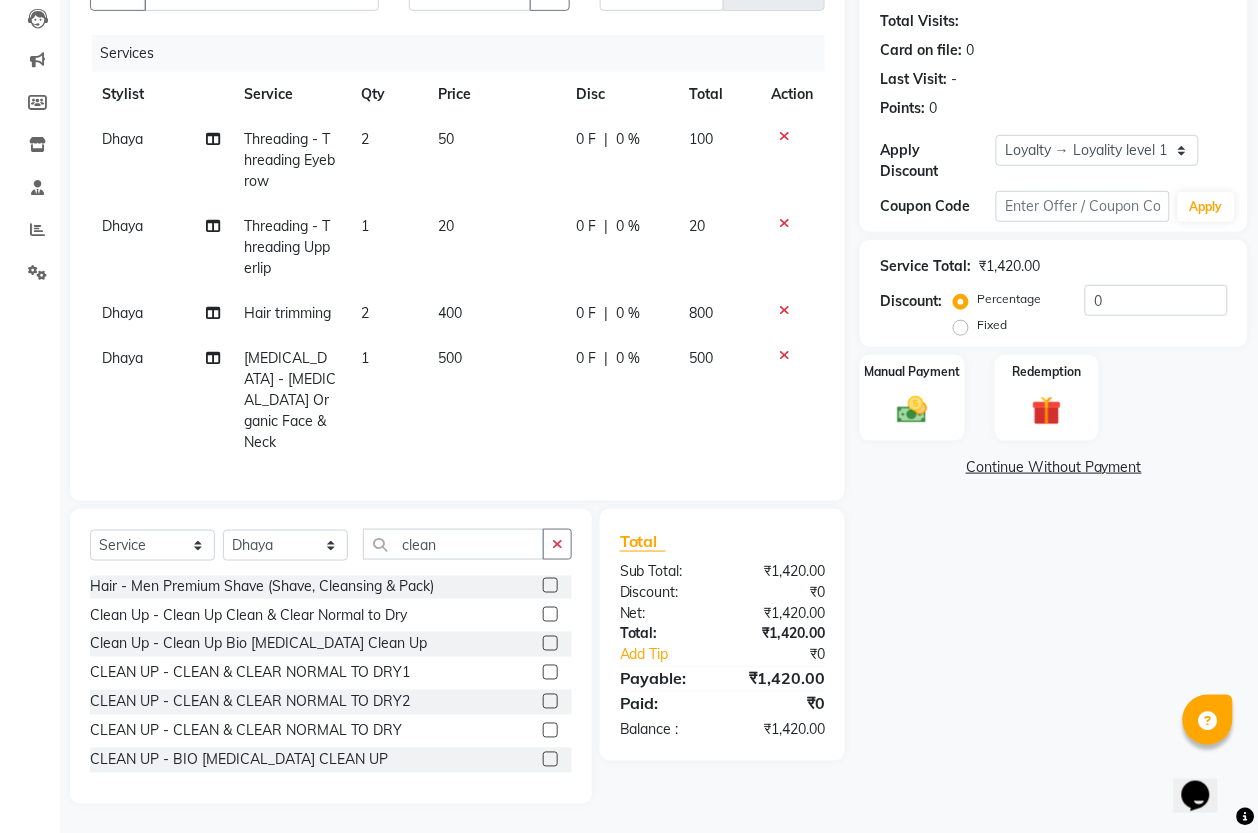 click 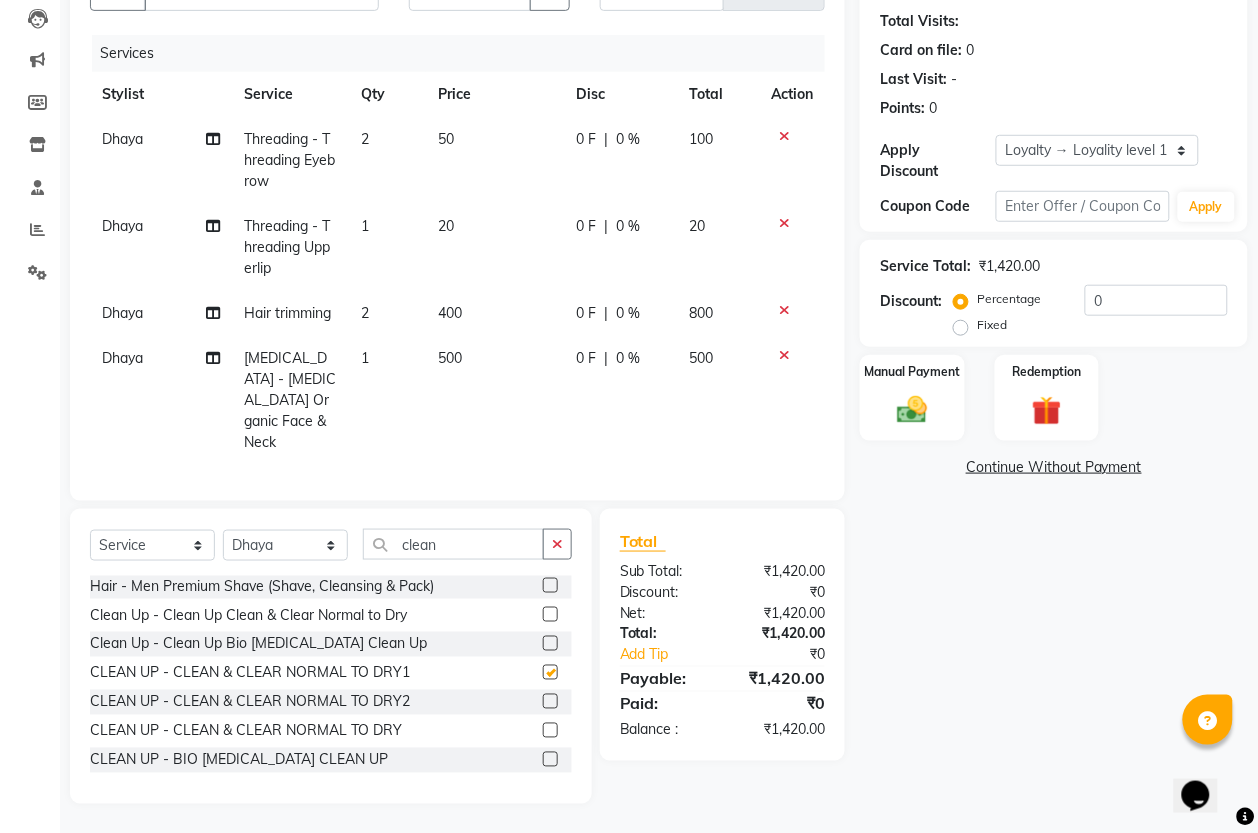 scroll, scrollTop: 235, scrollLeft: 0, axis: vertical 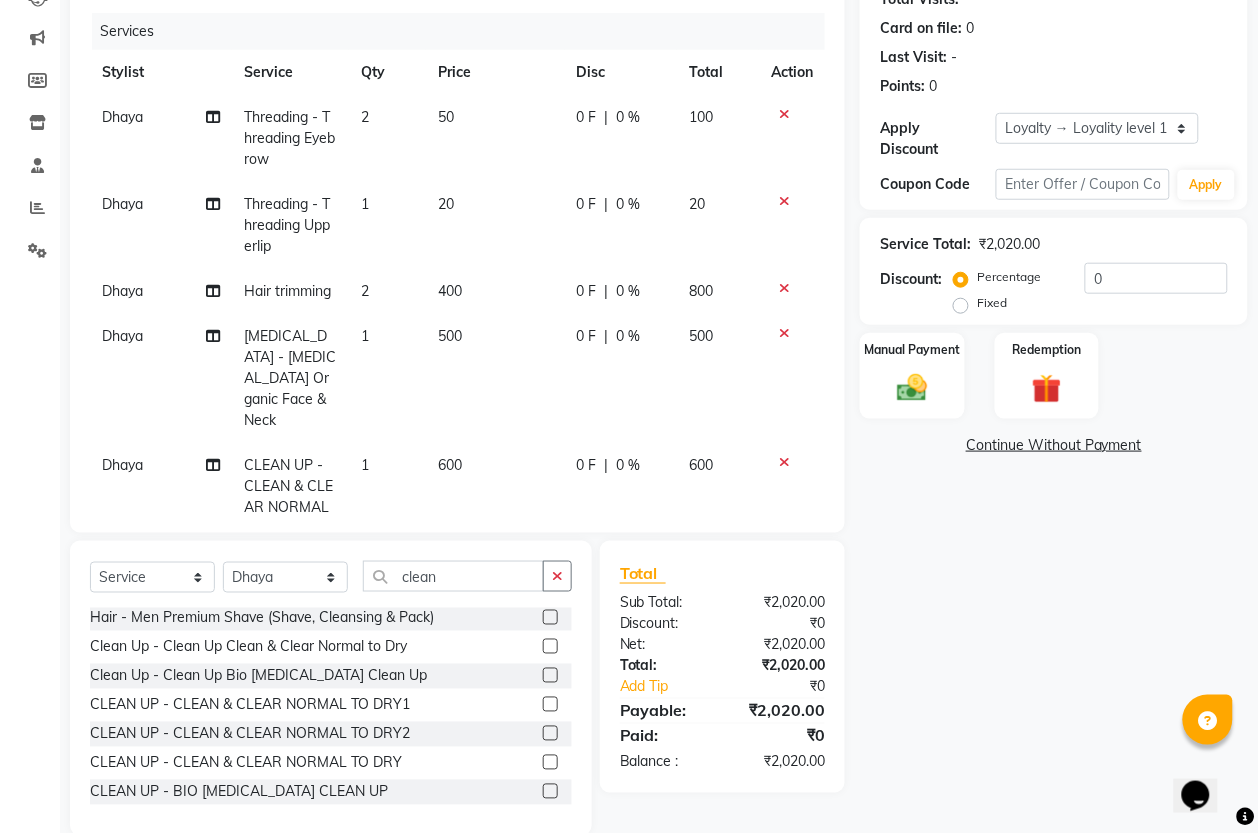 checkbox on "false" 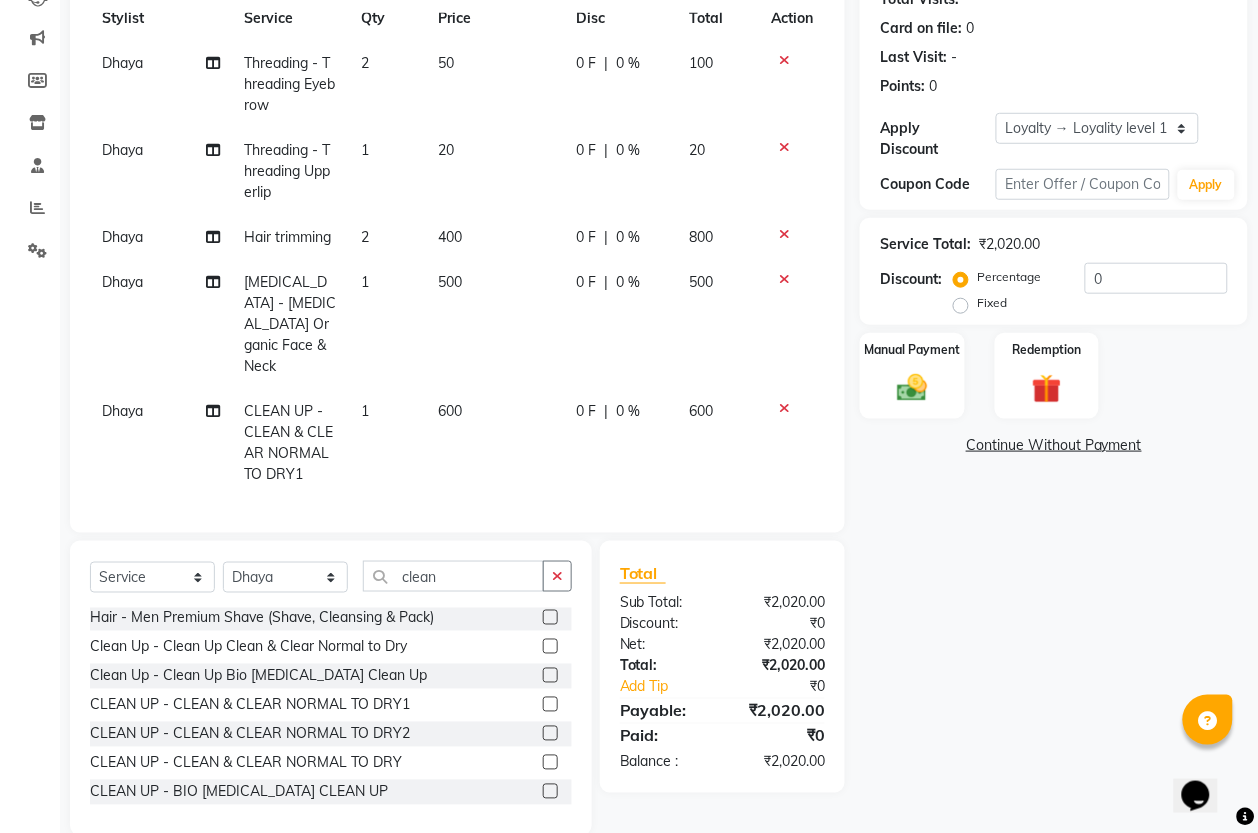 scroll, scrollTop: 75, scrollLeft: 0, axis: vertical 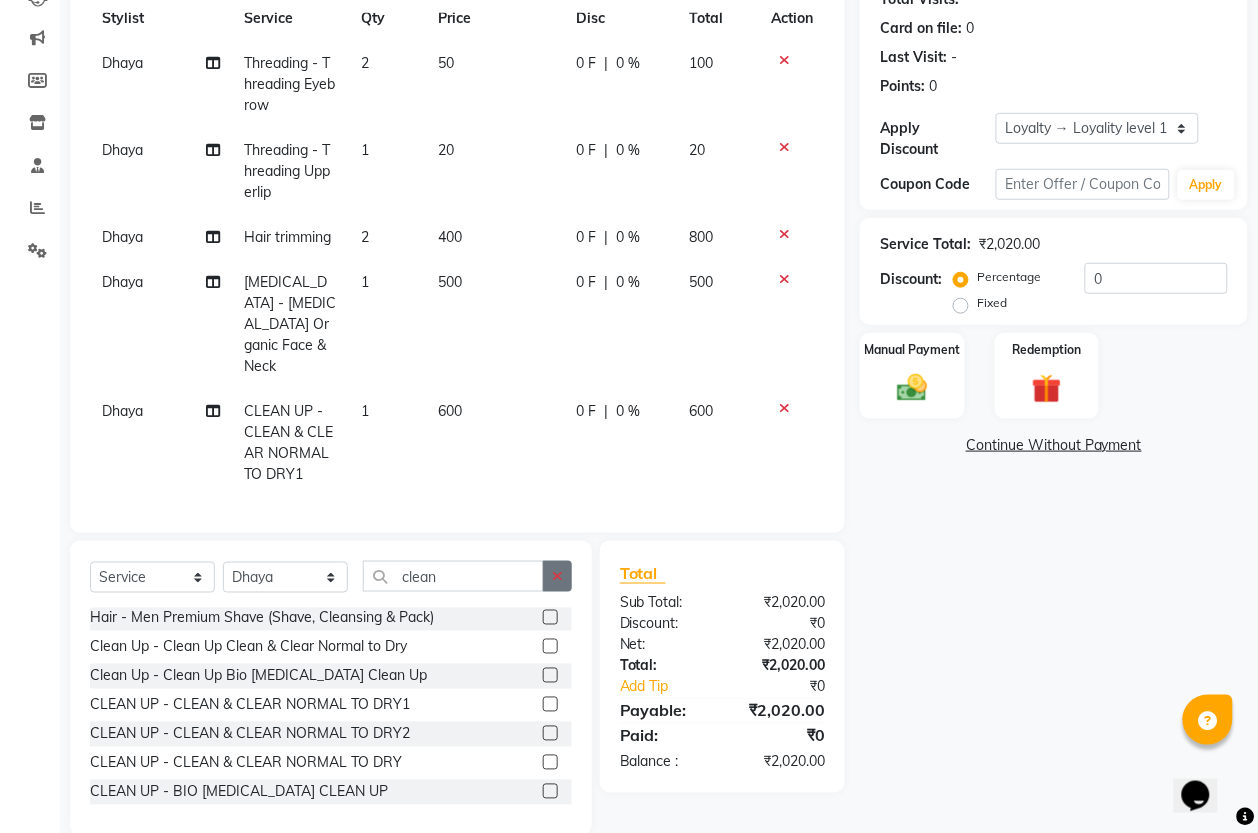 click 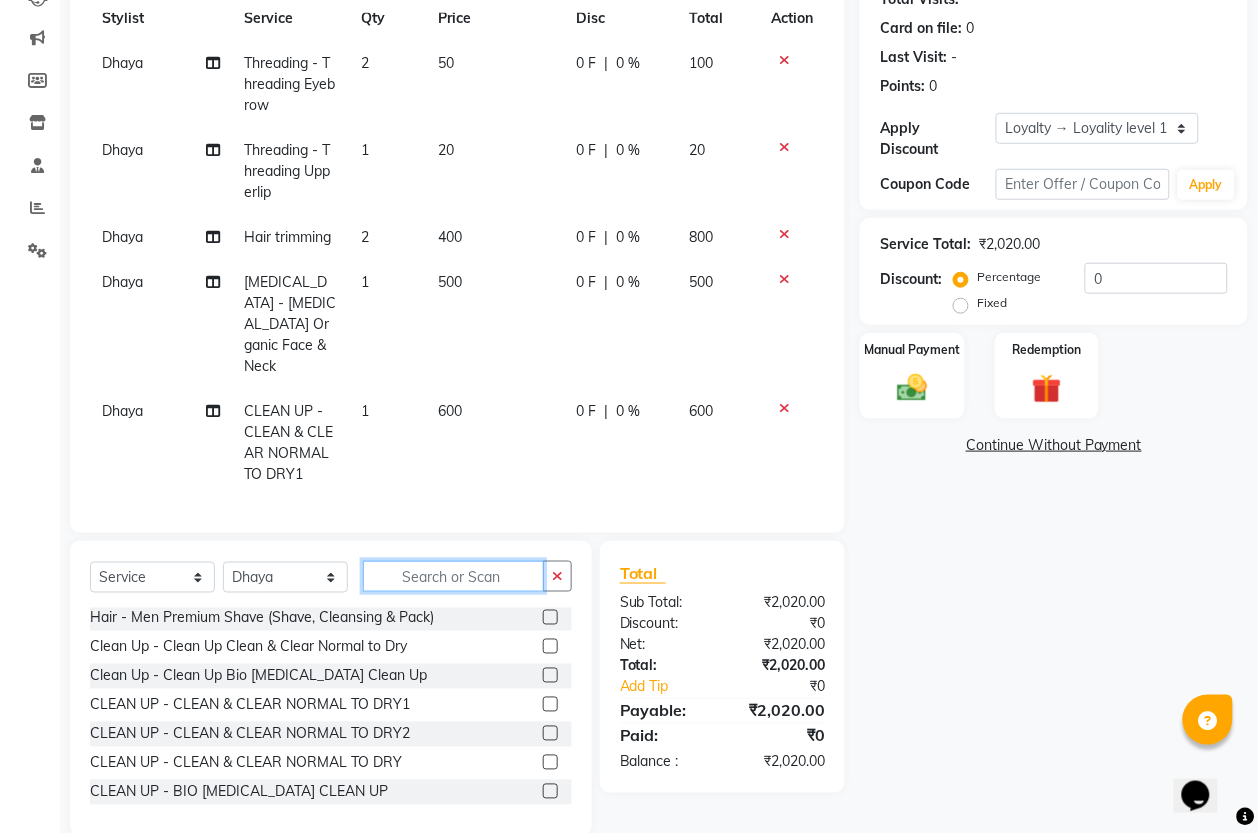 scroll, scrollTop: 176, scrollLeft: 0, axis: vertical 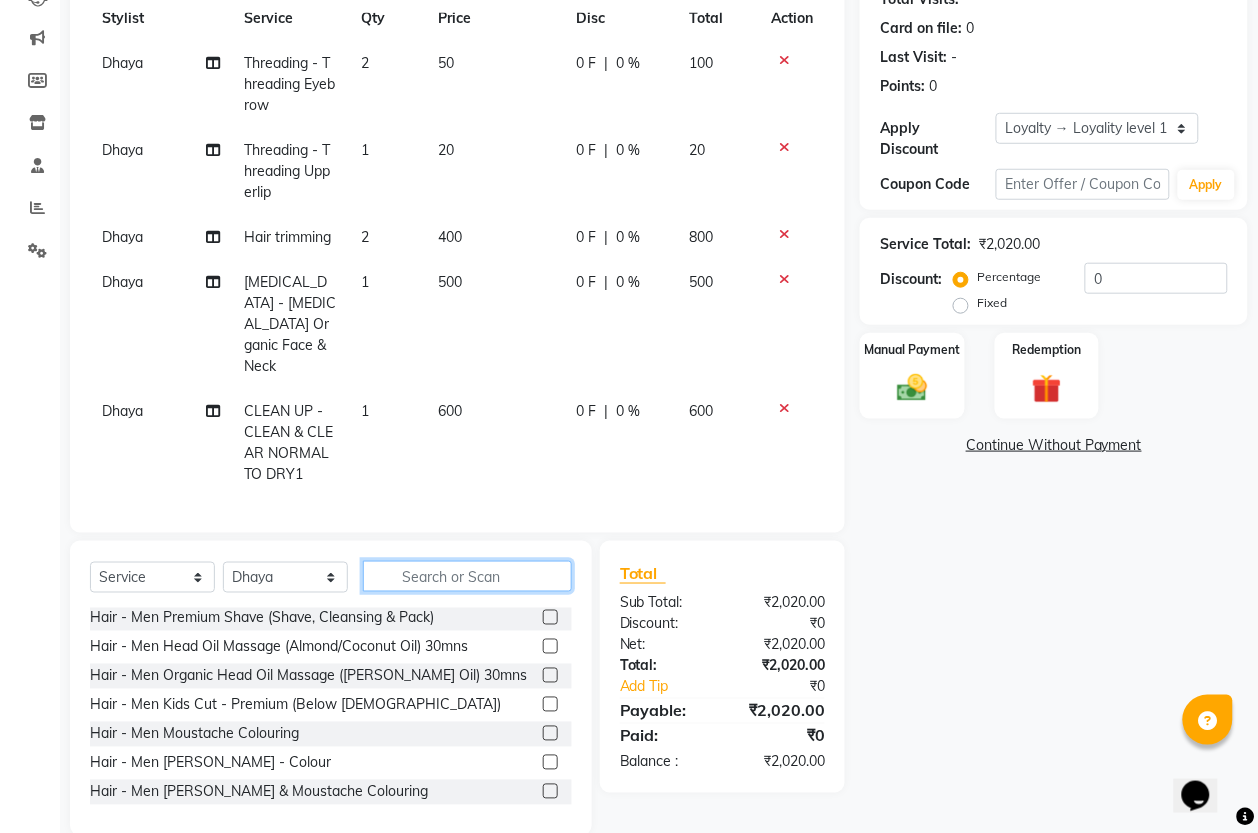 click 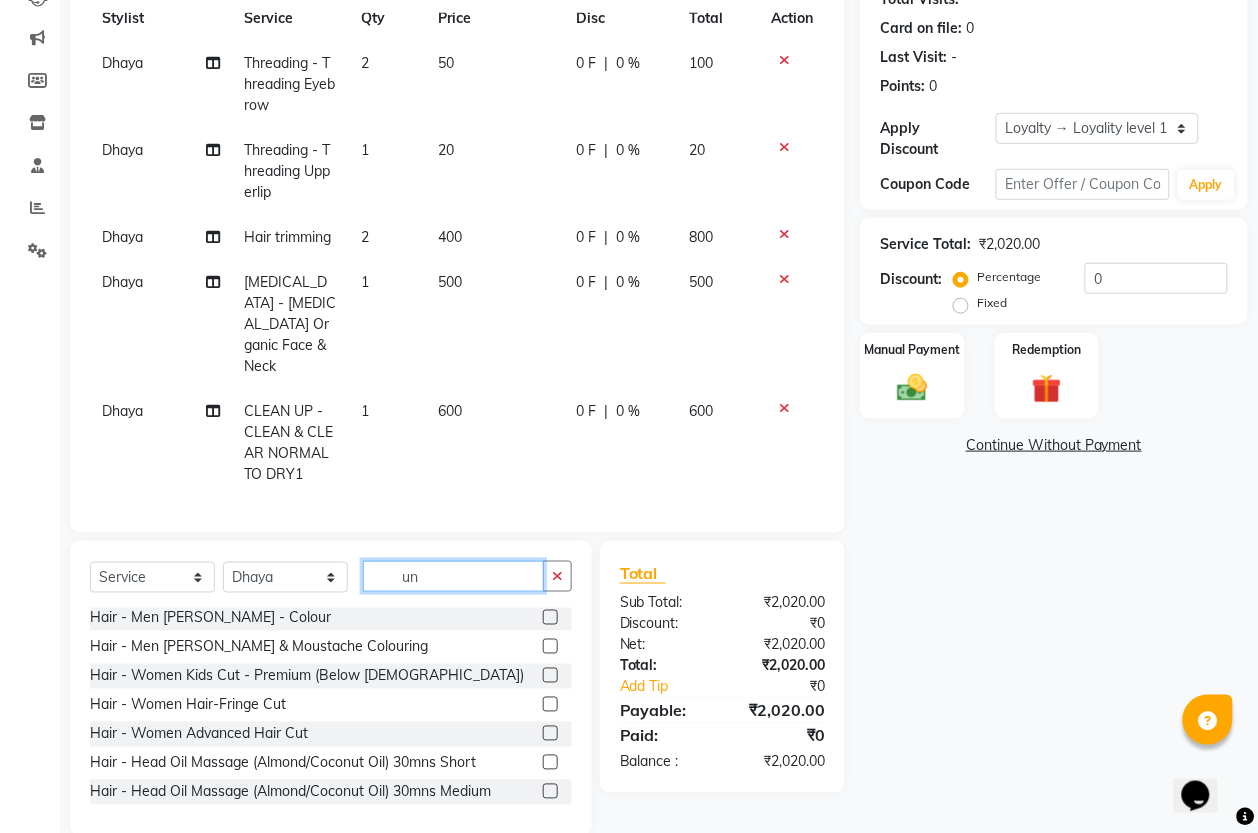 scroll, scrollTop: 60, scrollLeft: 0, axis: vertical 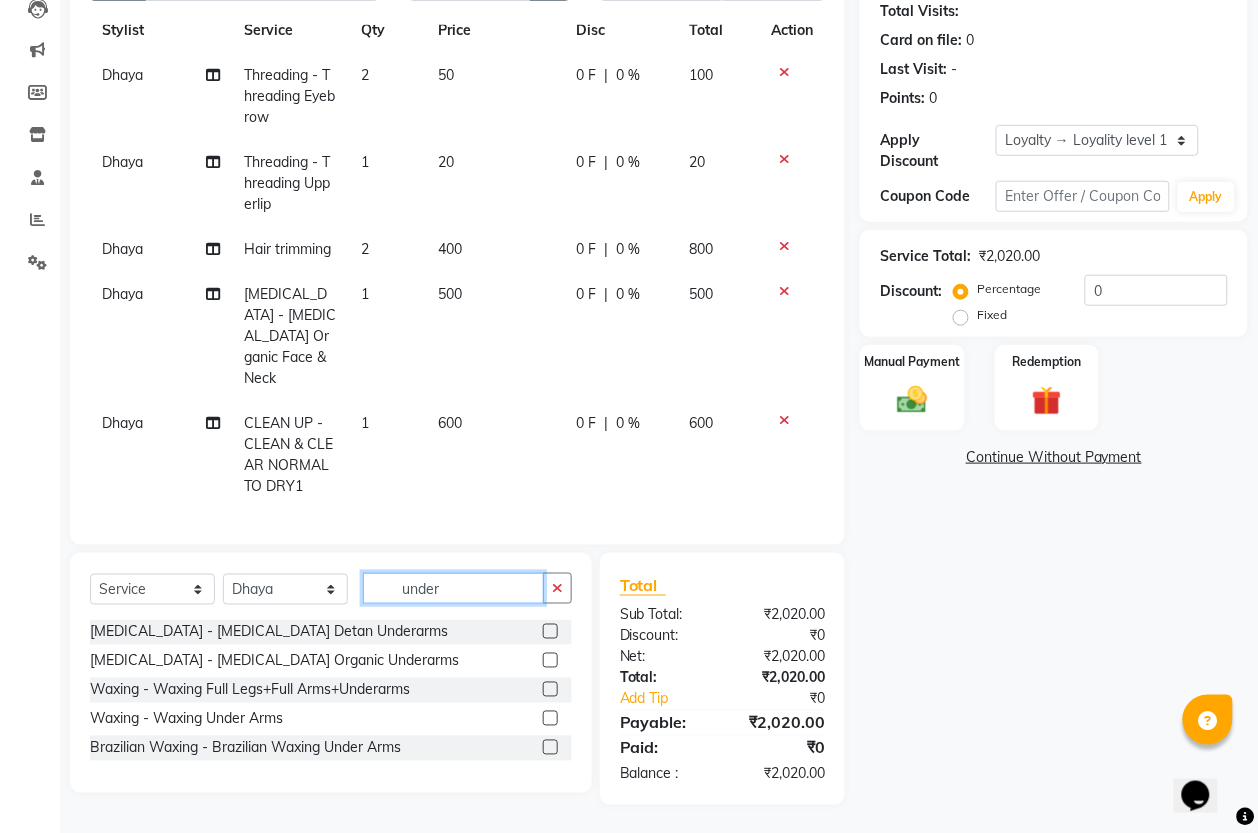type on "under" 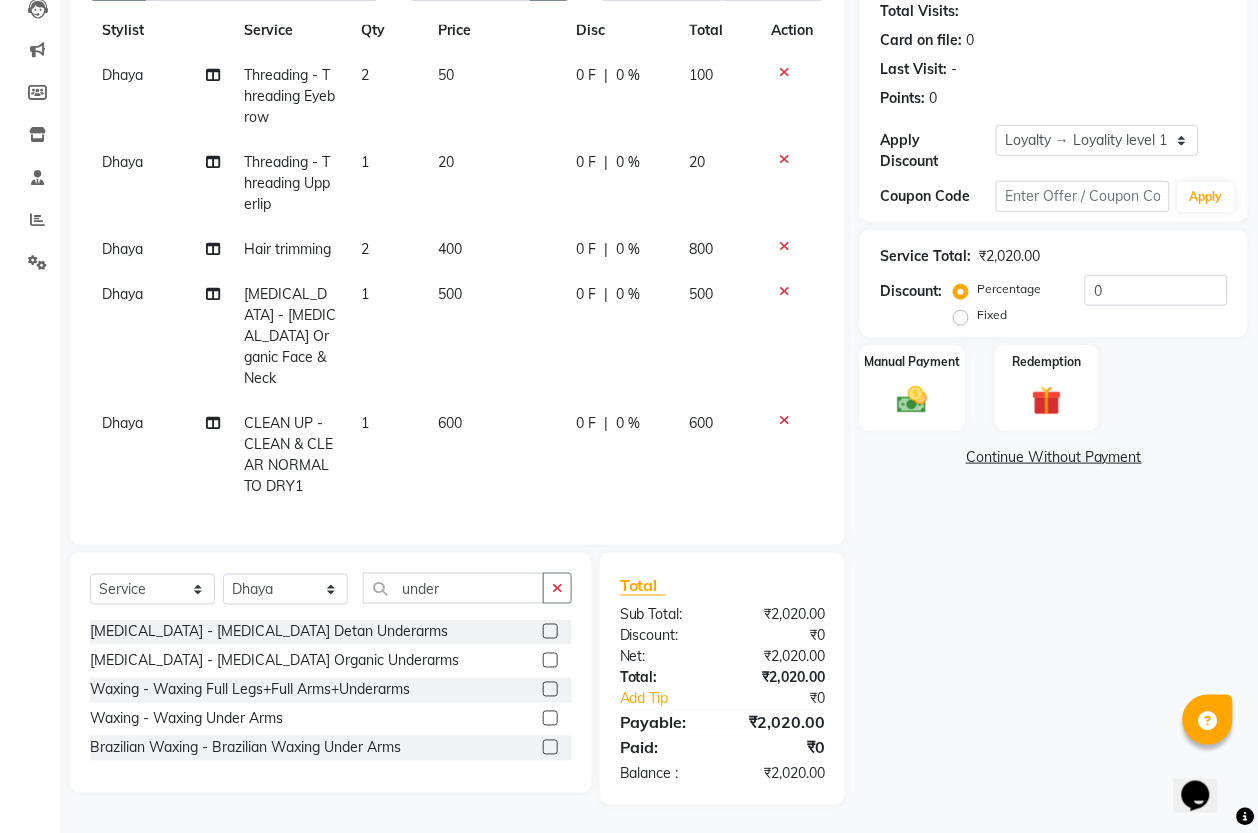 click 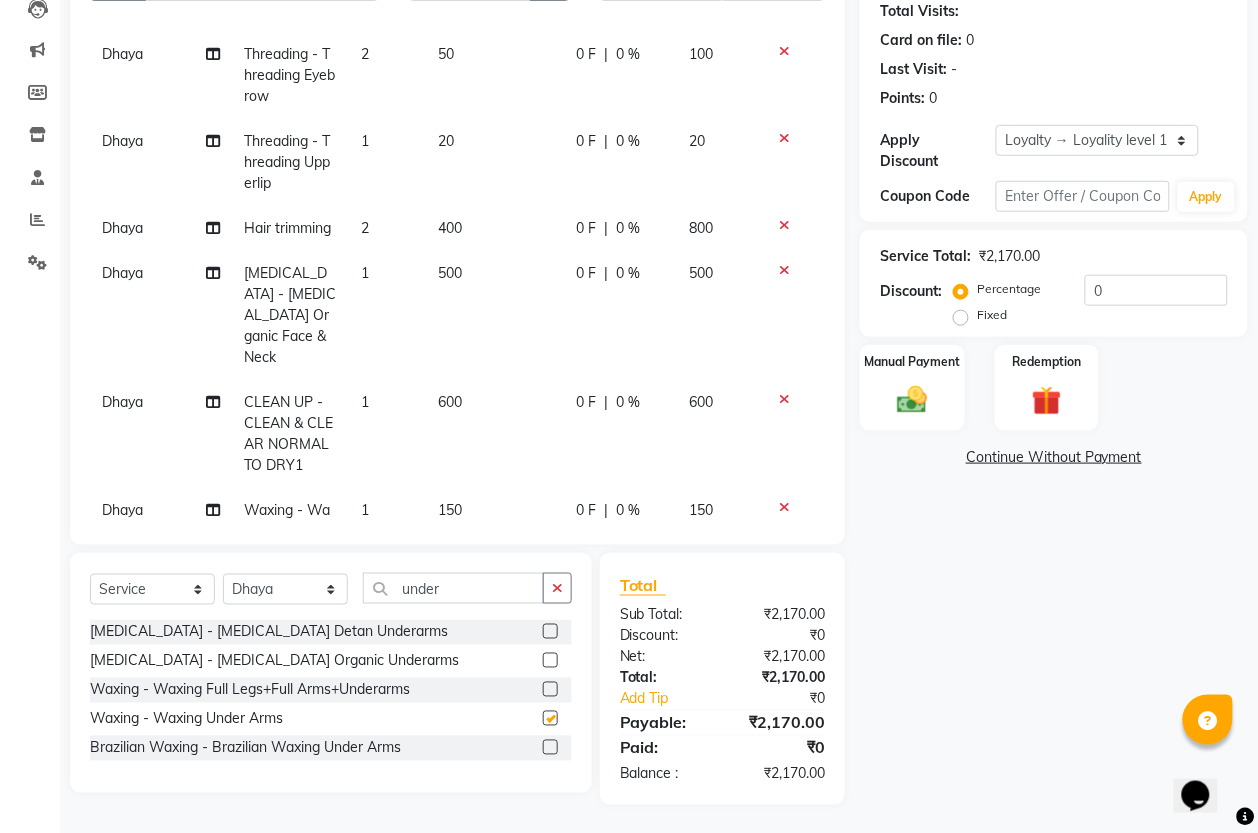 checkbox on "false" 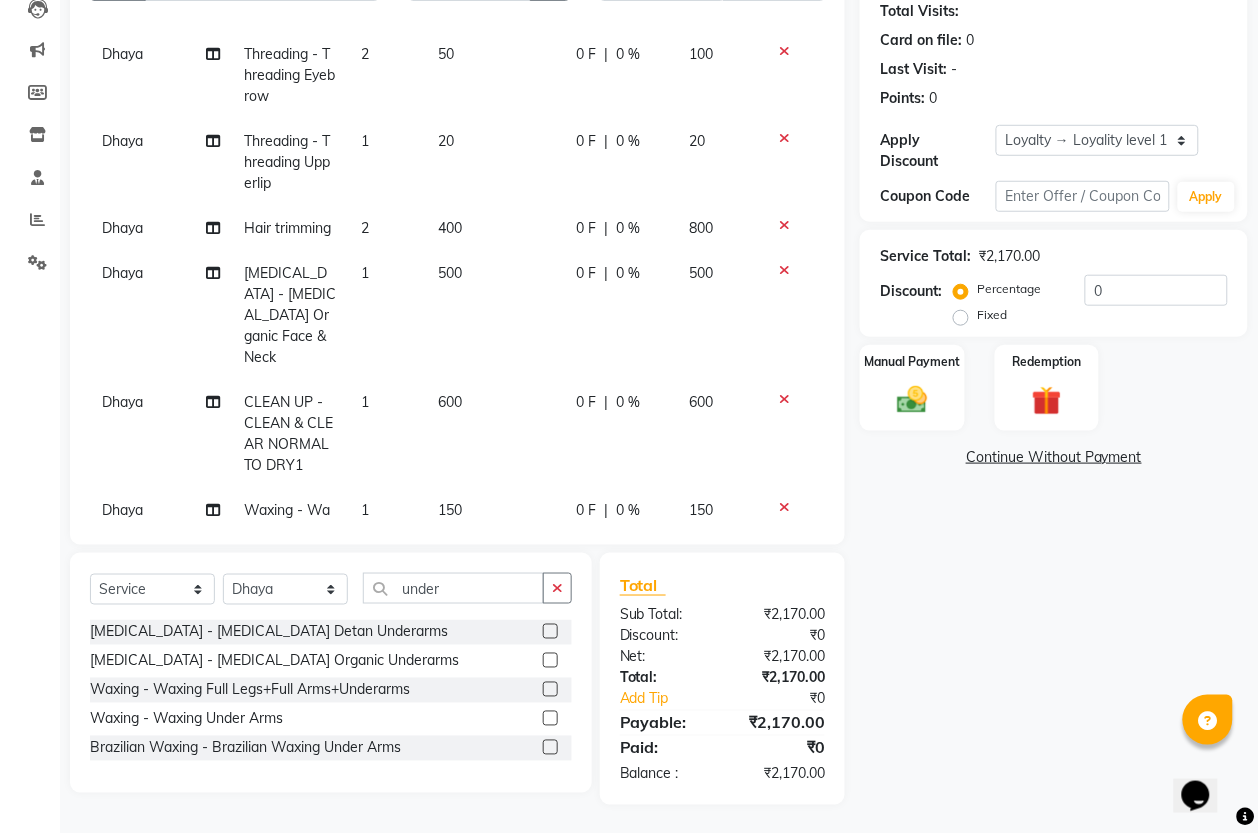click on "Name: Vasathi  Membership:  No Active Membership  Total Visits:   Card on file:  0 Last Visit:   - Points:   0  Apply Discount Select  Loyalty → Loyality level 1  Coupon Code Apply Service Total:  ₹2,170.00  Discount:  Percentage   Fixed  0 Manual Payment Redemption  Continue Without Payment" 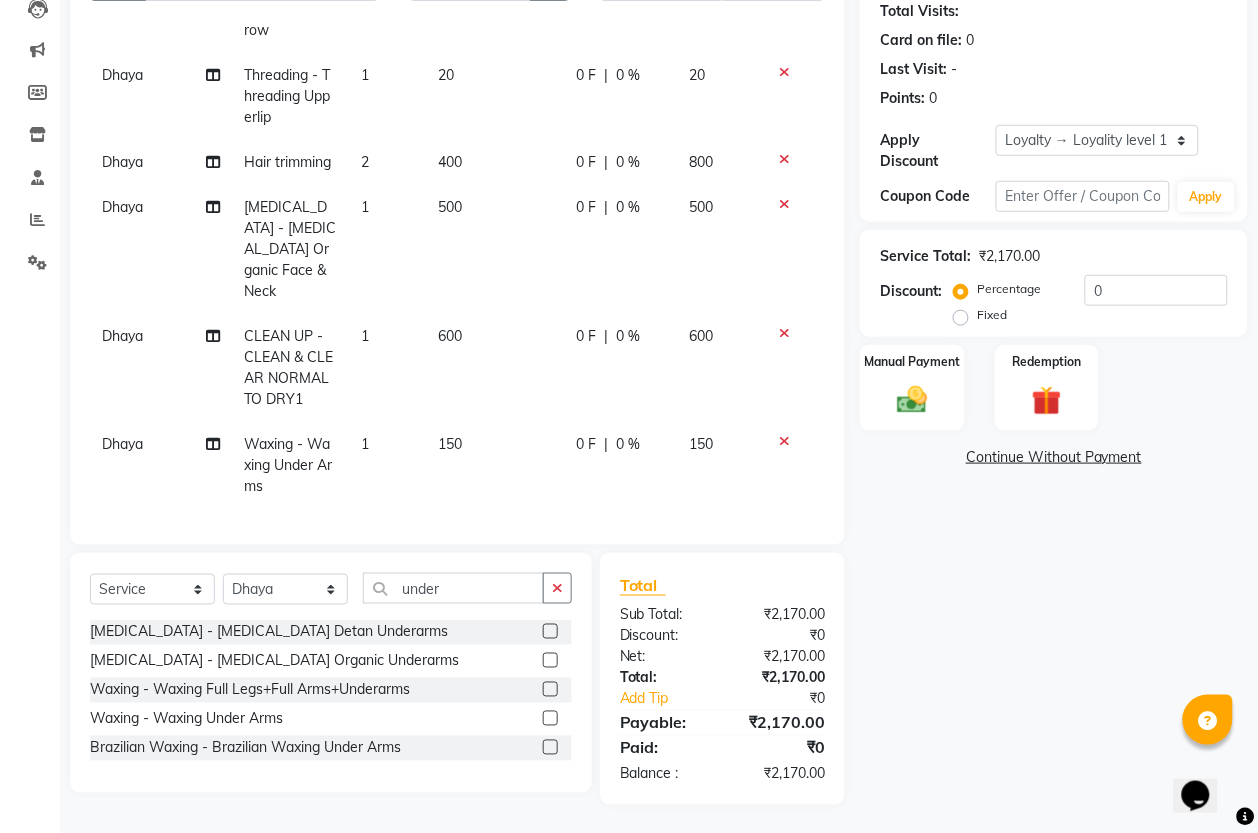 scroll, scrollTop: 161, scrollLeft: 0, axis: vertical 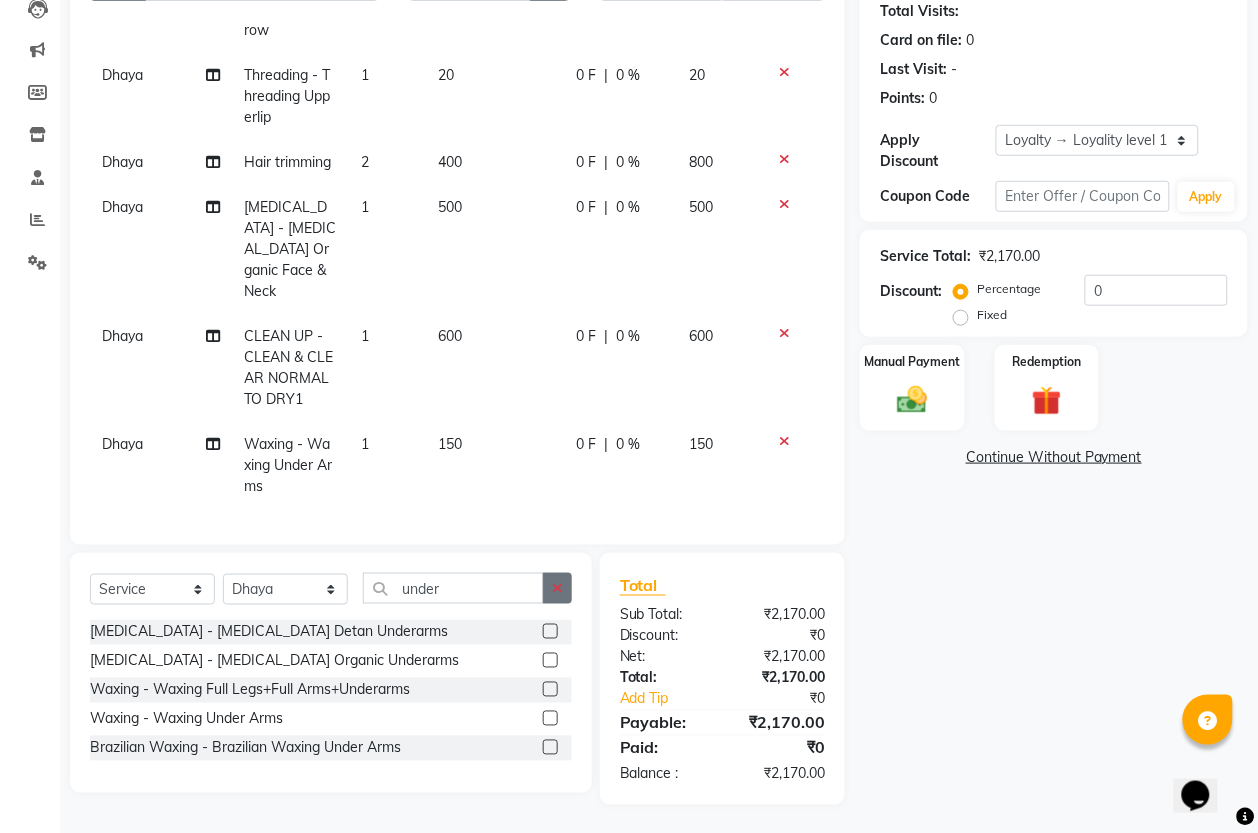 click 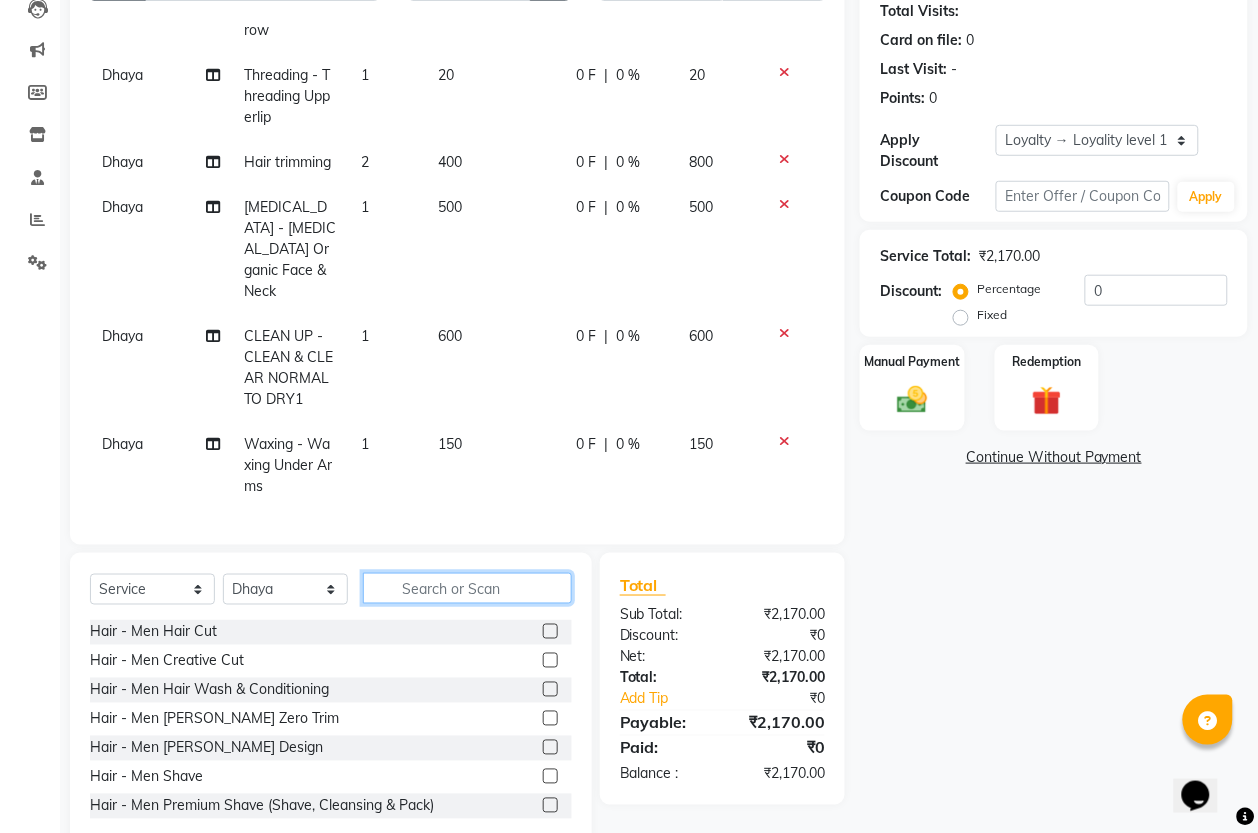 click 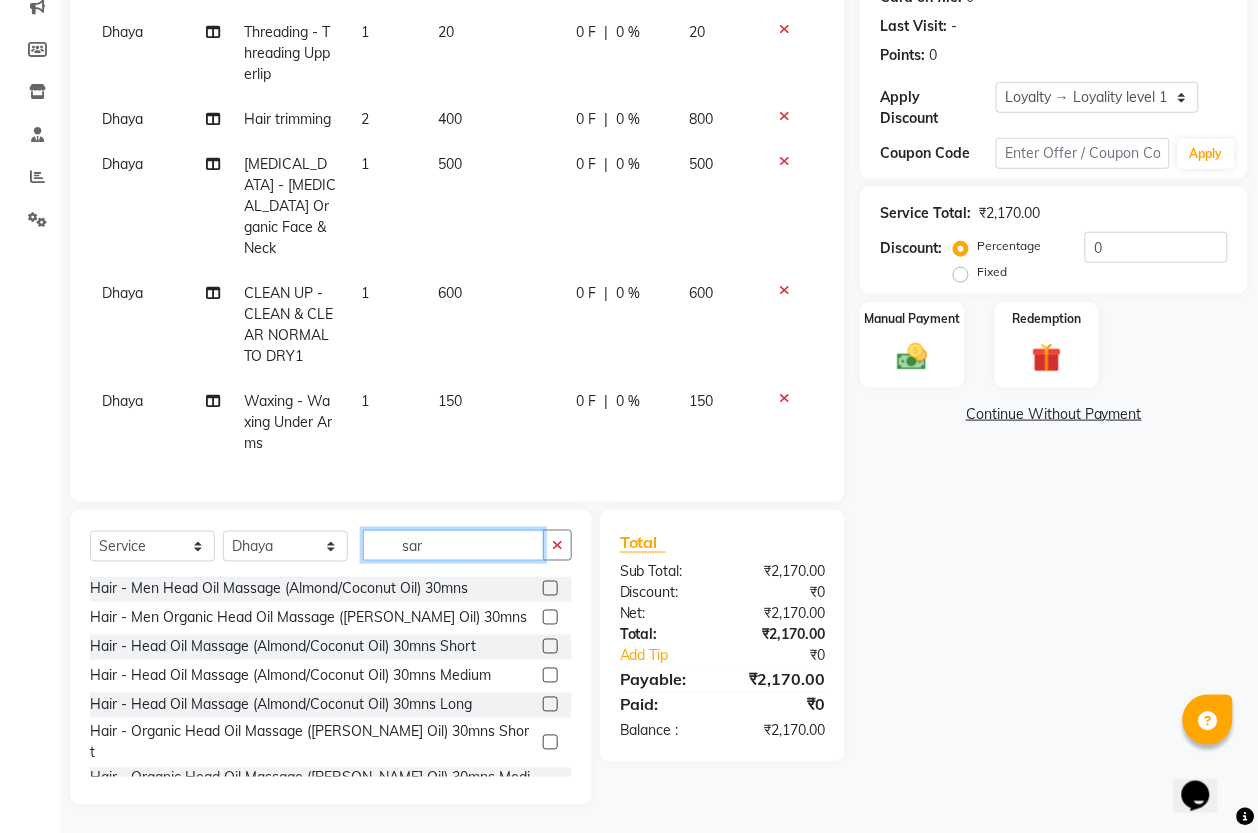 scroll, scrollTop: 223, scrollLeft: 0, axis: vertical 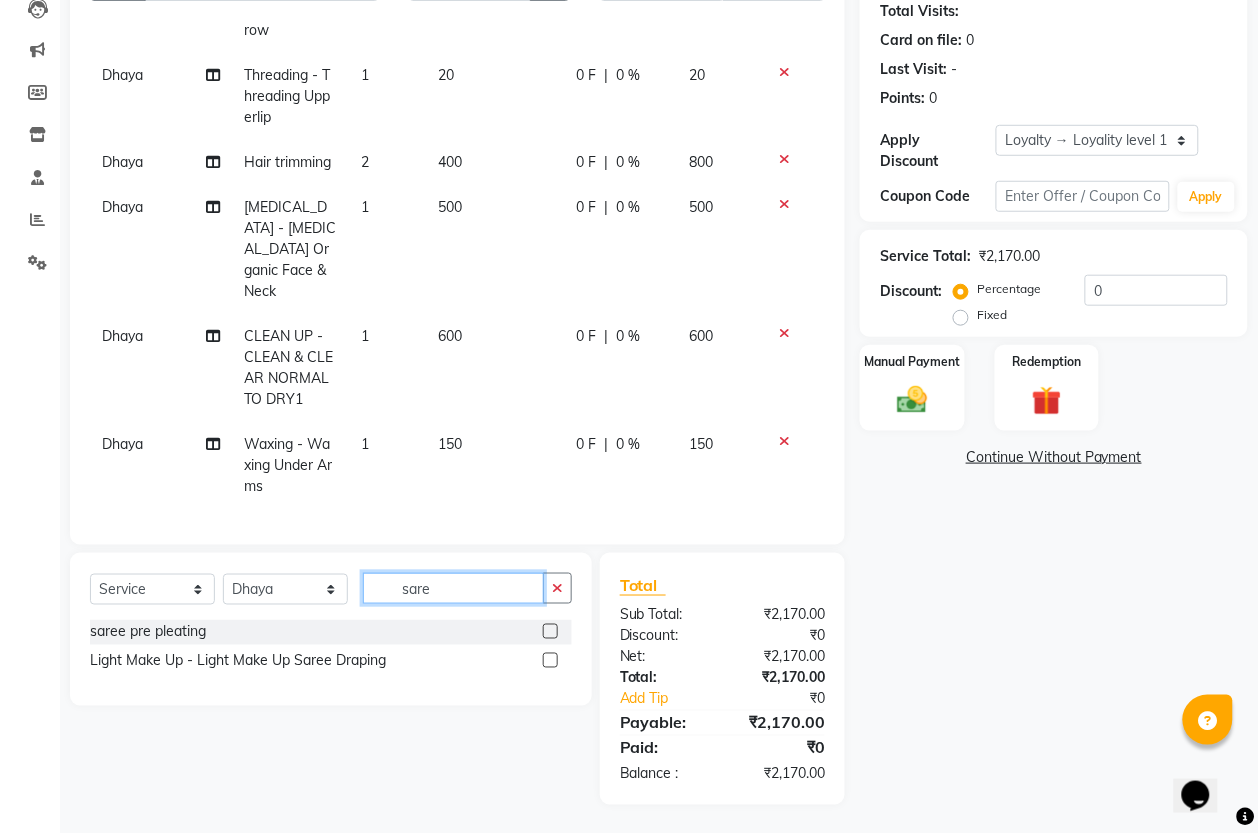type on "sare" 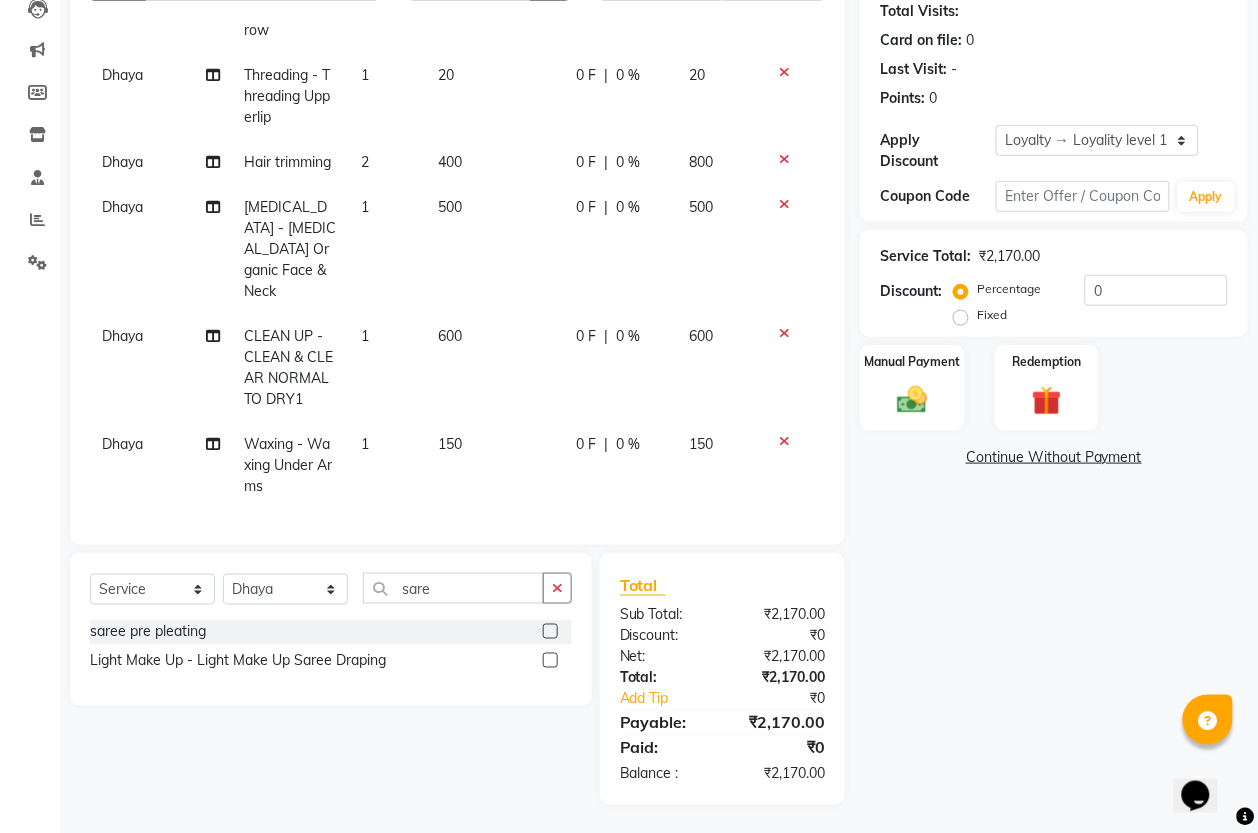 click 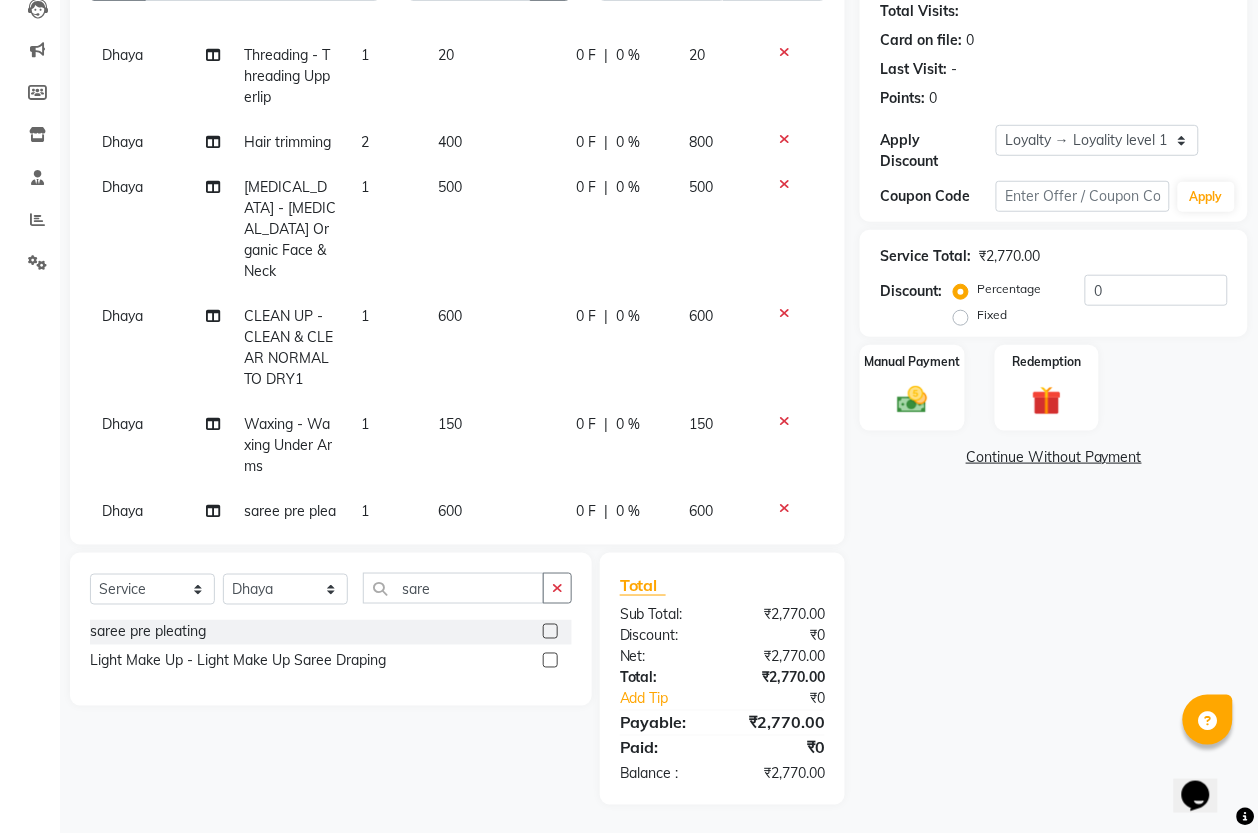 click 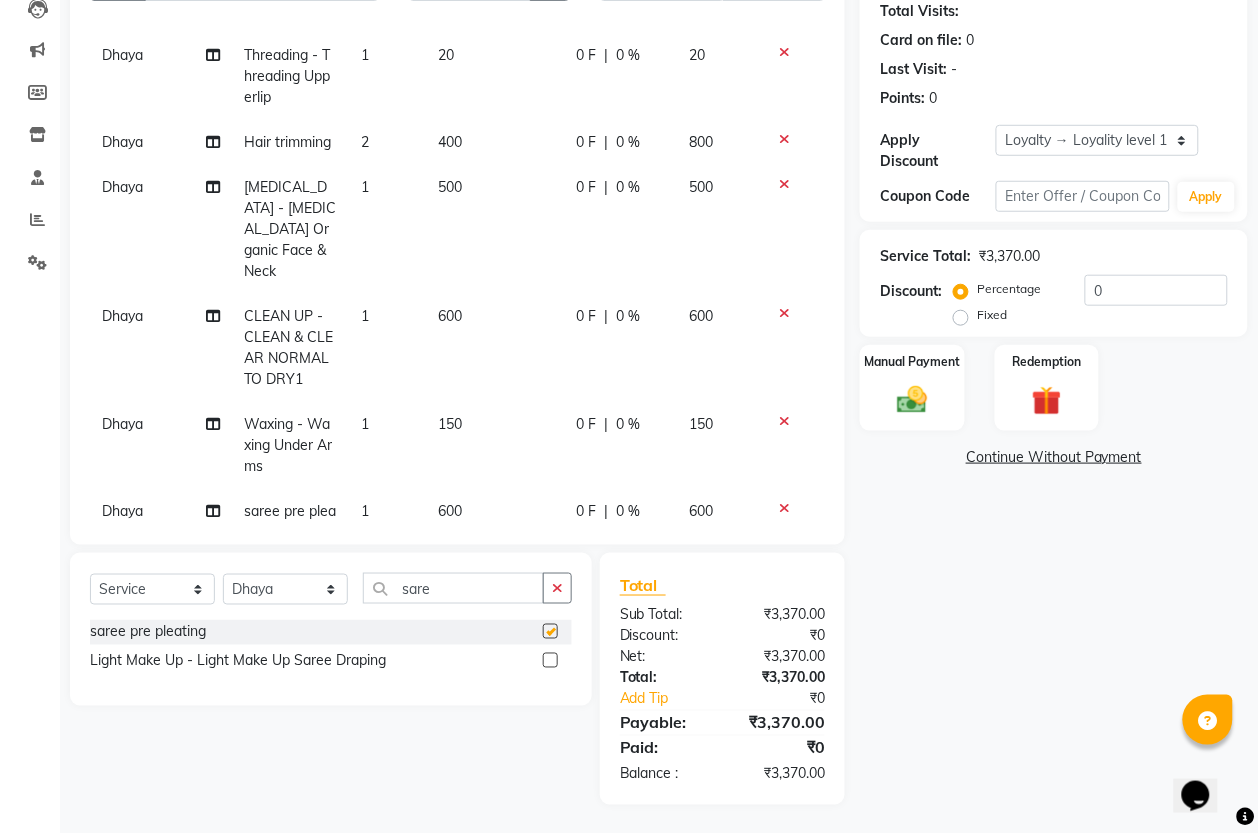 checkbox on "false" 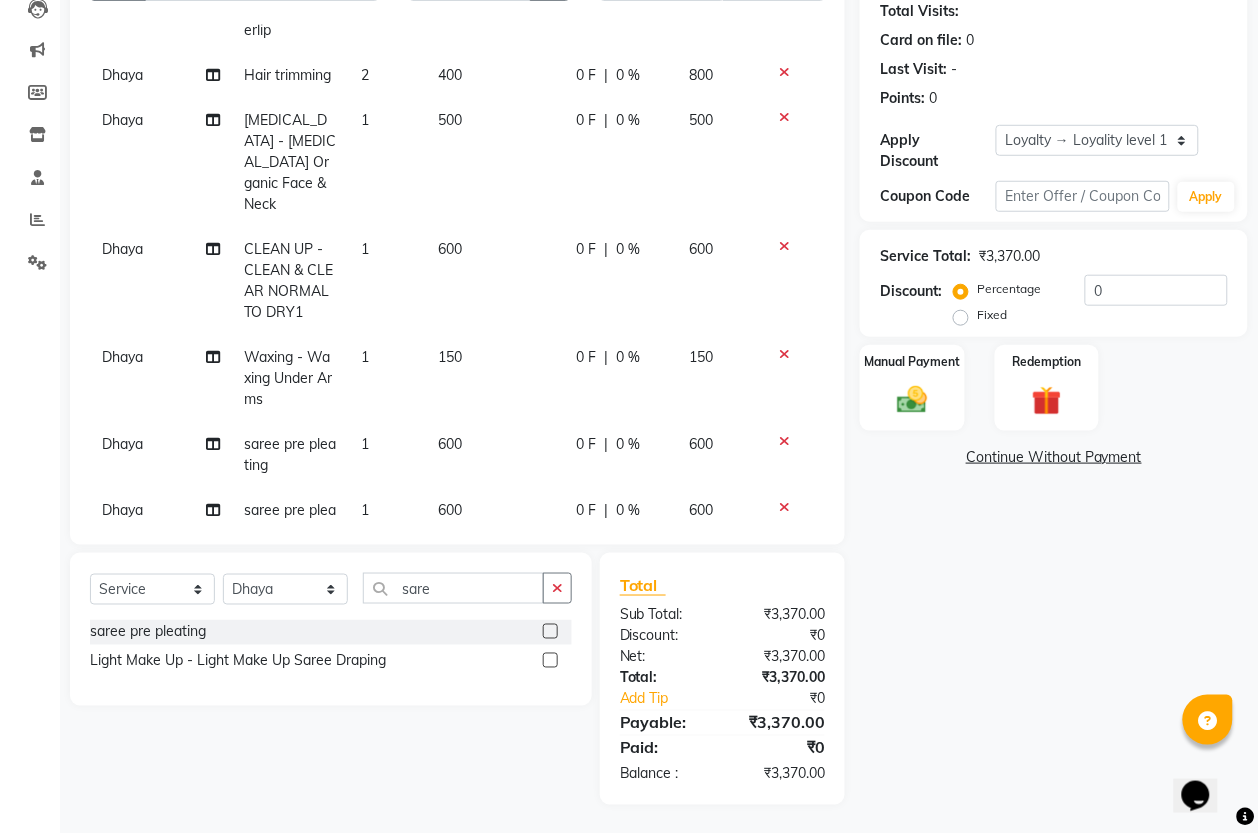 scroll, scrollTop: 293, scrollLeft: 0, axis: vertical 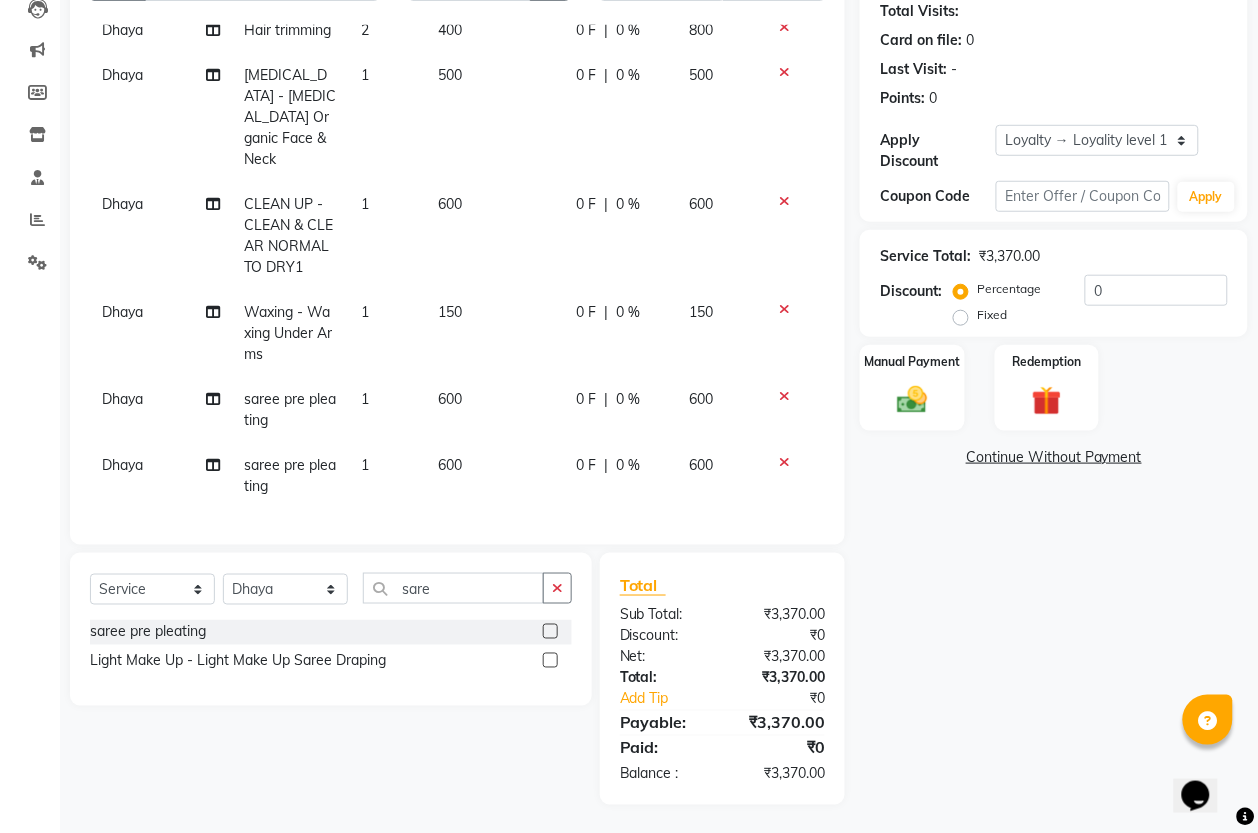 click 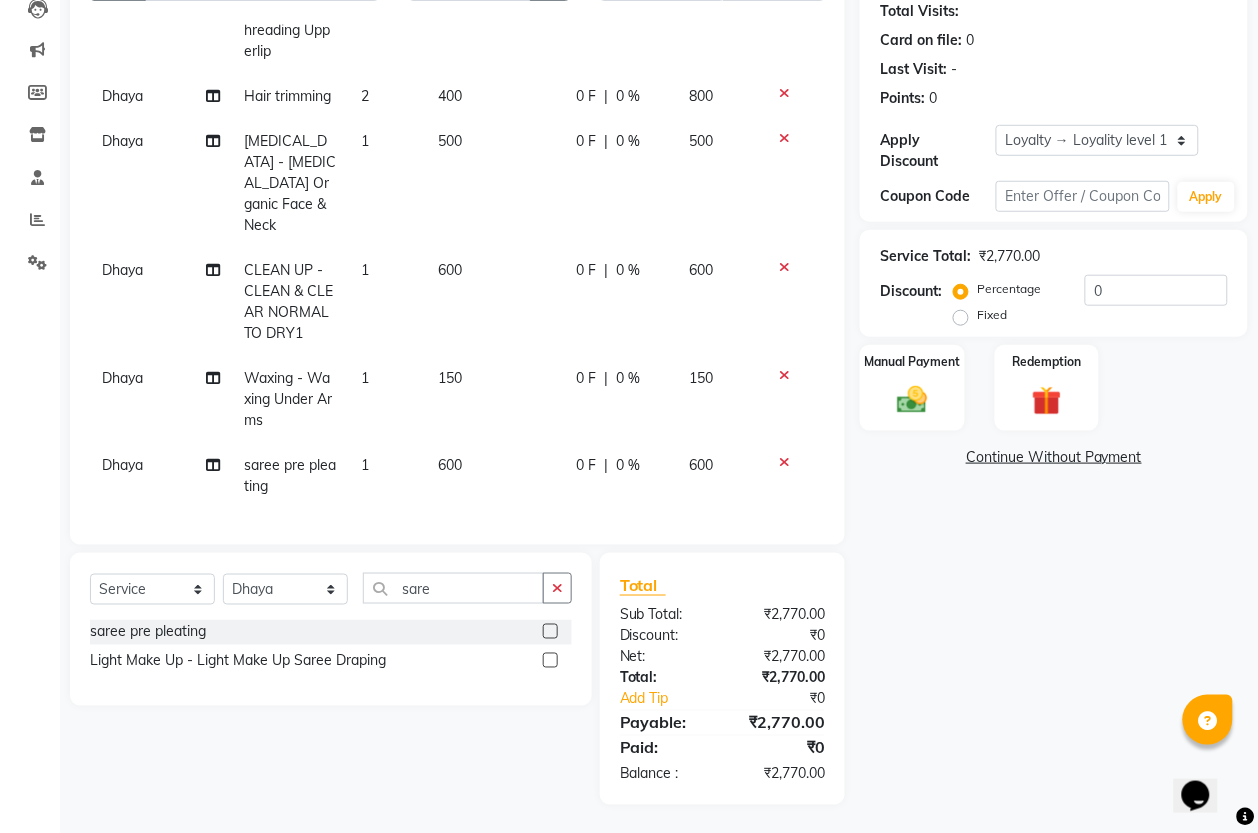 scroll, scrollTop: 227, scrollLeft: 0, axis: vertical 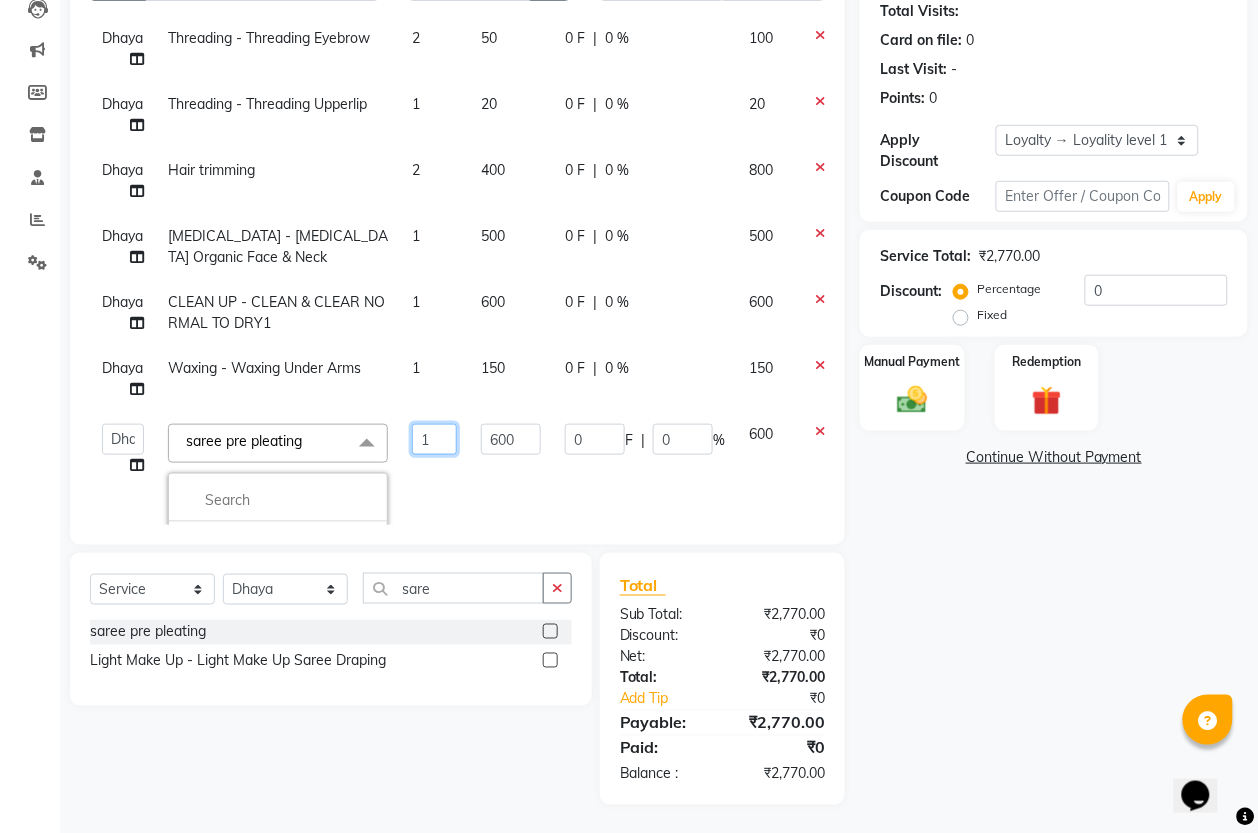 click on "1" 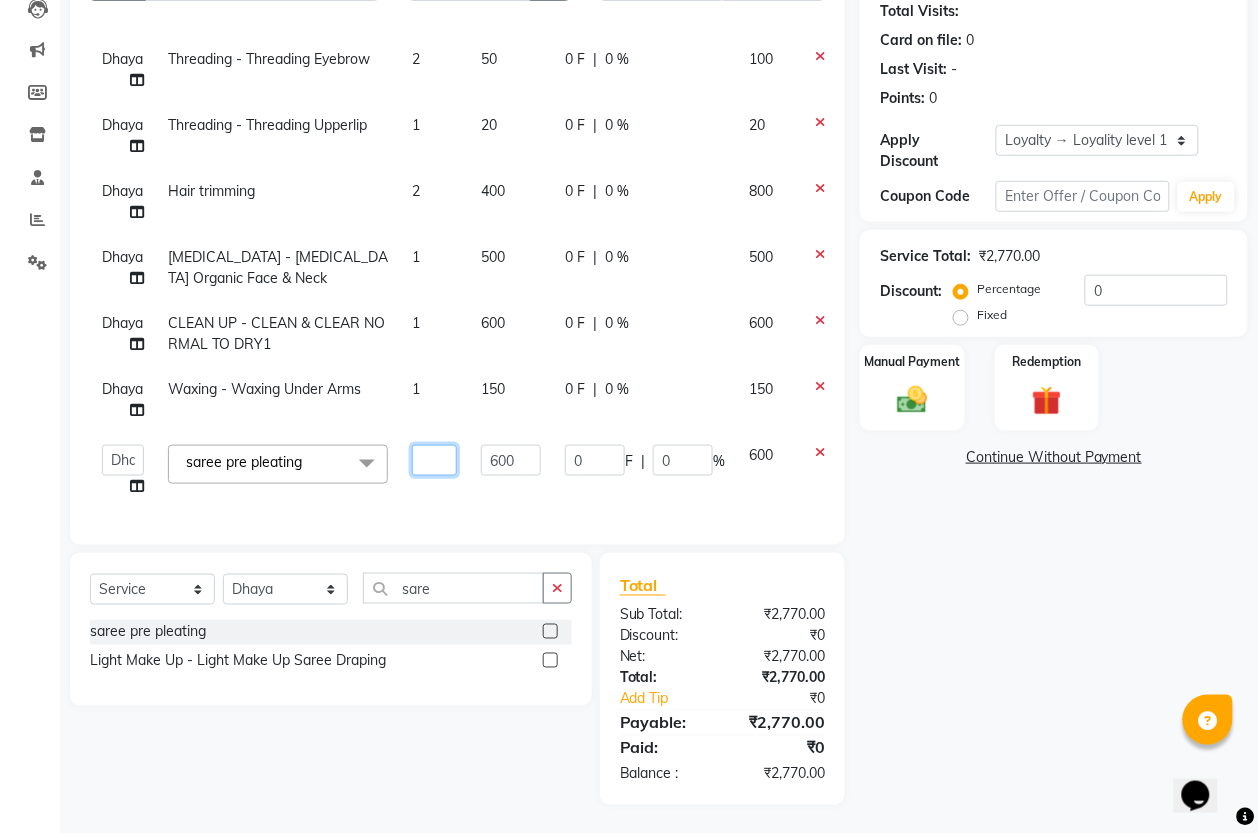 type on "2" 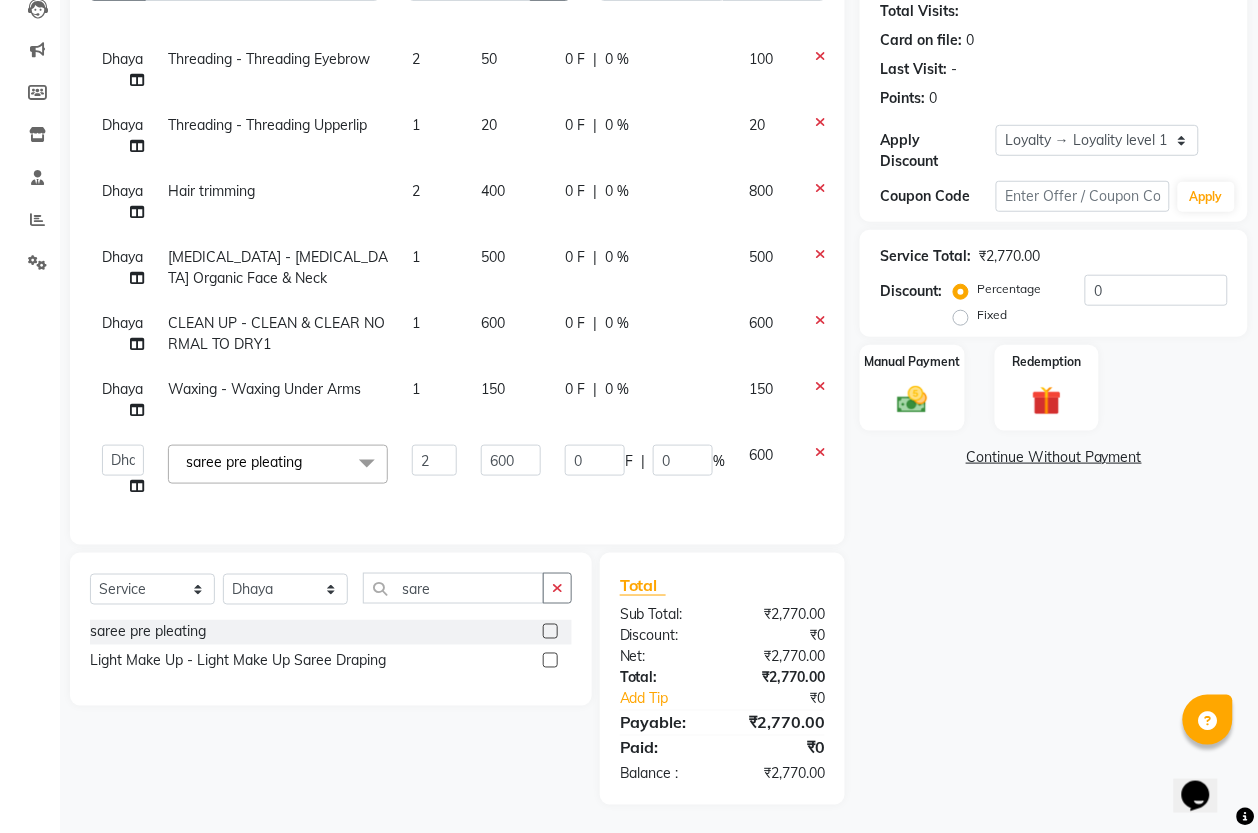 click on "Services Stylist Service Qty Price Disc Total Action Dhaya Threading - Threading Eyebrow 2 50 0 F | 0 % 100 Dhaya Threading - Threading Upperlip 1 20 0 F | 0 % 20 Dhaya Hair trimming 2 400 0 F | 0 % 800 Dhaya [MEDICAL_DATA] - [MEDICAL_DATA] Organic Face & Neck 1 500 0 F | 0 % 500 Dhaya CLEAN UP - CLEAN & CLEAR NORMAL TO DRY1 1 600 0 F | 0 % 600 Dhaya Waxing - Waxing Under Arms 1 150 0 F | 0 % 150  [PERSON_NAME]   [PERSON_NAME]  saree pre pleating  x Hair - Men Hair Cut Hair - Men Creative Cut Hair - Men Hair Wash & Conditioning Hair - Men [PERSON_NAME] Zero Trim Hair - Men [PERSON_NAME] Design Hair - Men Shave Hair - Men Premium Shave (Shave, Cleansing & Pack) Hair - Men Head Oil Massage (Almond/Coconut Oil) 30mns Hair - Men Organic Head Oil Massage ([PERSON_NAME] Oil) 30mns Hair - Men Kids Cut - Premium (Below [DEMOGRAPHIC_DATA]) Hair - Men Moustache Colouring Hair - Men [PERSON_NAME] - Colour Hair - Men [PERSON_NAME] & Moustache Colouring Hair - Women Kids Cut - Premium (Below [DEMOGRAPHIC_DATA]) Hair - Women Hair Trim (incl. Hairwash & Conditioning) 2 600 0 F" 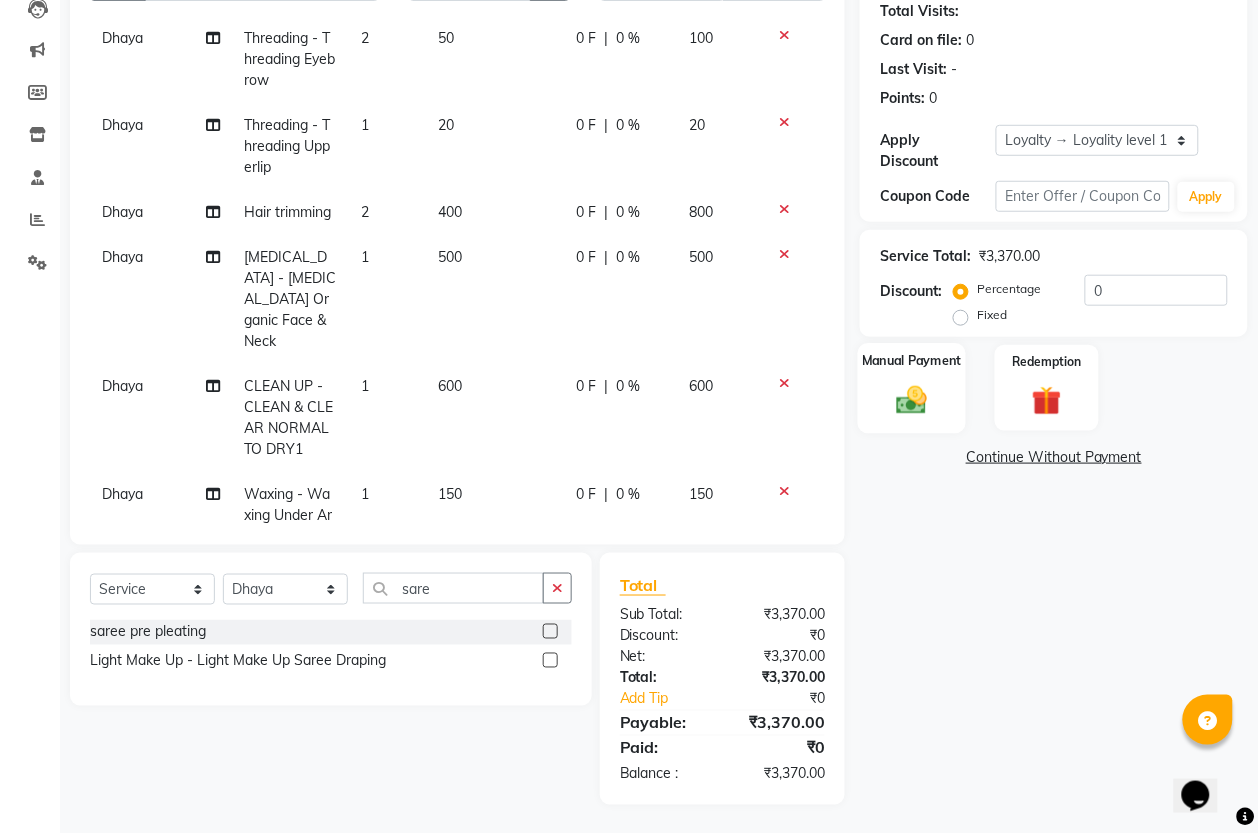 click 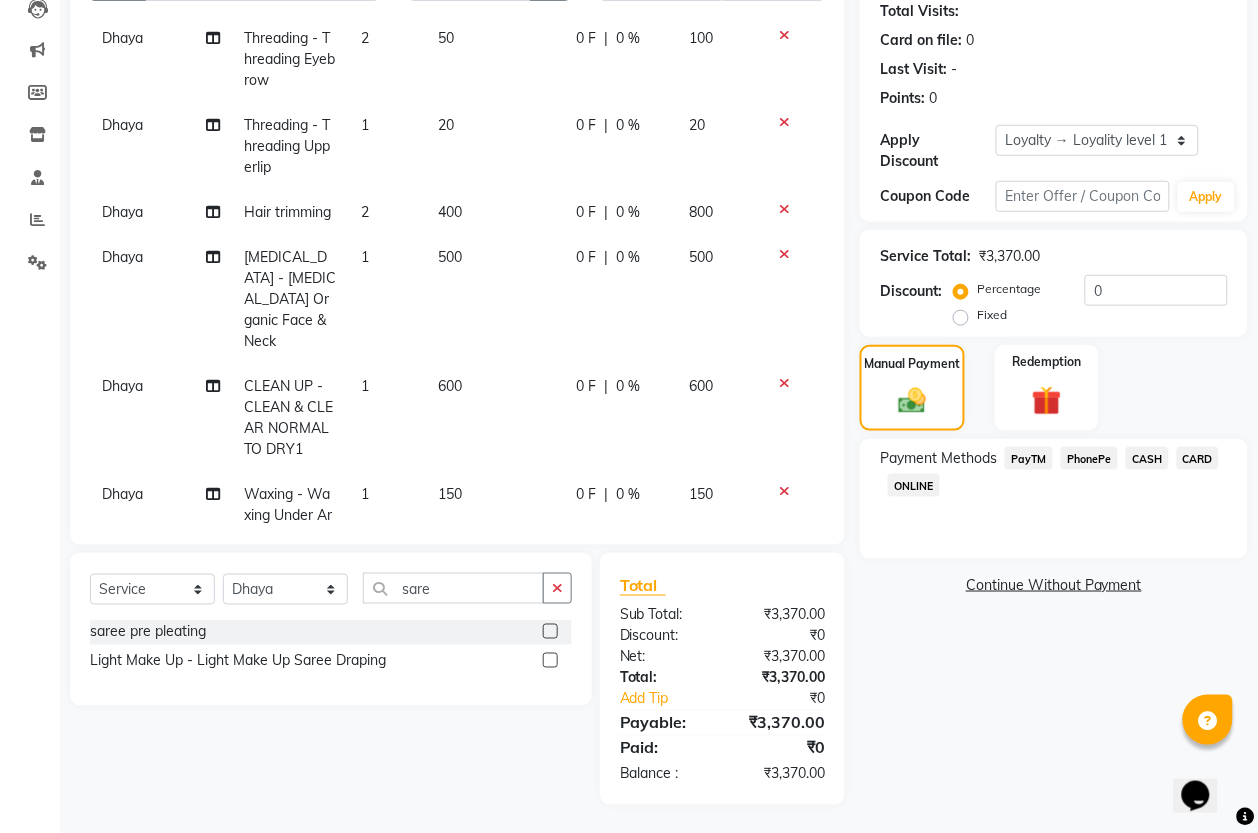 click on "CASH" 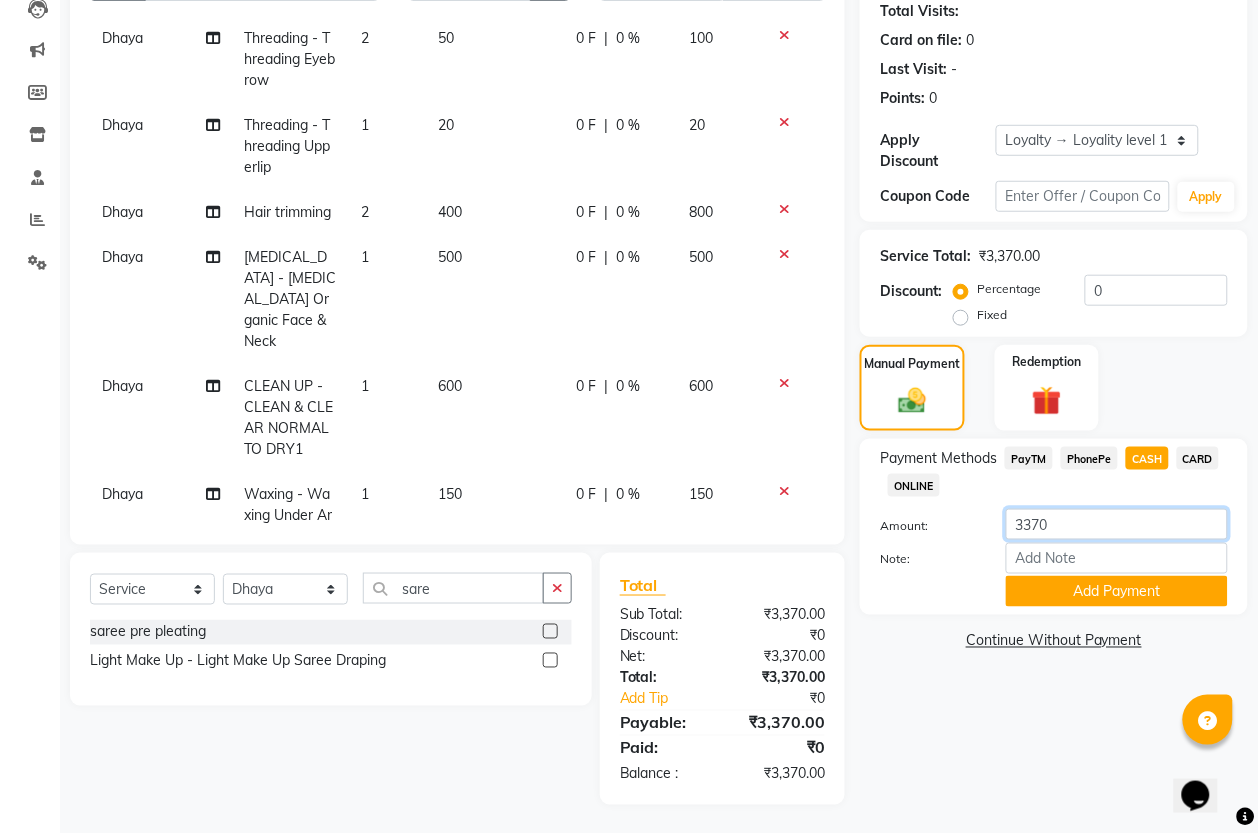 click on "3370" 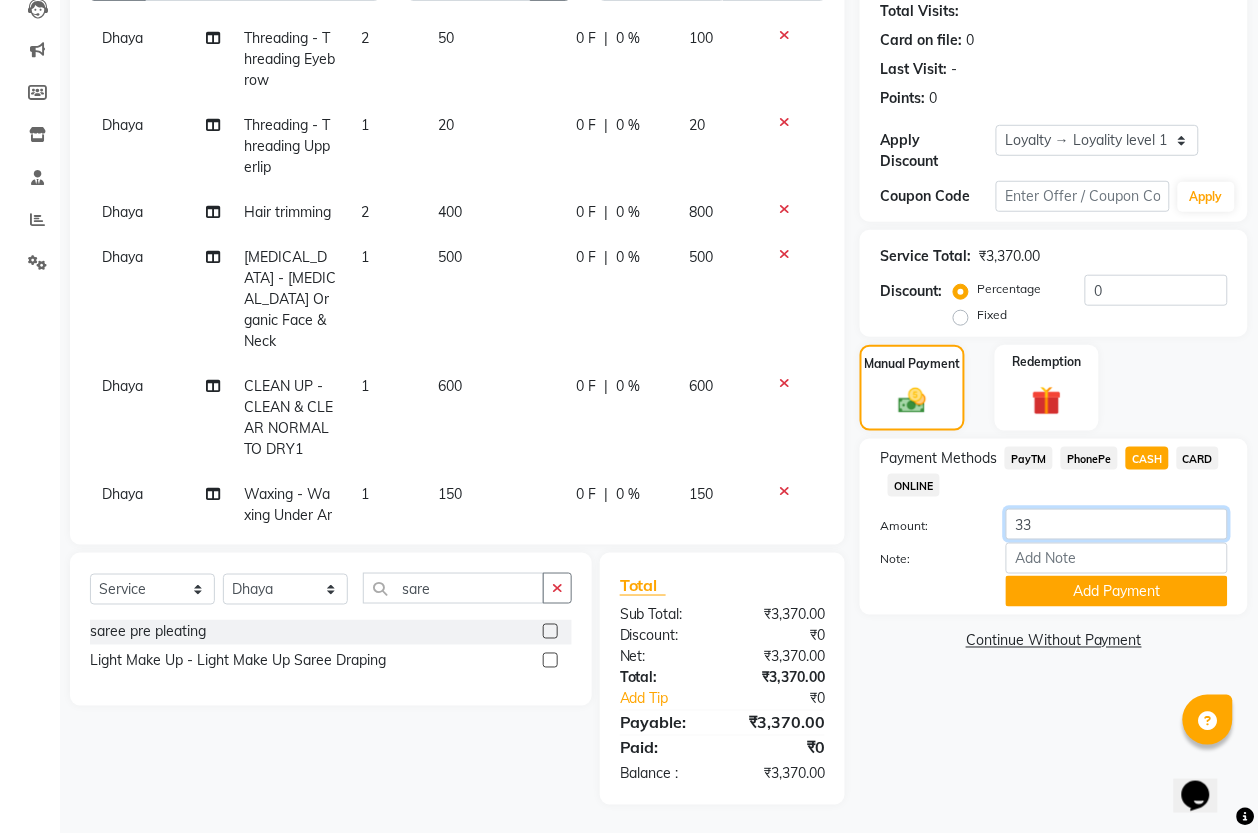 type on "3" 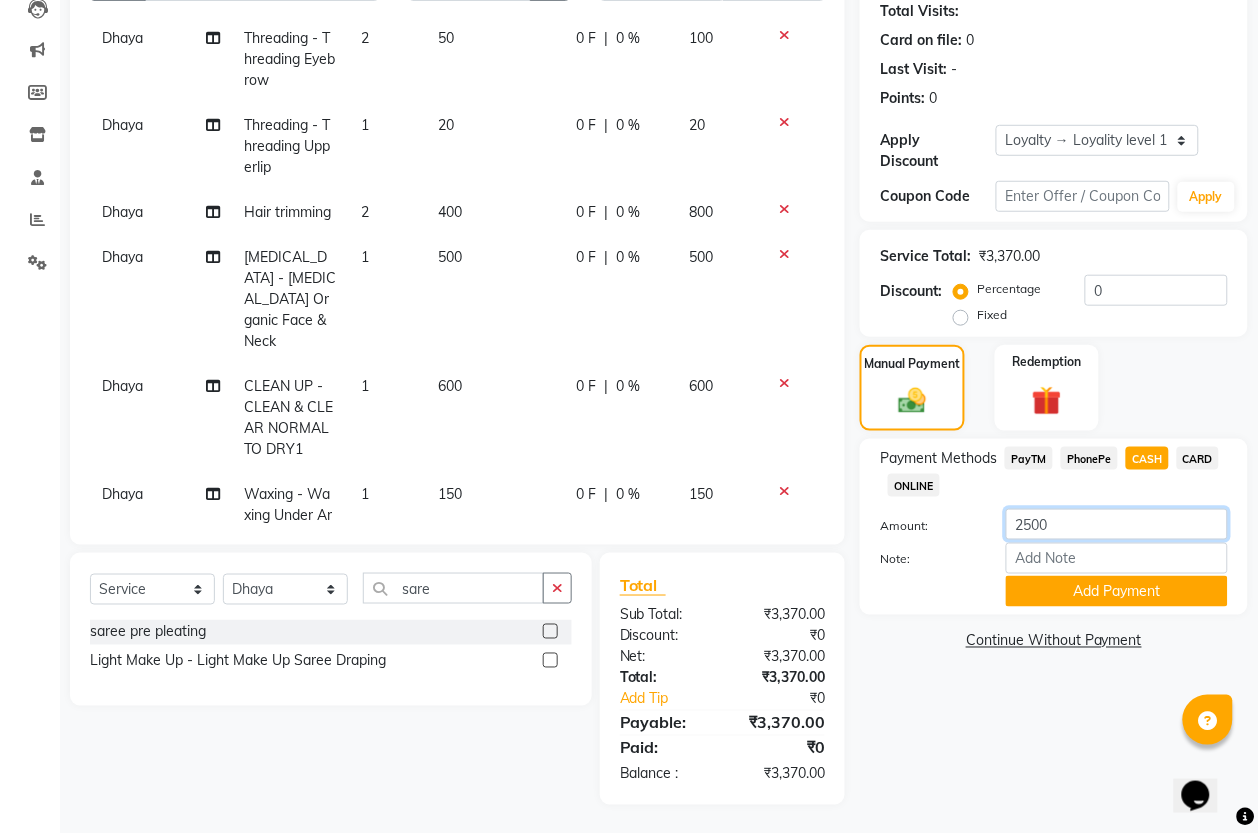 type on "2500" 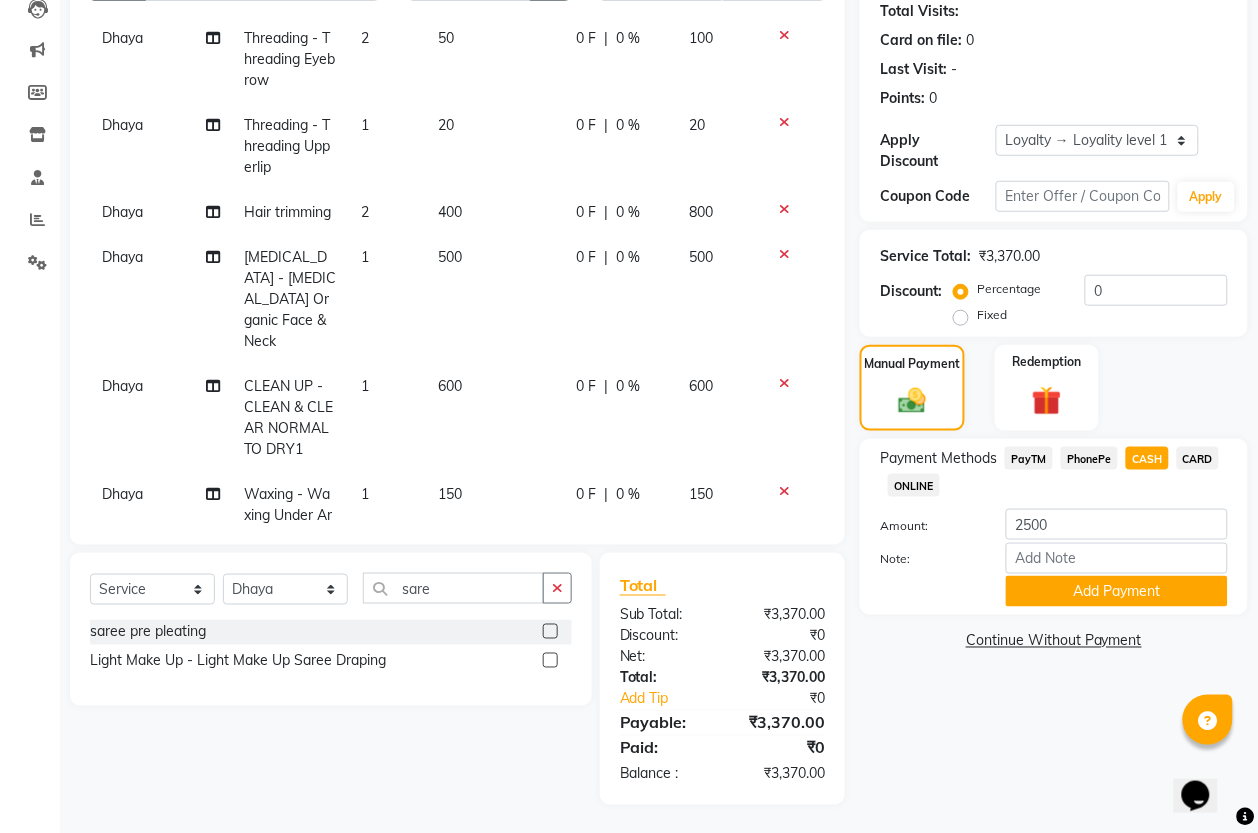 click on "Name: Vasathi  Membership:  No Active Membership  Total Visits:   Card on file:  0 Last Visit:   - Points:   0  Apply Discount Select  Loyalty → Loyality level 1  Coupon Code Apply Service Total:  ₹3,370.00  Discount:  Percentage   Fixed  0 Manual Payment Redemption Payment Methods  PayTM   PhonePe   CASH   CARD   ONLINE  Amount: 2500 Note: Add Payment  Continue Without Payment" 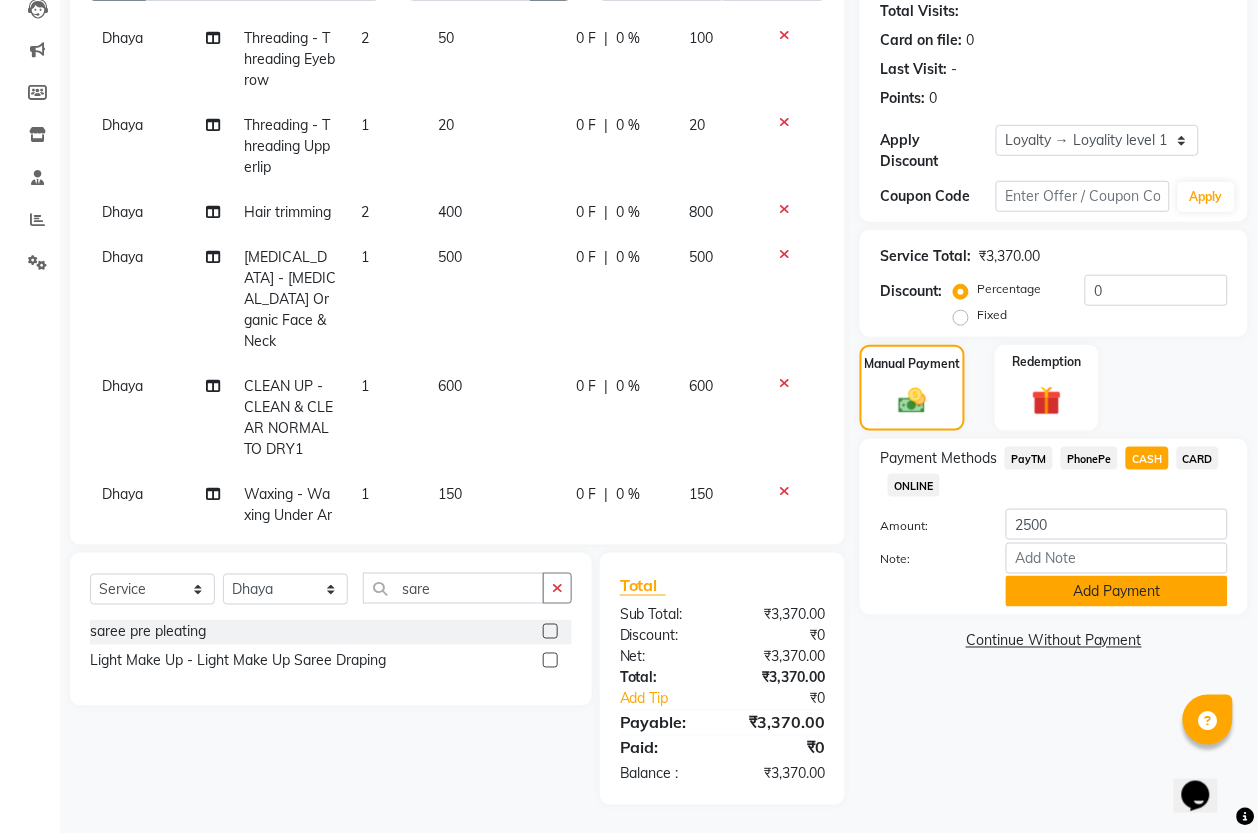 click on "Add Payment" 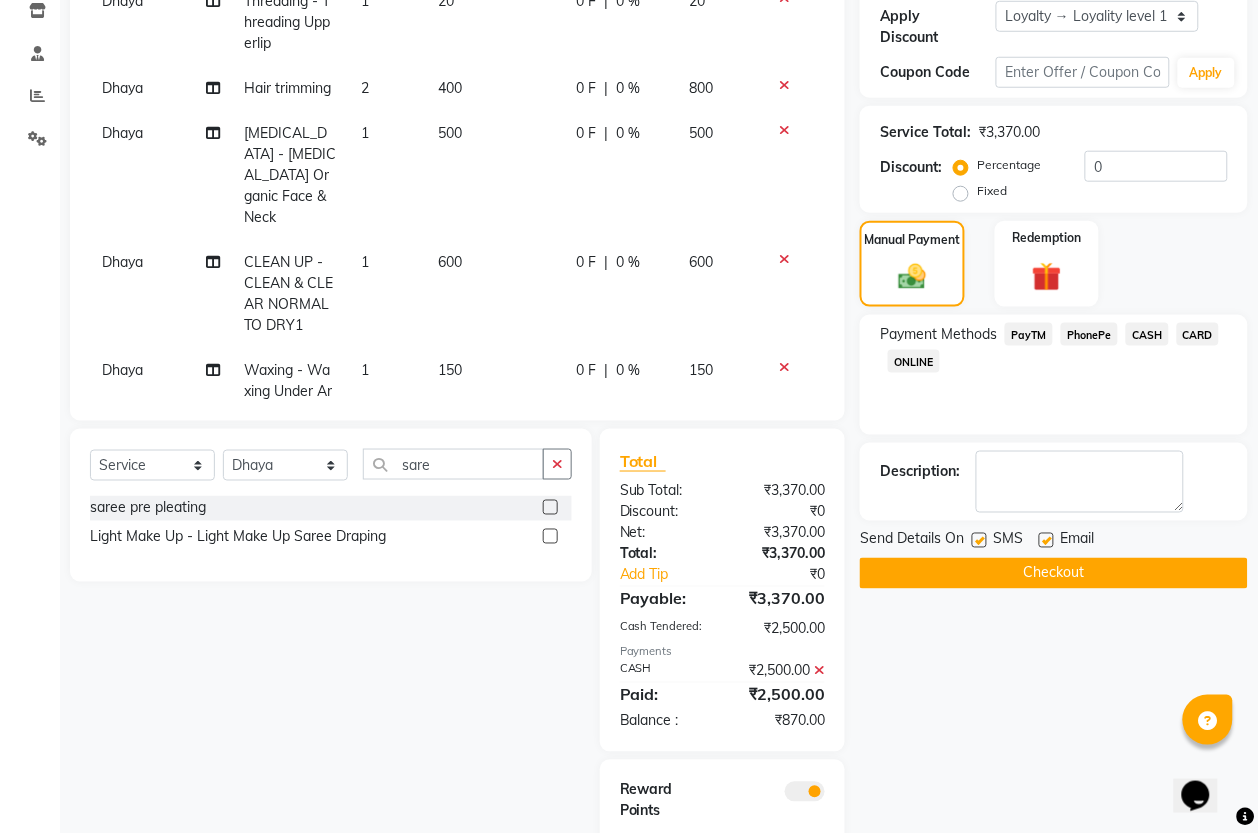 scroll, scrollTop: 348, scrollLeft: 0, axis: vertical 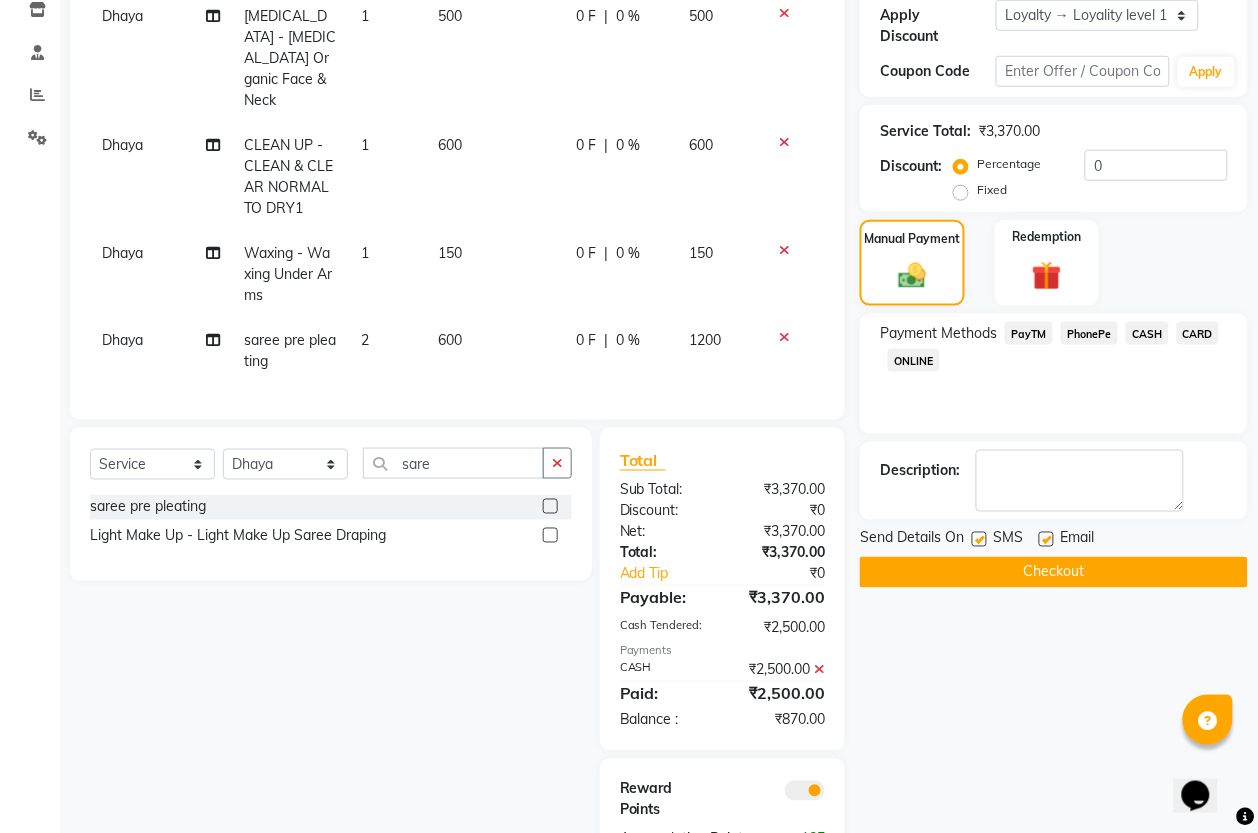 click on "600" 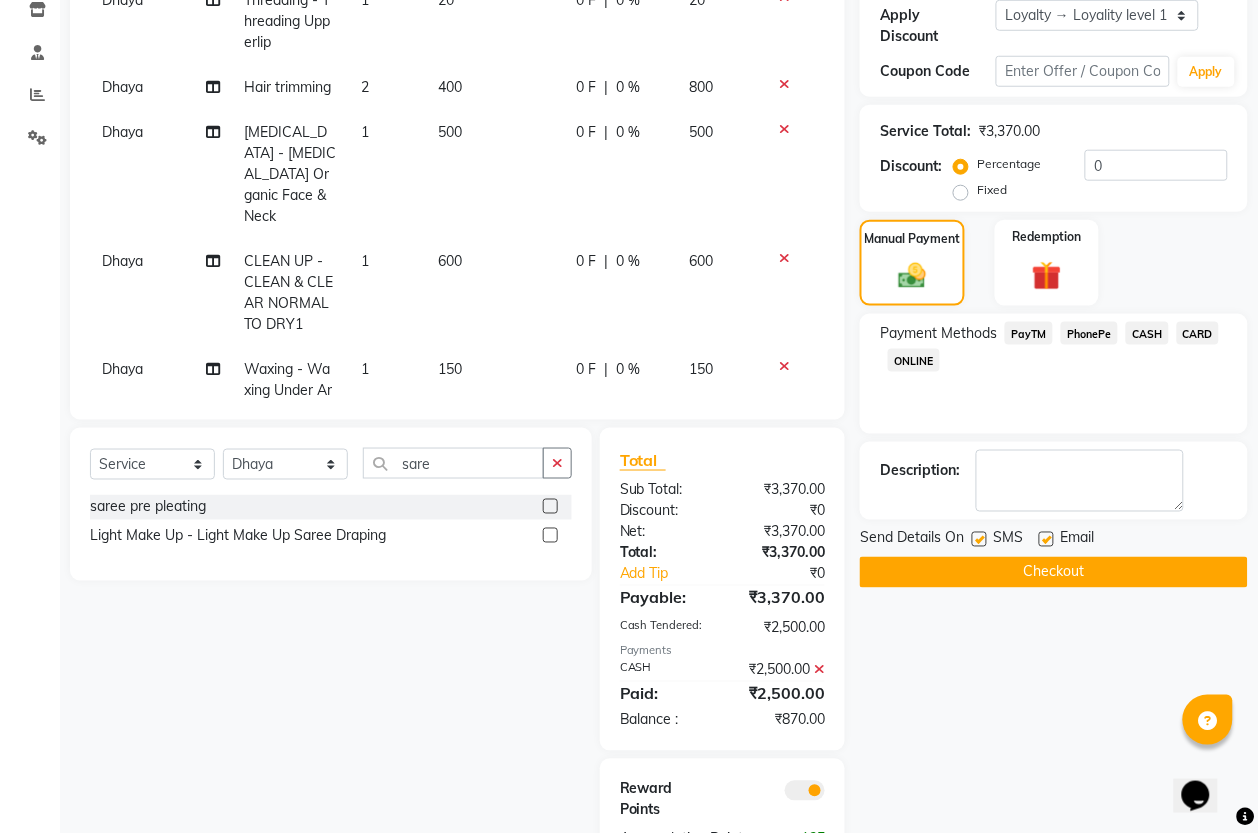 scroll, scrollTop: 227, scrollLeft: 0, axis: vertical 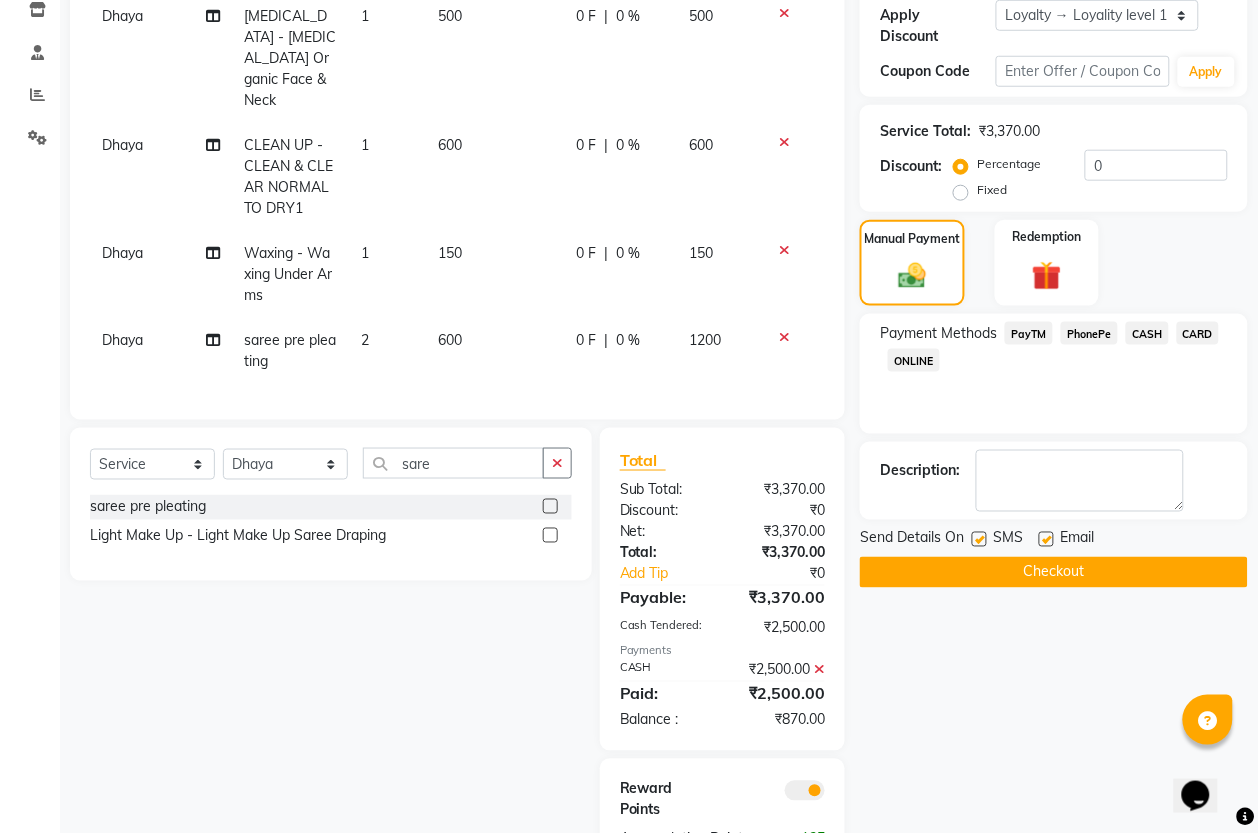 click on "600" 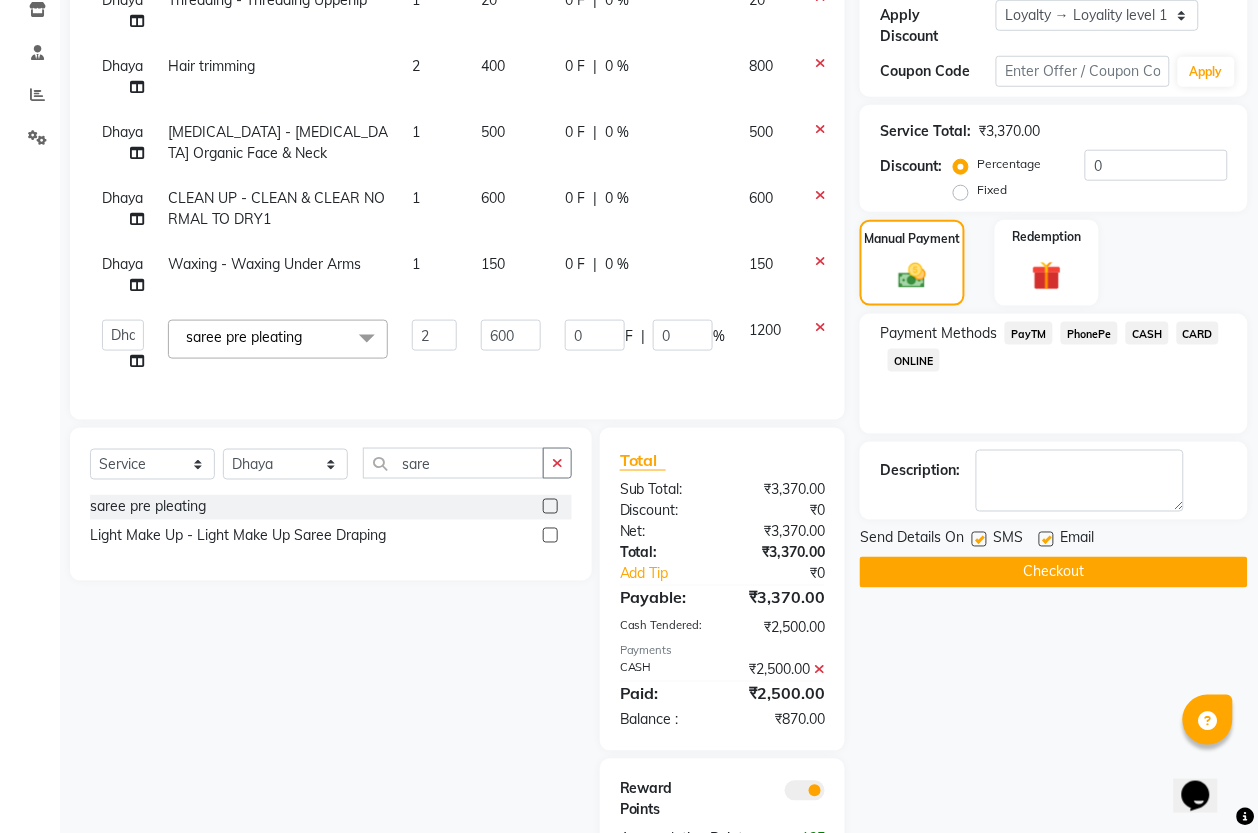 scroll, scrollTop: 91, scrollLeft: 0, axis: vertical 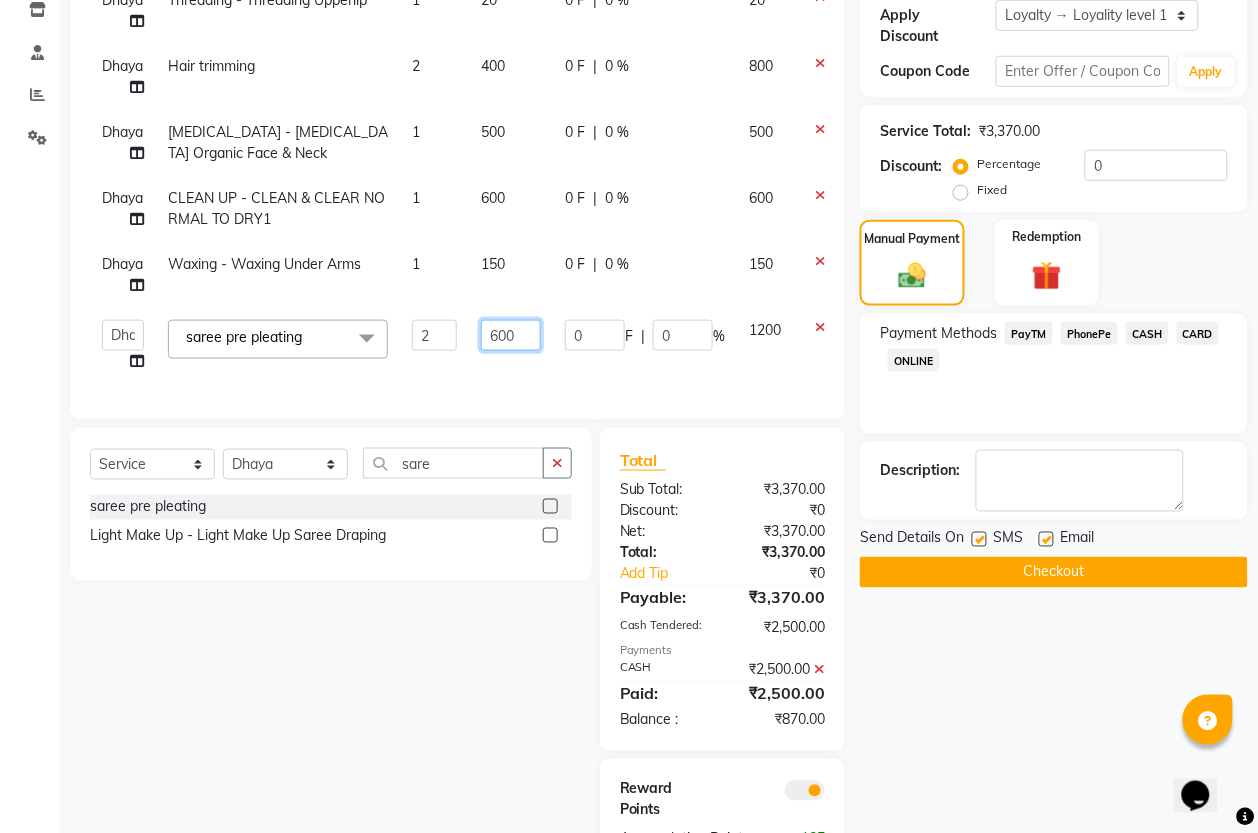 click on "600" 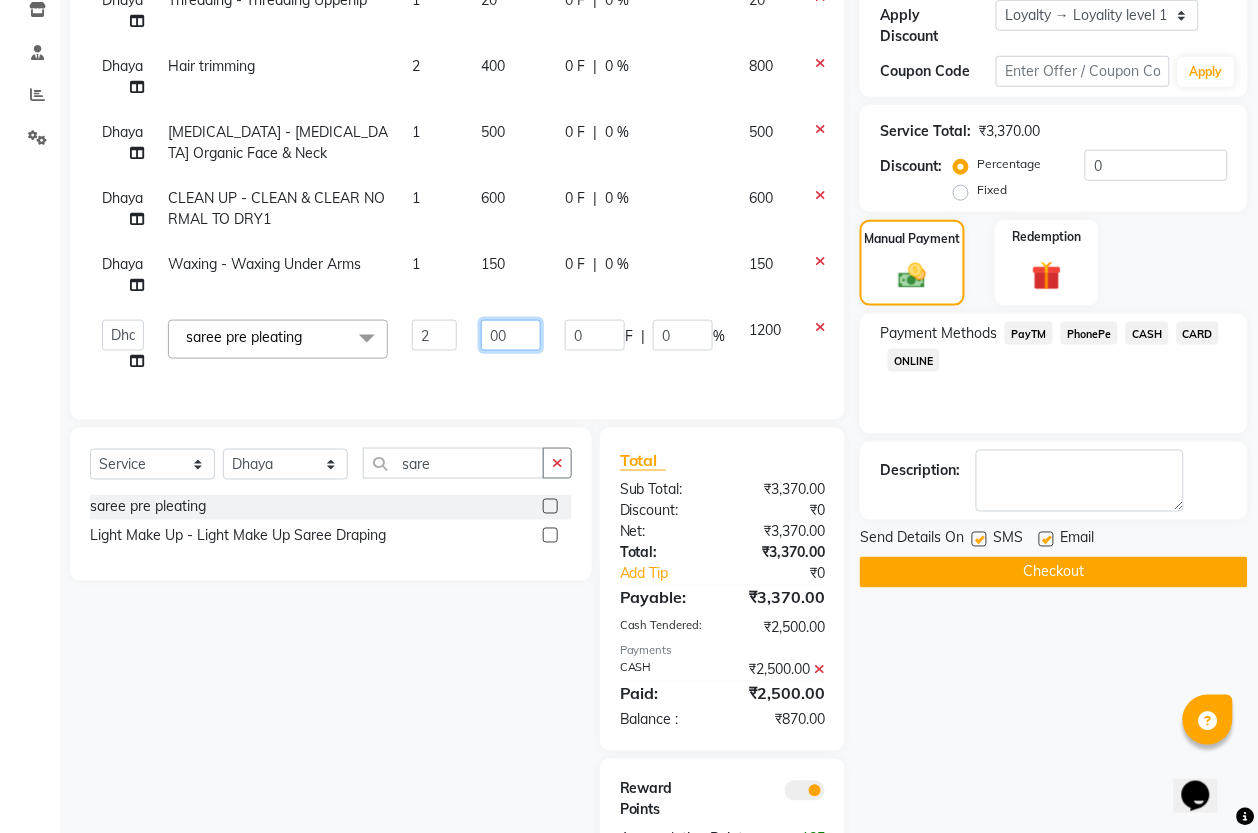 type on "400" 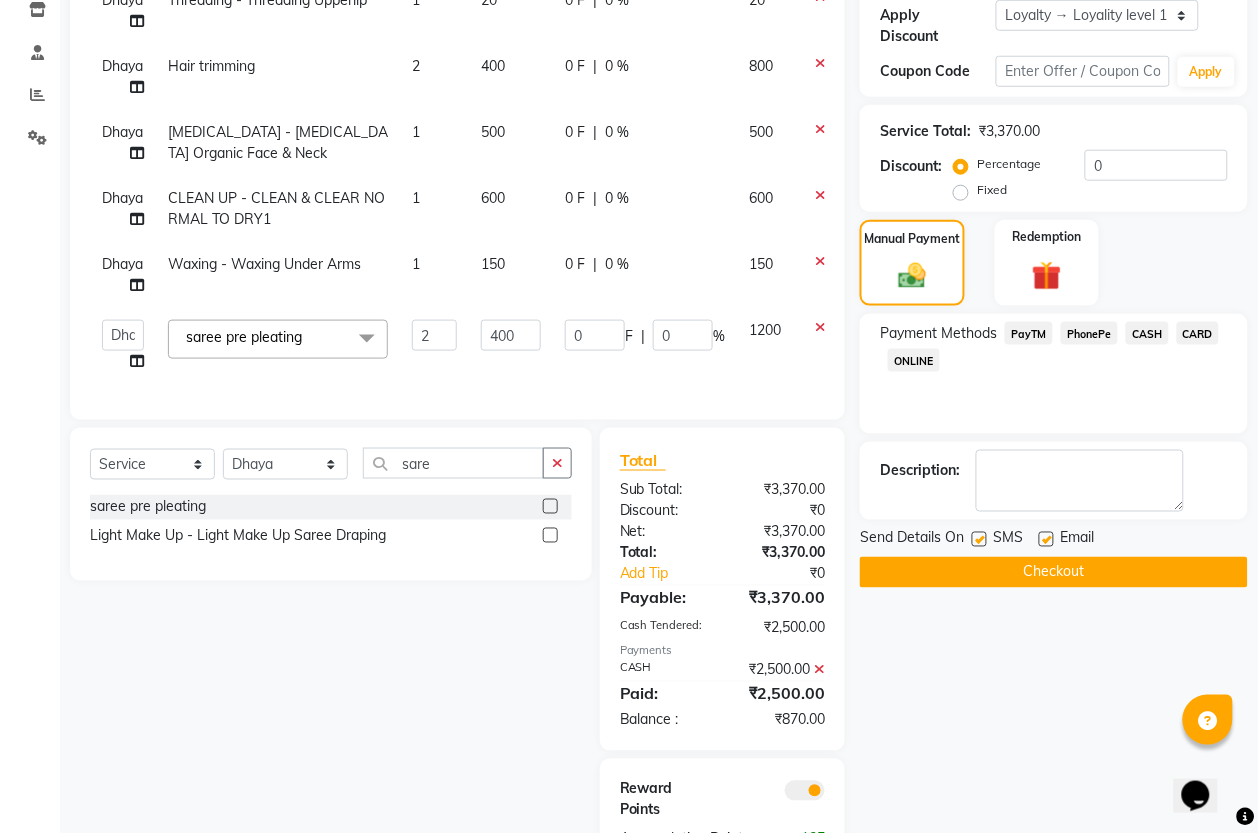 click on "Dhaya Threading - Threading Eyebrow 2 50 0 F | 0 % 100 Dhaya Threading - Threading Upperlip 1 20 0 F | 0 % 20 Dhaya Hair trimming 2 400 0 F | 0 % 800 Dhaya [MEDICAL_DATA] - [MEDICAL_DATA] Organic Face & Neck 1 500 0 F | 0 % 500 Dhaya CLEAN UP - CLEAN & CLEAR NORMAL TO DRY1 1 600 0 F | 0 % 600 Dhaya Waxing - Waxing Under Arms 1 150 0 F | 0 % 150  [PERSON_NAME]   [PERSON_NAME]  saree pre pleating  x Hair - Men Hair Cut Hair - Men Creative Cut Hair - Men Hair Wash & Conditioning Hair - Men [PERSON_NAME] Zero Trim Hair - Men [PERSON_NAME] Design Hair - Men Shave Hair - Men Premium Shave (Shave, Cleansing & Pack) Hair - Men Head Oil Massage (Almond/Coconut Oil) 30mns Hair - Men Organic Head Oil Massage ([PERSON_NAME] Oil) 30mns Hair - Men Kids Cut - Premium (Below [DEMOGRAPHIC_DATA]) Hair - Men Moustache Colouring Hair - Men [PERSON_NAME] - Colour Hair - Men [PERSON_NAME] & Moustache Colouring Hair - Women Kids Cut - Premium (Below [DEMOGRAPHIC_DATA]) Hair - Women Hair Trim (incl. Hairwash & Conditioning) Hair - Women Hair-Fringe Cut Hair - Women Advanced Hair Cut 2 0" 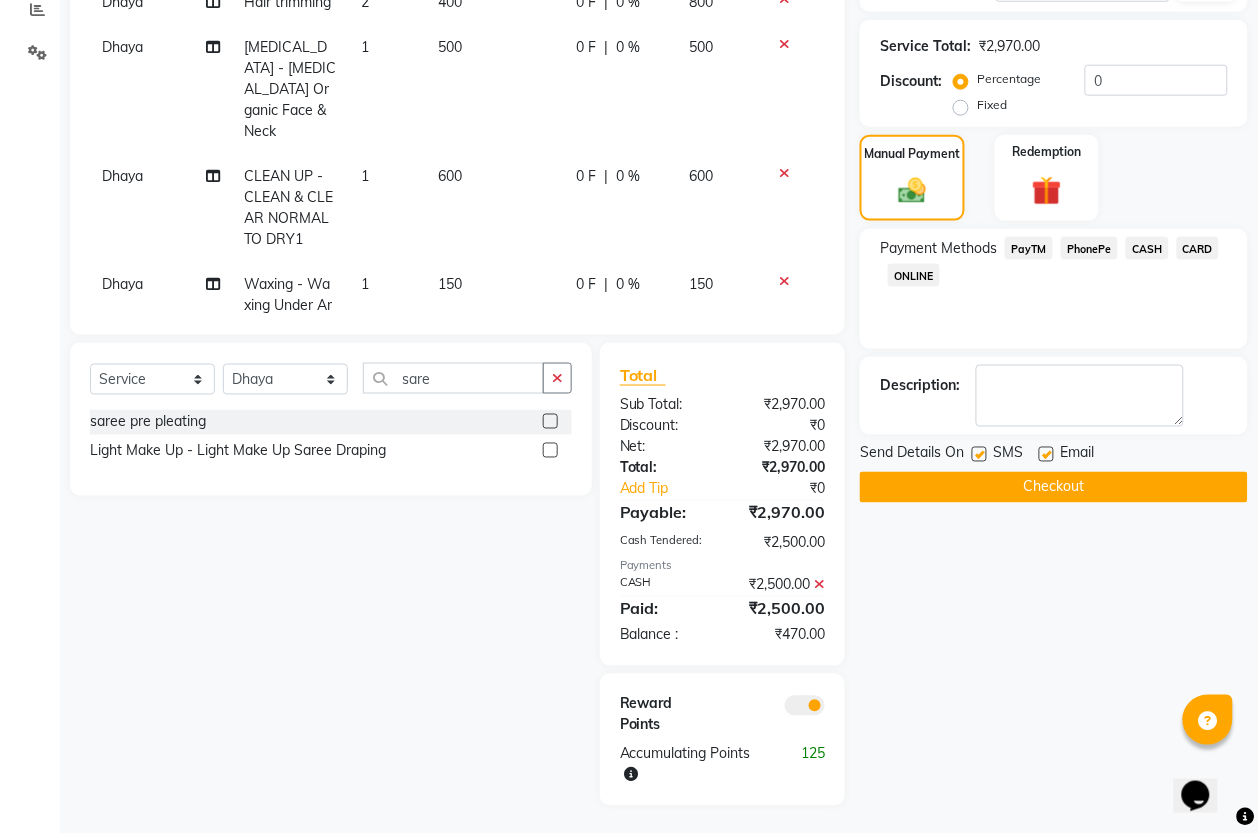 scroll, scrollTop: 435, scrollLeft: 0, axis: vertical 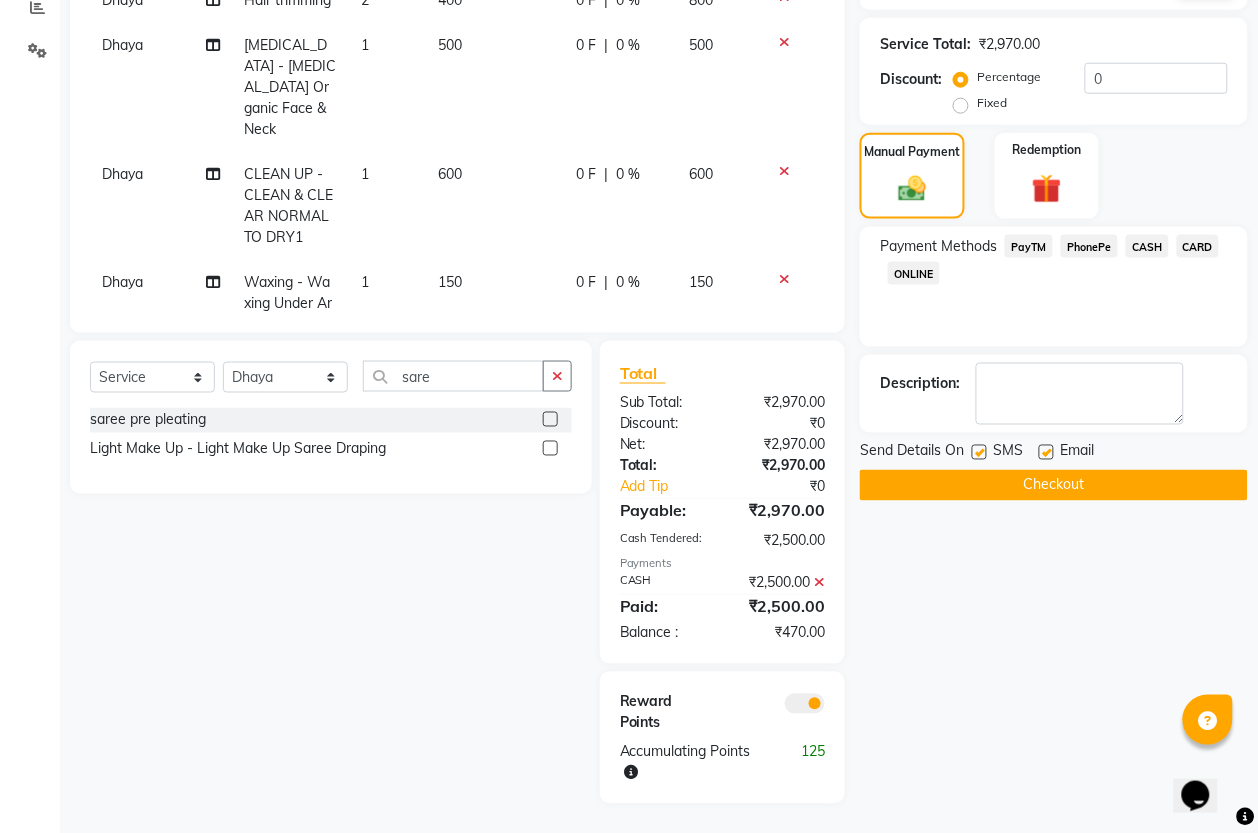 click on "Checkout" 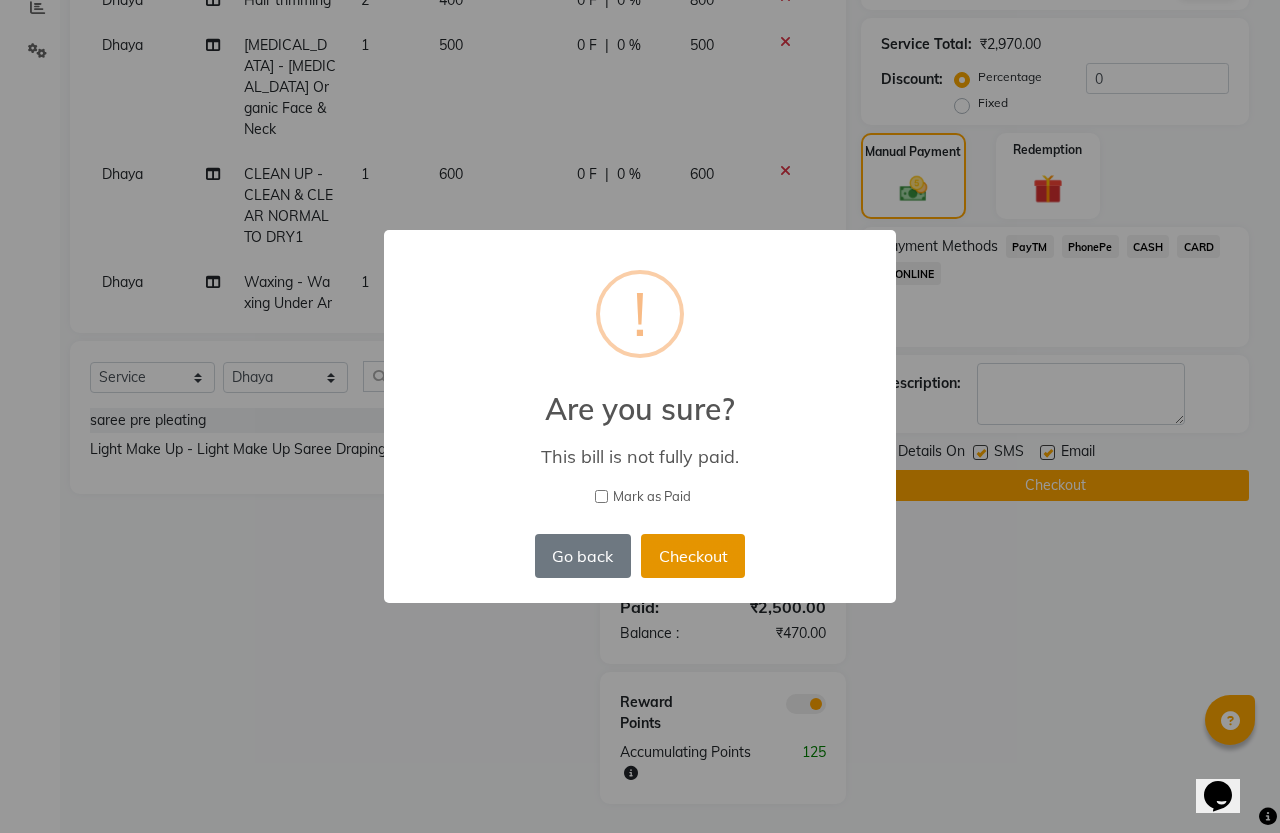 click on "Checkout" at bounding box center [693, 556] 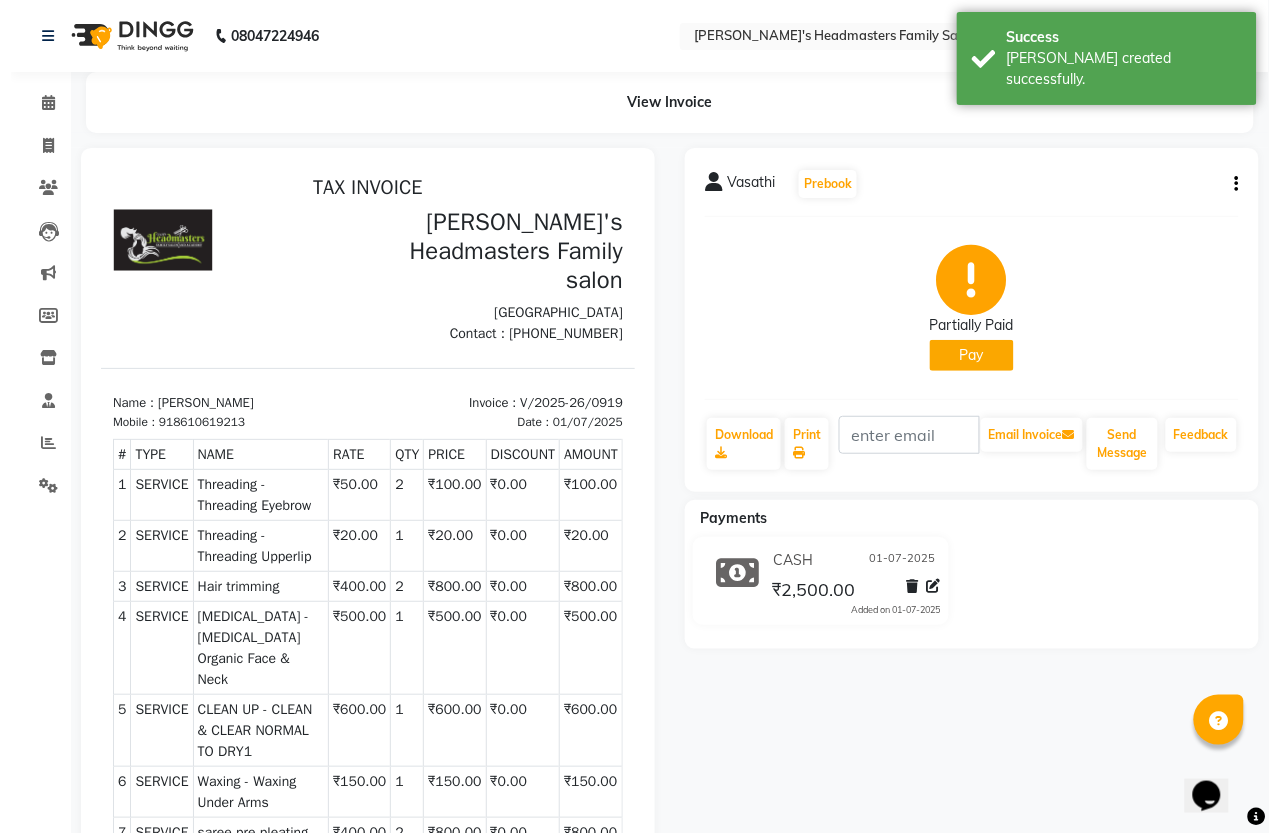 scroll, scrollTop: 0, scrollLeft: 0, axis: both 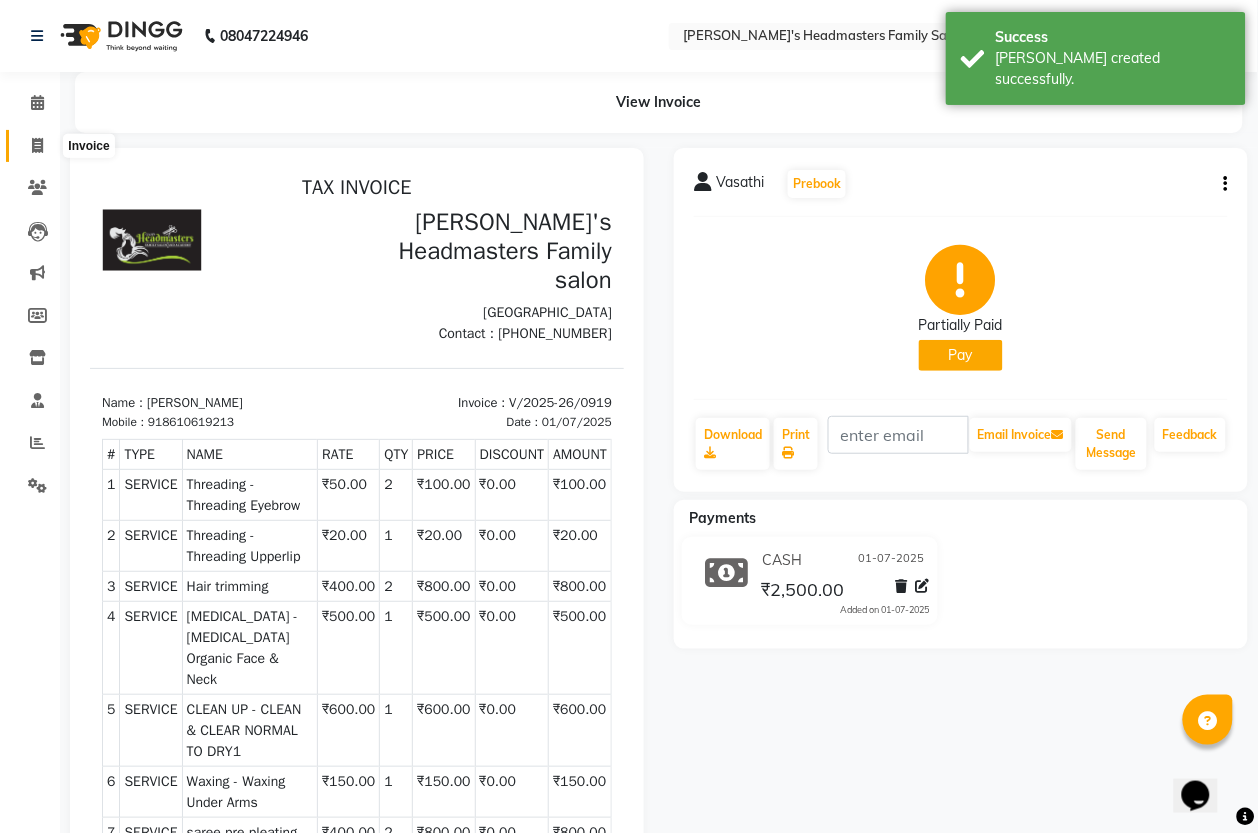 click 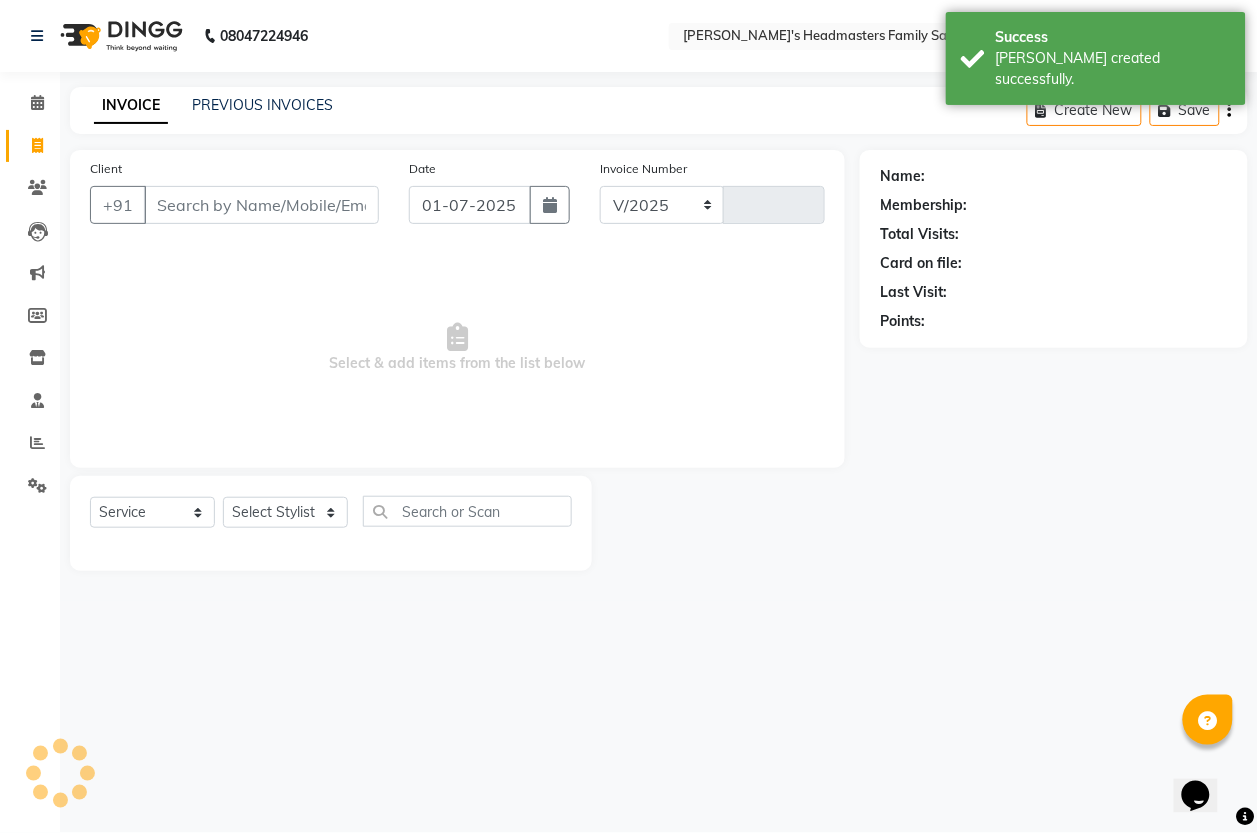select on "7213" 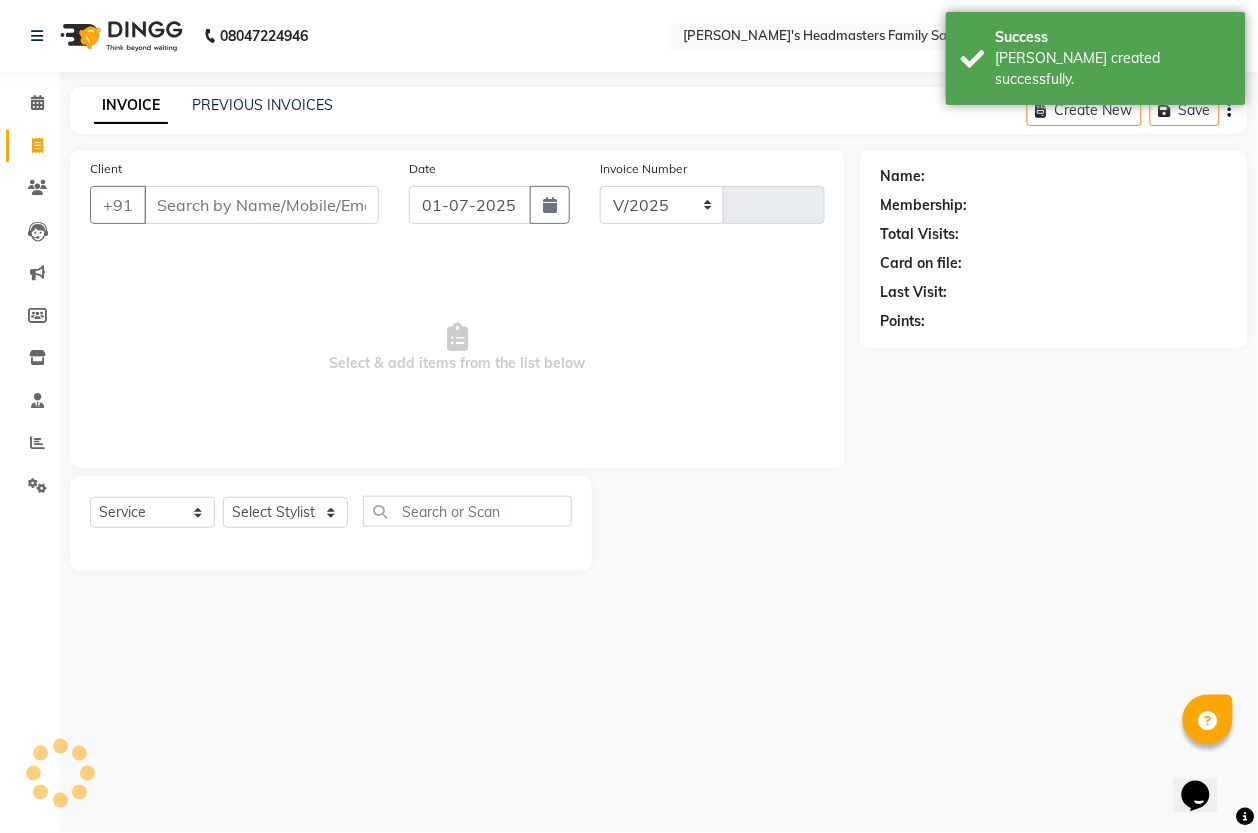 type on "0920" 